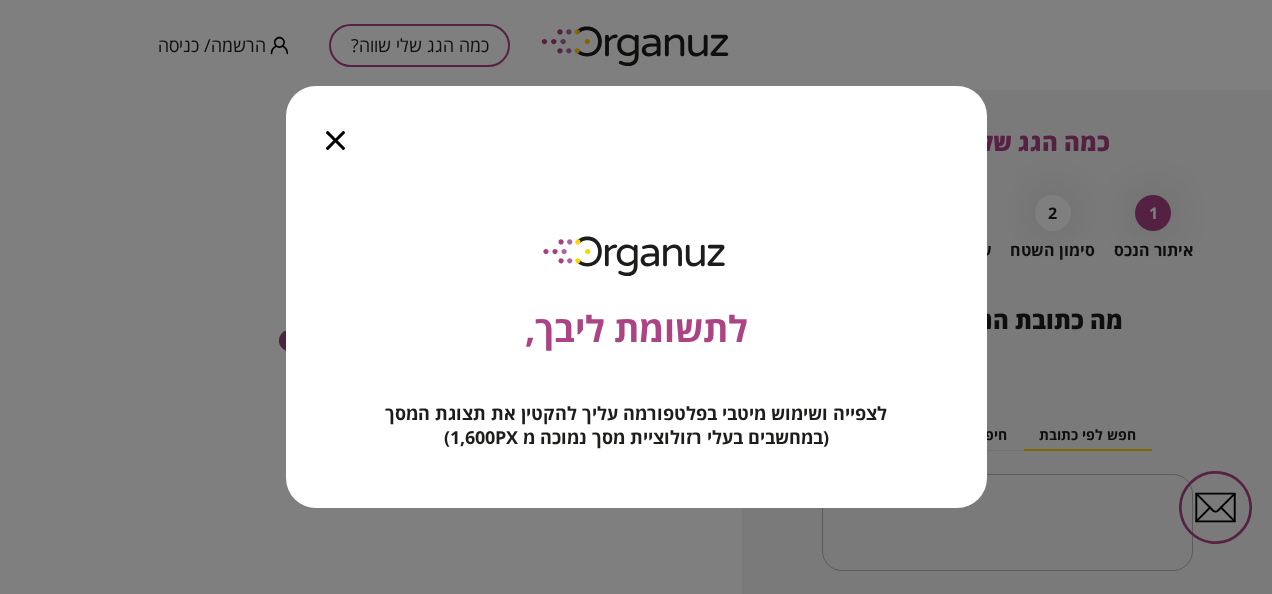 scroll, scrollTop: 0, scrollLeft: 0, axis: both 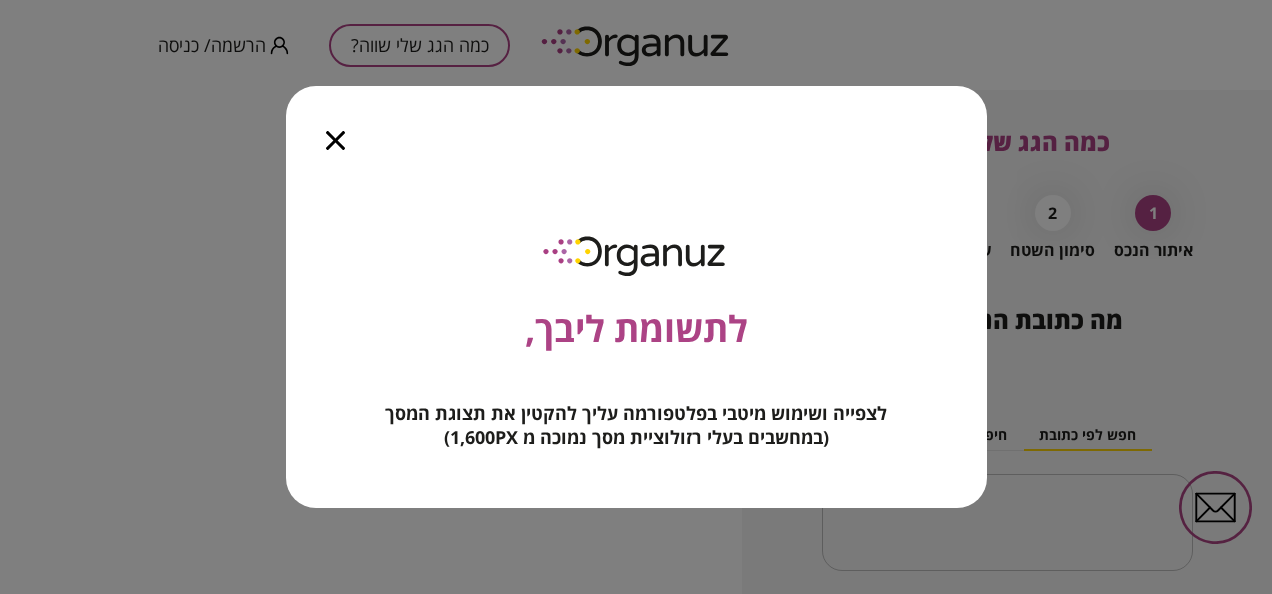 click 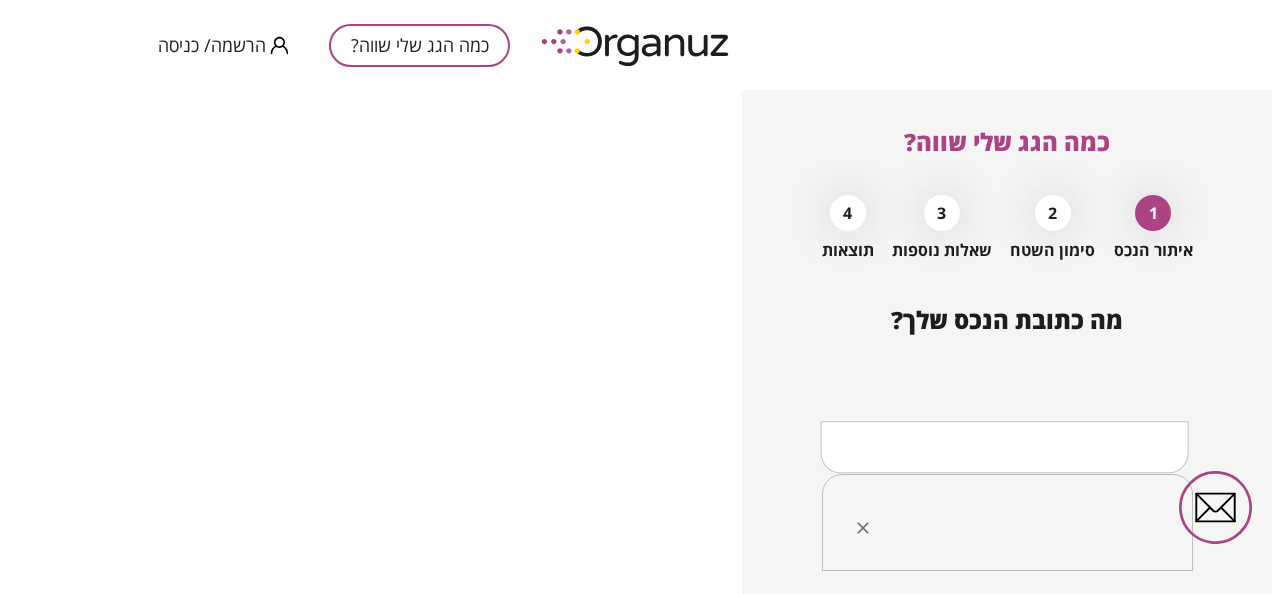 click at bounding box center [1015, 523] 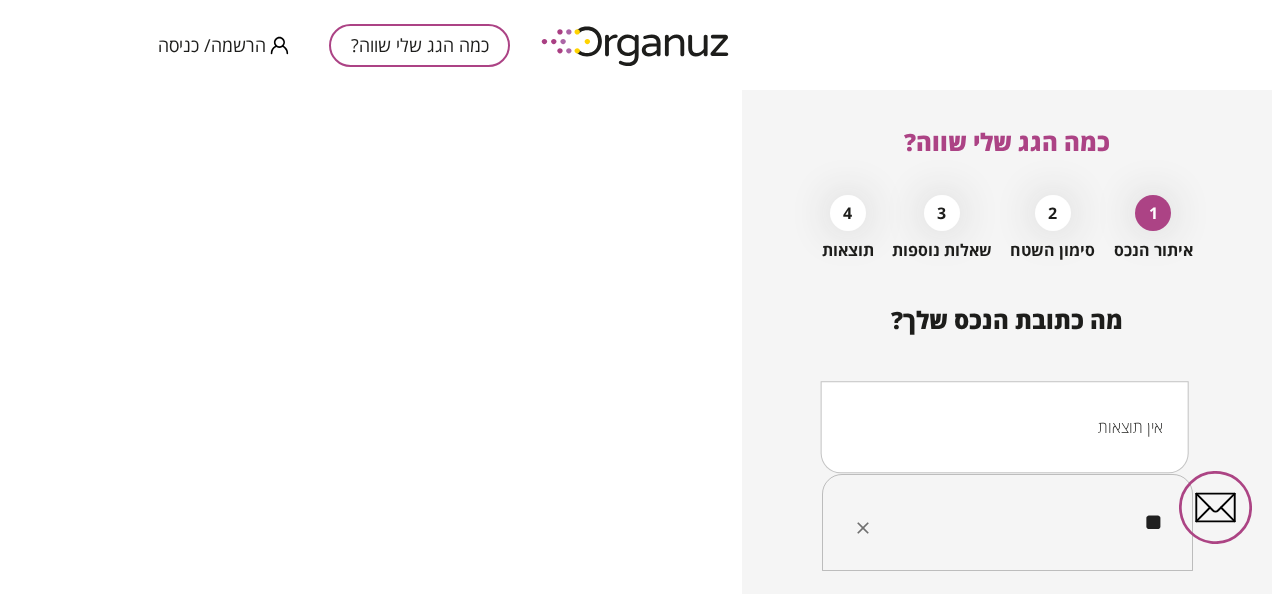 type on "*" 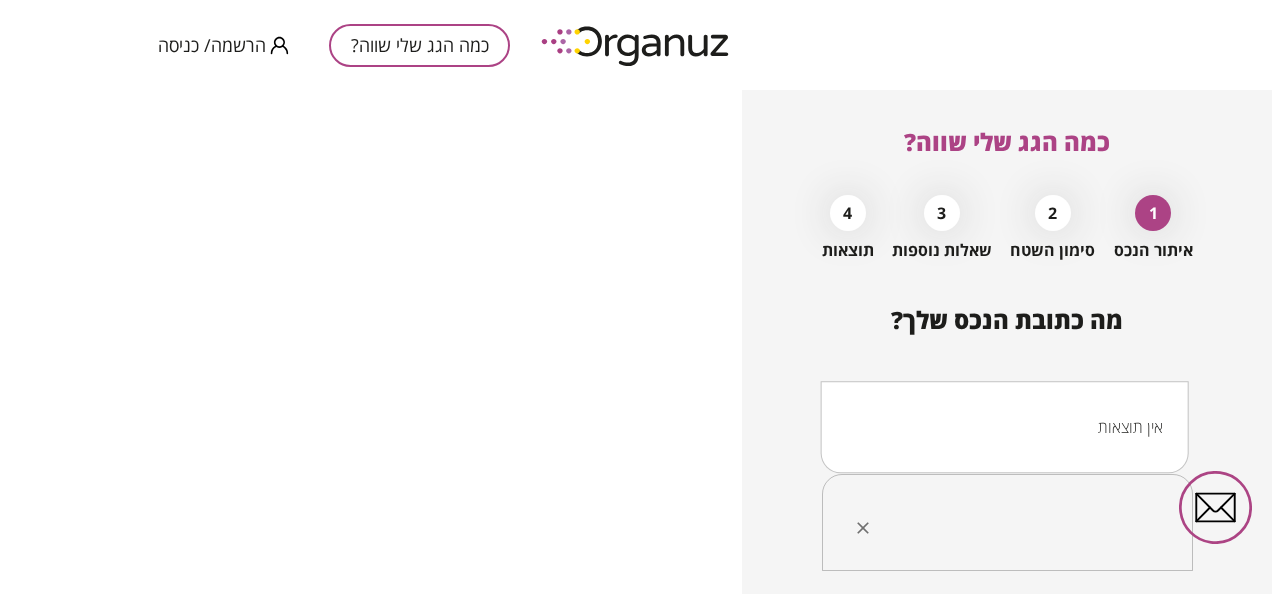 type on "*" 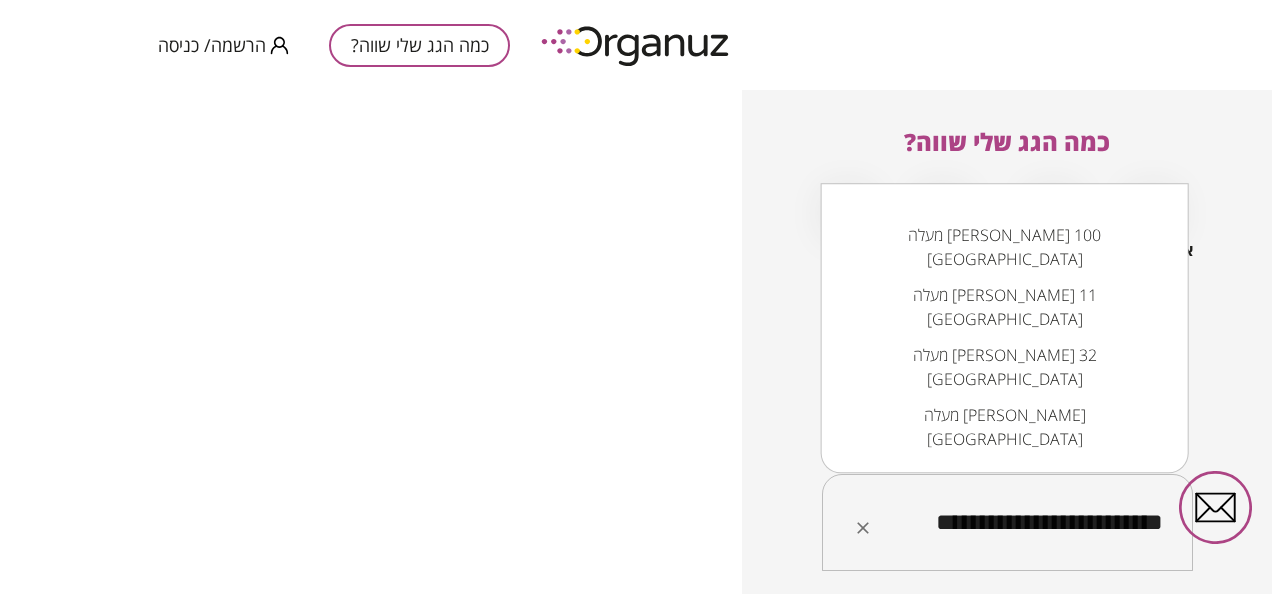 click on "מעלה [PERSON_NAME] 100 [GEOGRAPHIC_DATA]" at bounding box center (1005, 248) 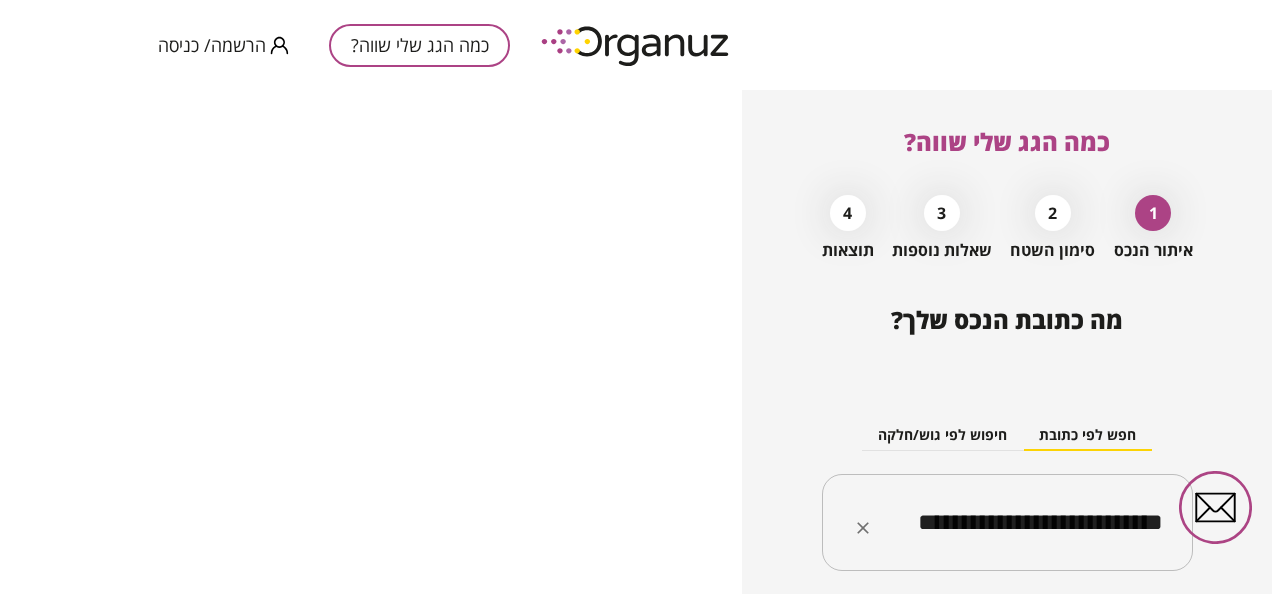 type on "**********" 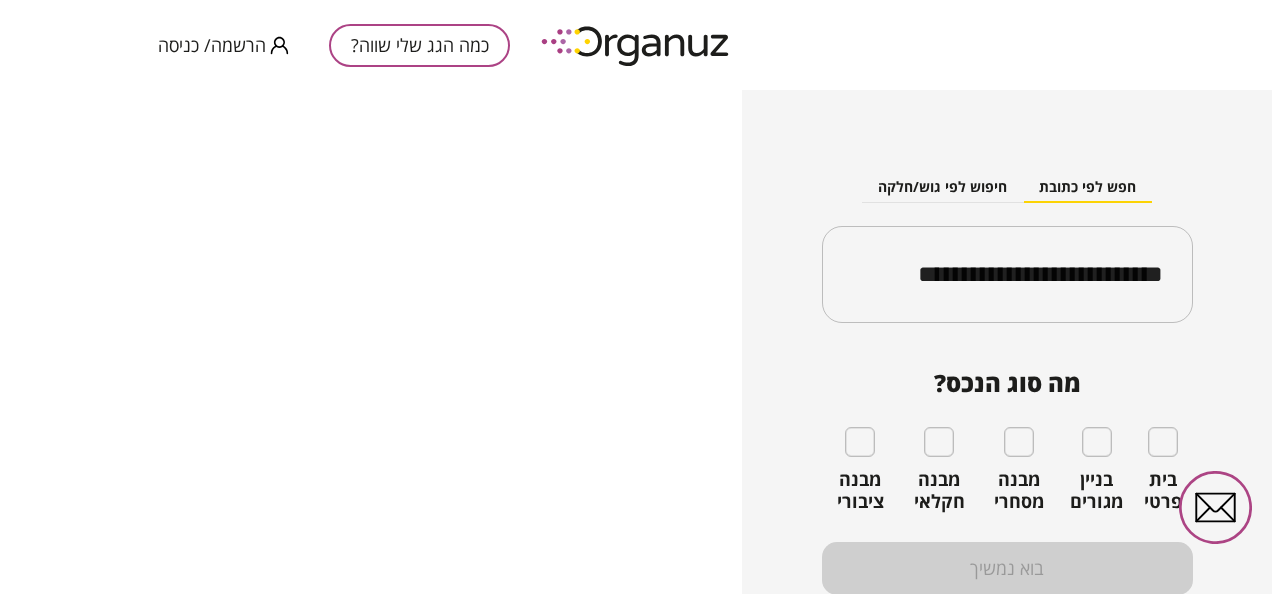 scroll, scrollTop: 248, scrollLeft: 0, axis: vertical 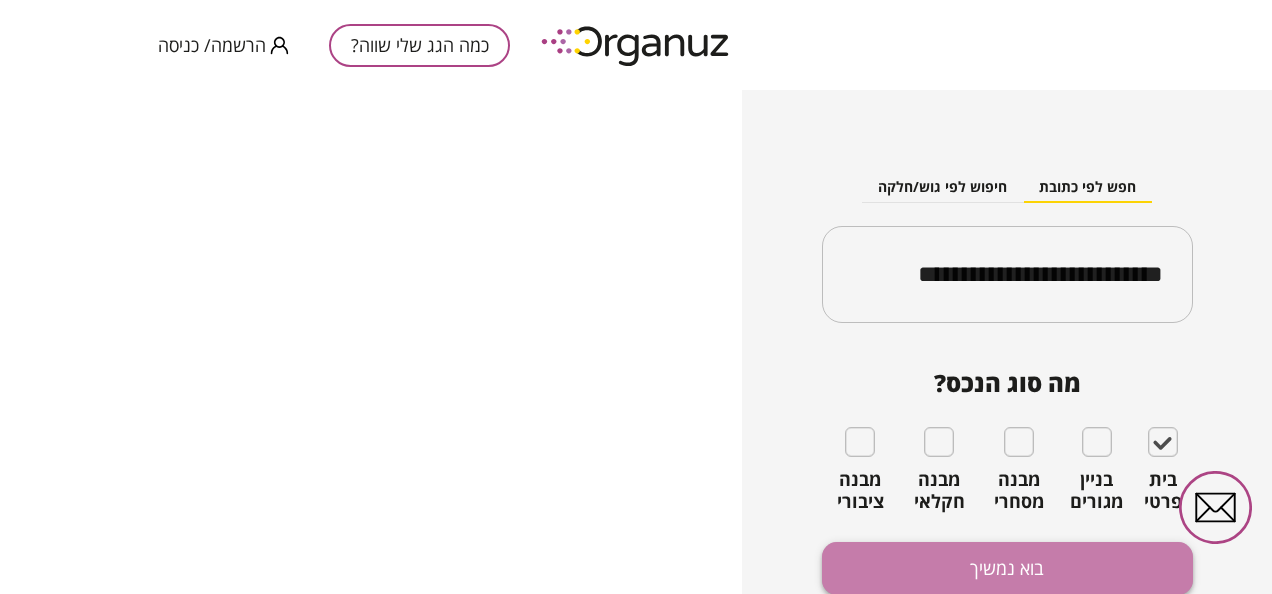 click on "בוא נמשיך" at bounding box center [1007, 568] 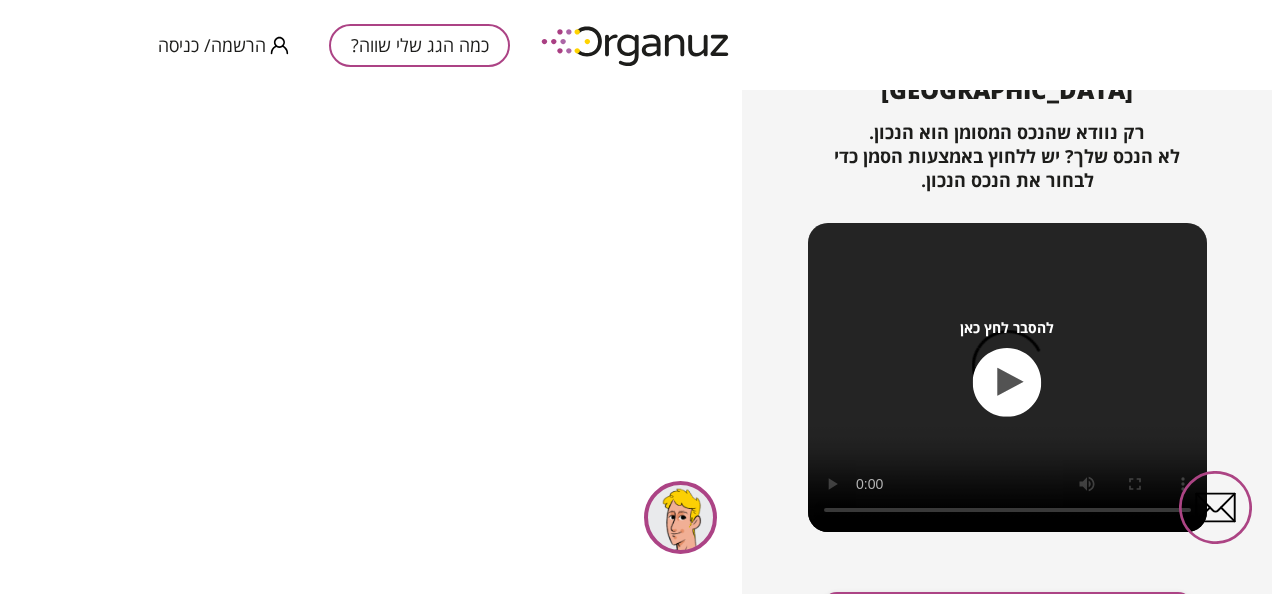 scroll, scrollTop: 308, scrollLeft: 0, axis: vertical 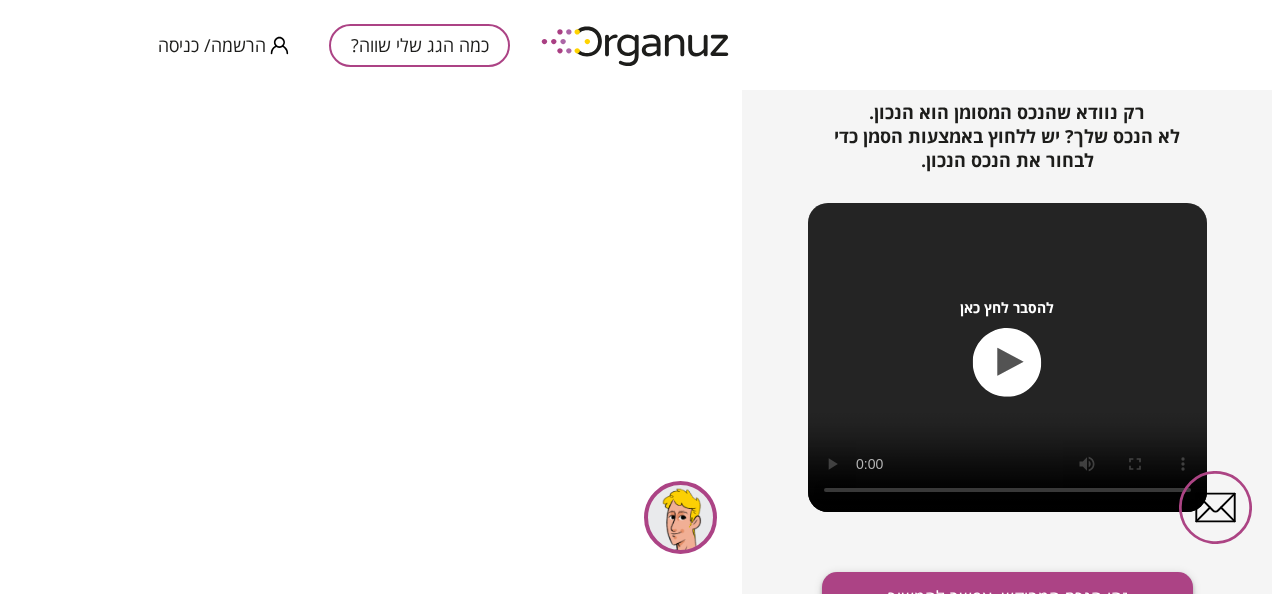 click on "זהו הנכס המבוקש, אפשר להמשיך" at bounding box center [1007, 598] 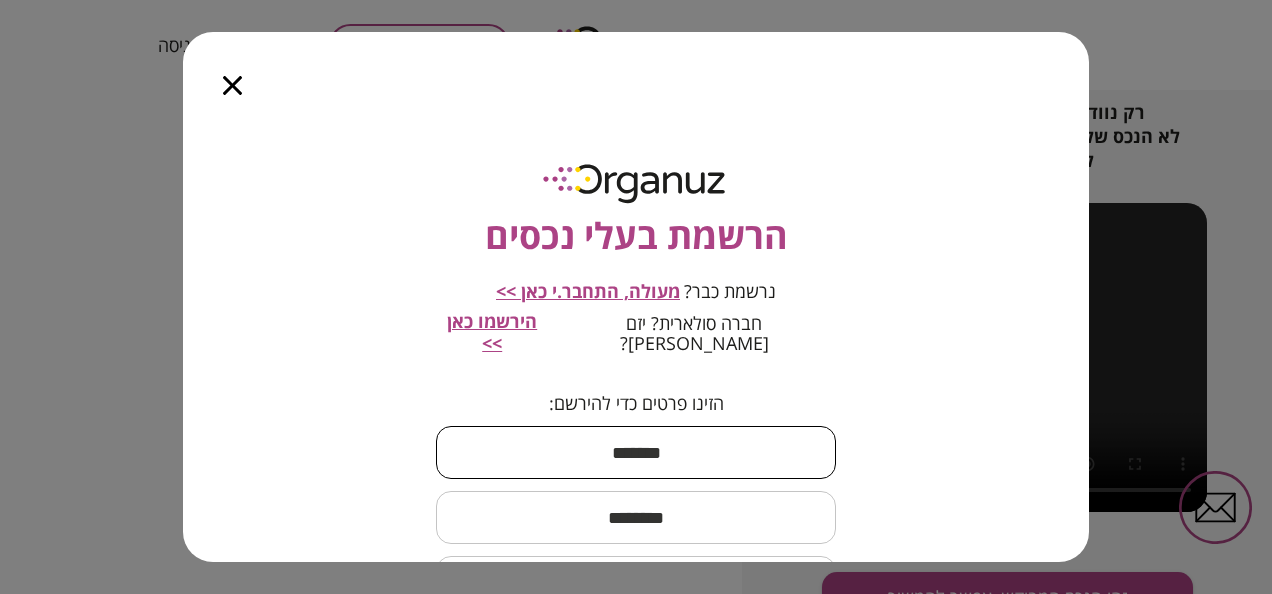 click at bounding box center (636, 452) 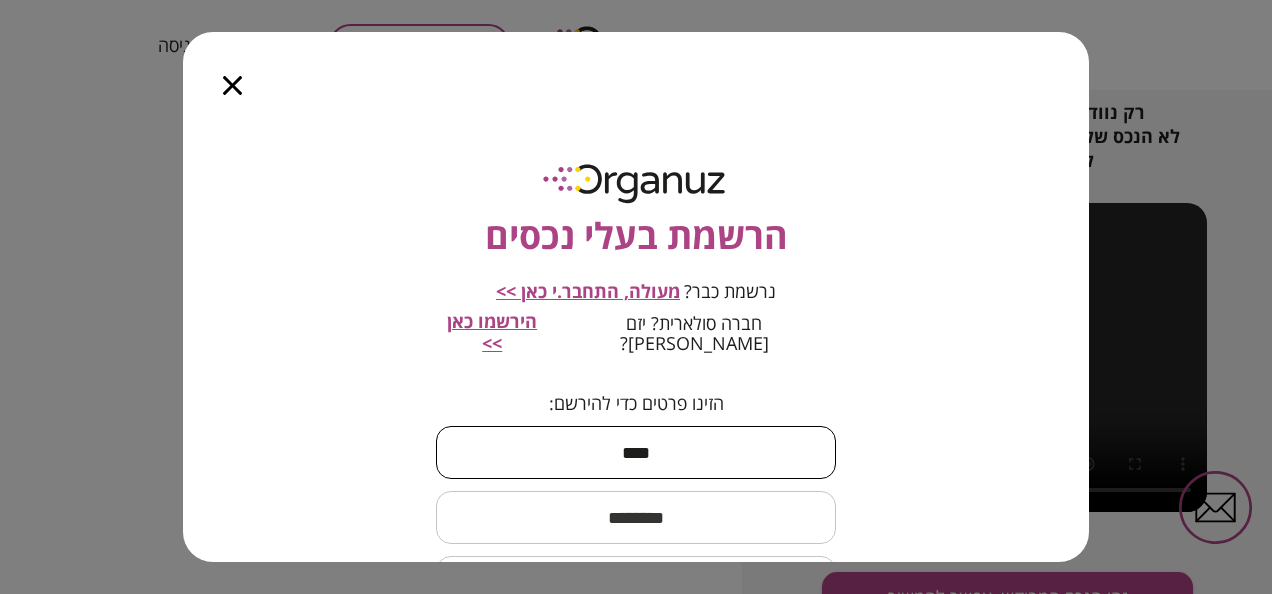 type on "****" 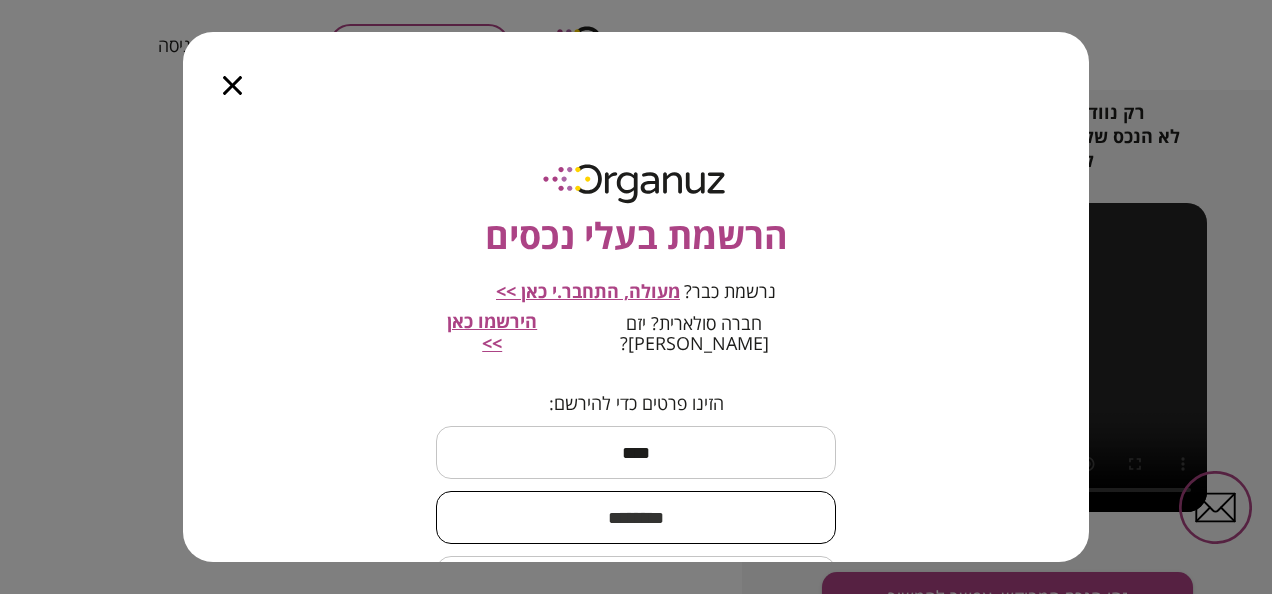 click at bounding box center (636, 517) 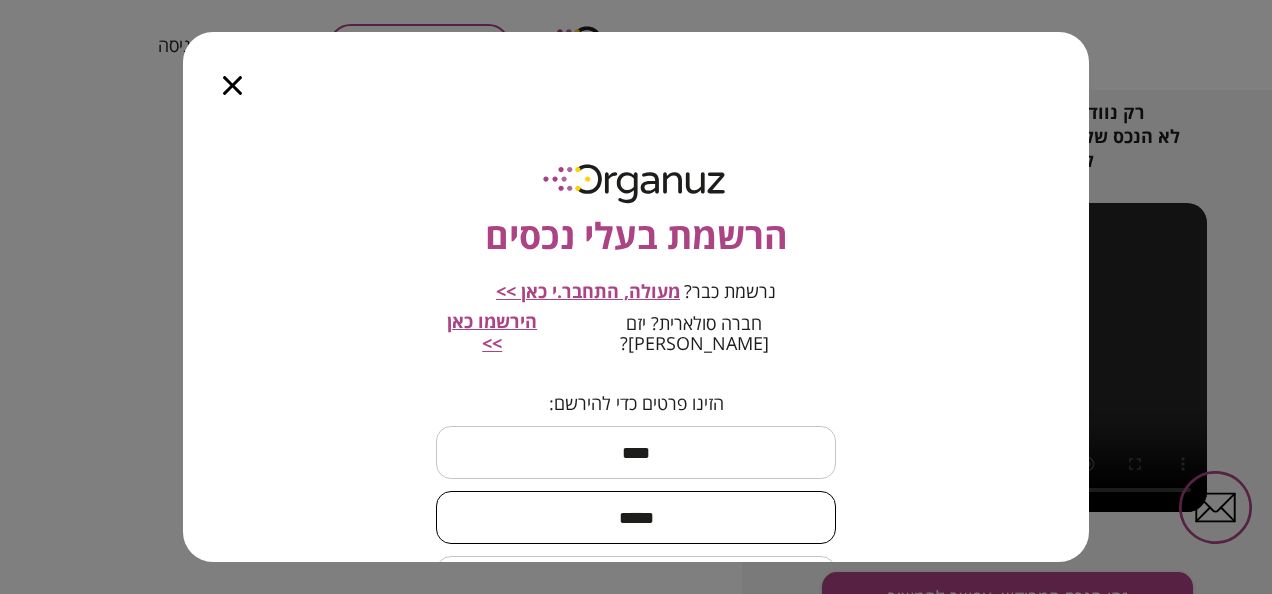 scroll, scrollTop: 100, scrollLeft: 0, axis: vertical 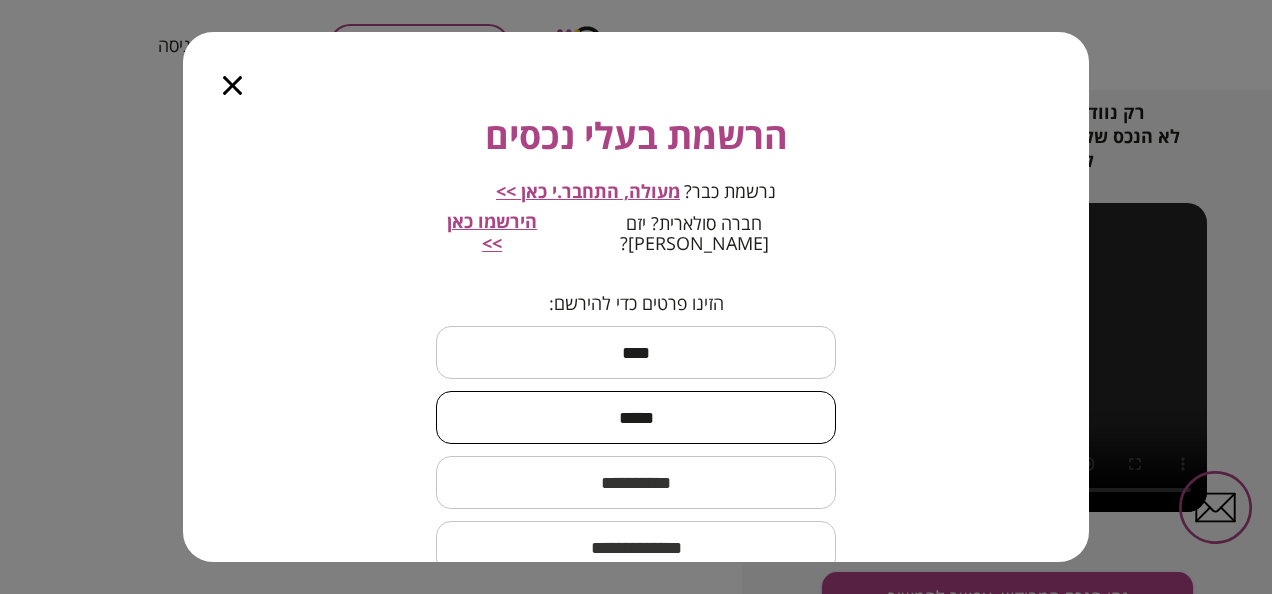 type on "*****" 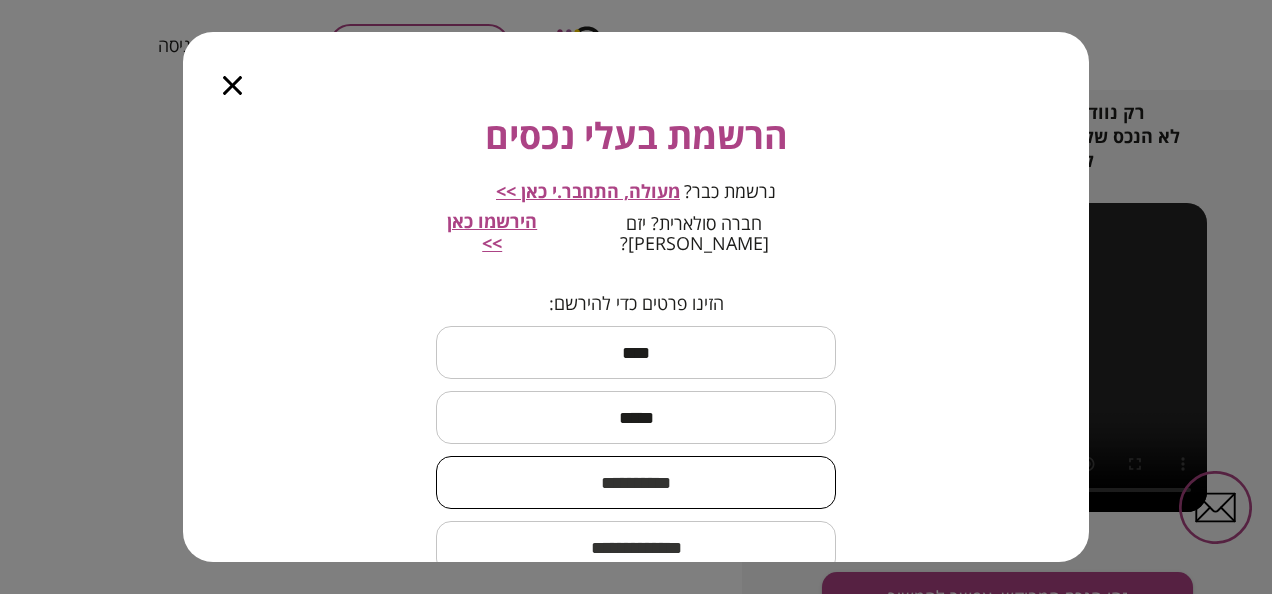 click at bounding box center [636, 482] 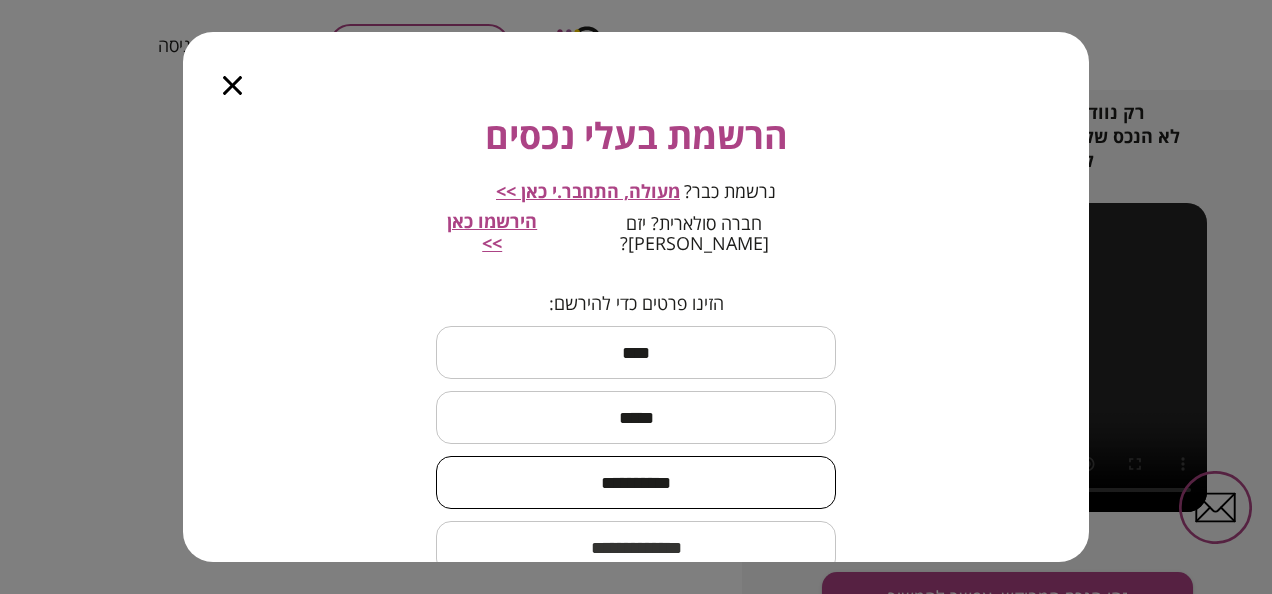 type on "**********" 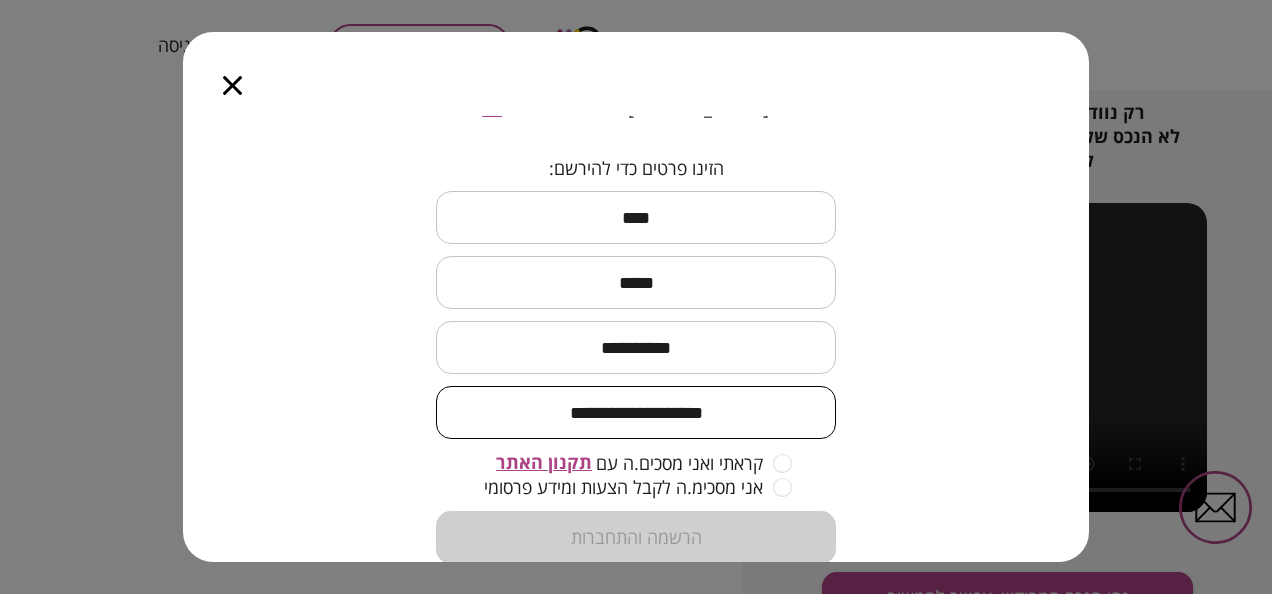 scroll, scrollTop: 270, scrollLeft: 0, axis: vertical 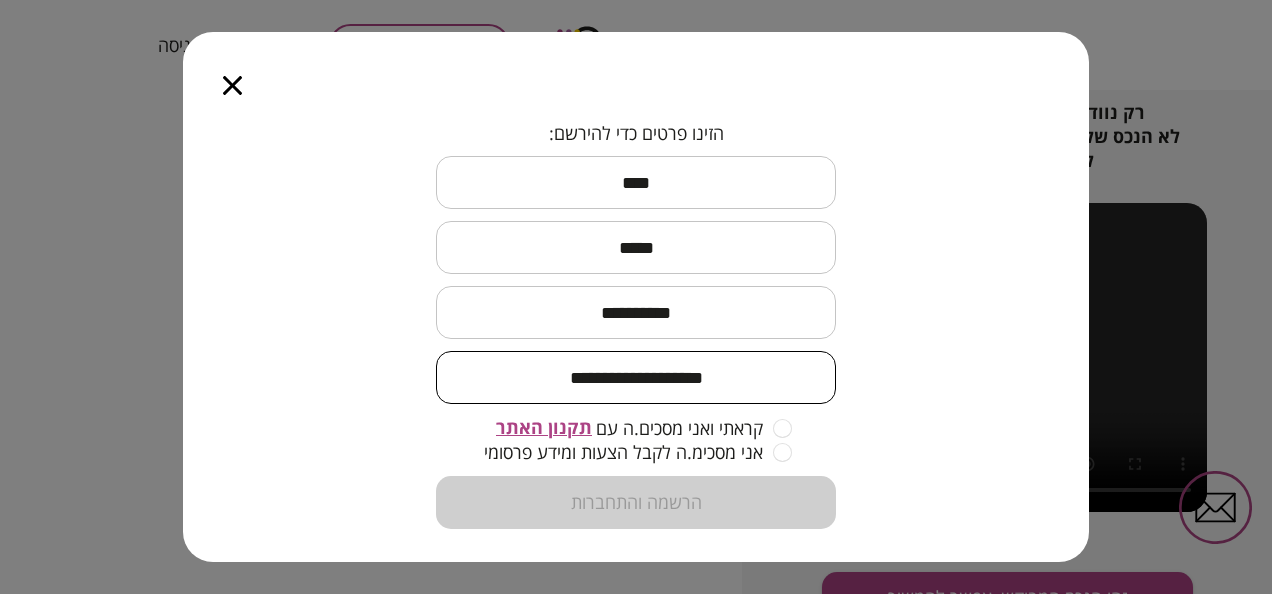 type on "**********" 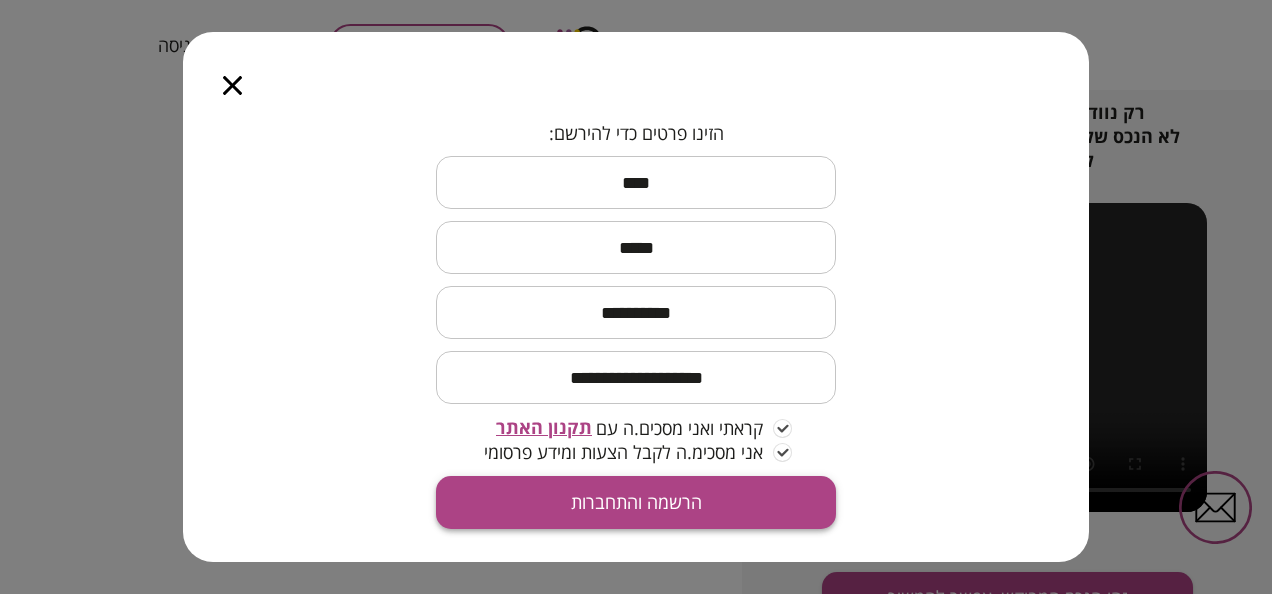 click on "הרשמה והתחברות" at bounding box center (636, 502) 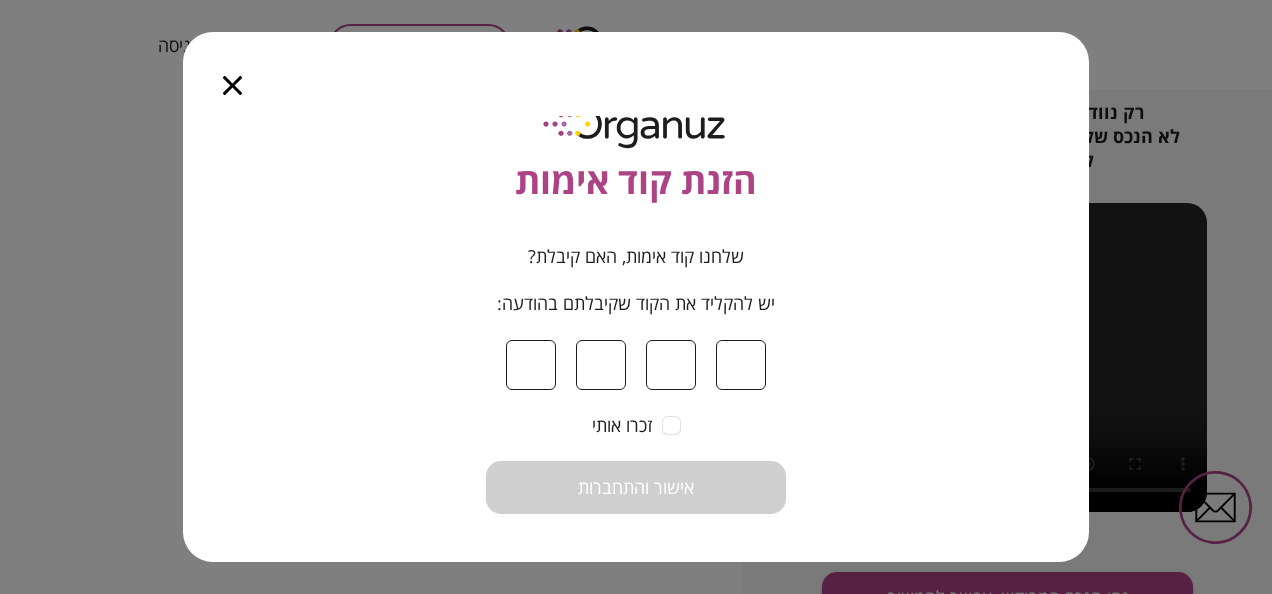 scroll, scrollTop: 100, scrollLeft: 0, axis: vertical 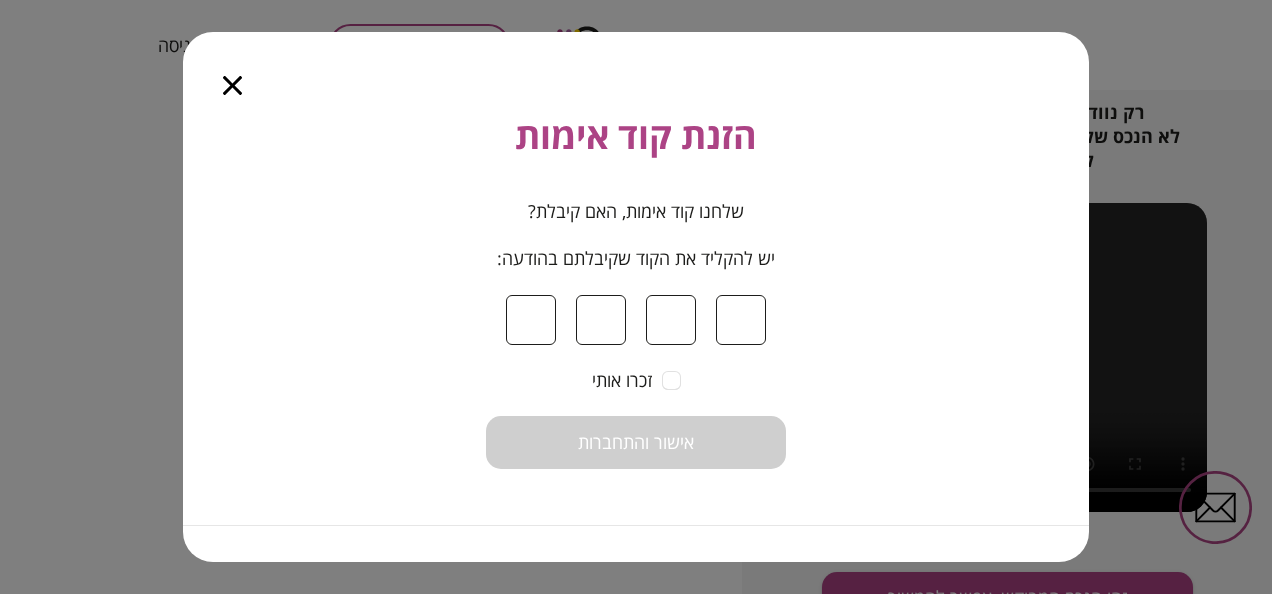 click at bounding box center [531, 320] 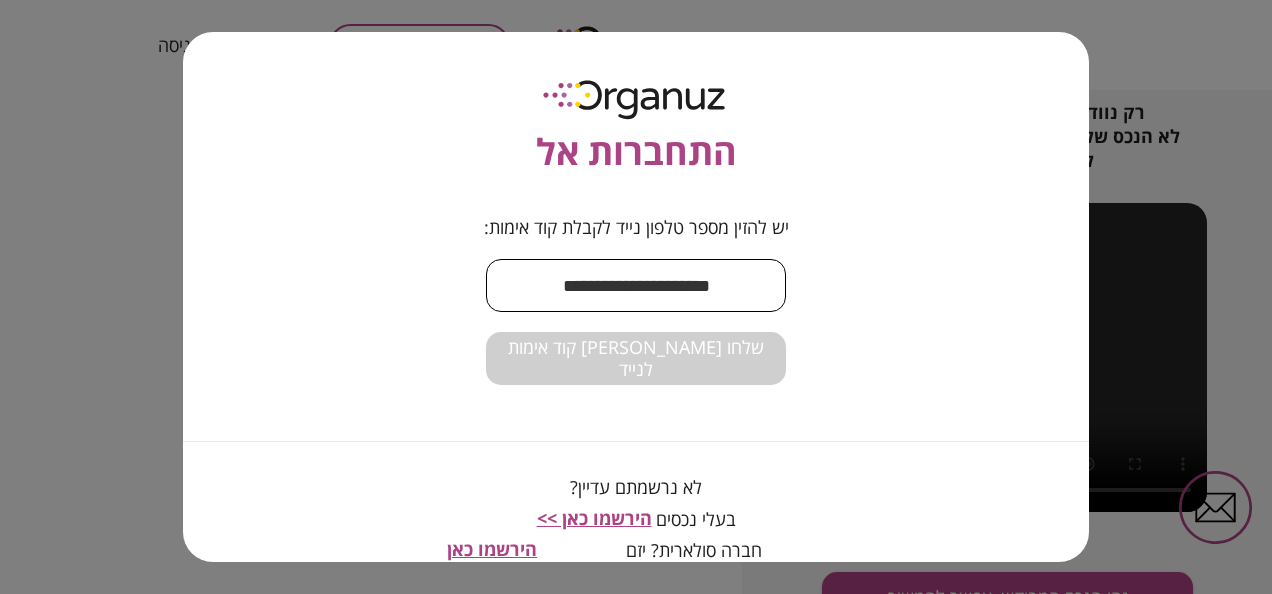 click at bounding box center [636, 285] 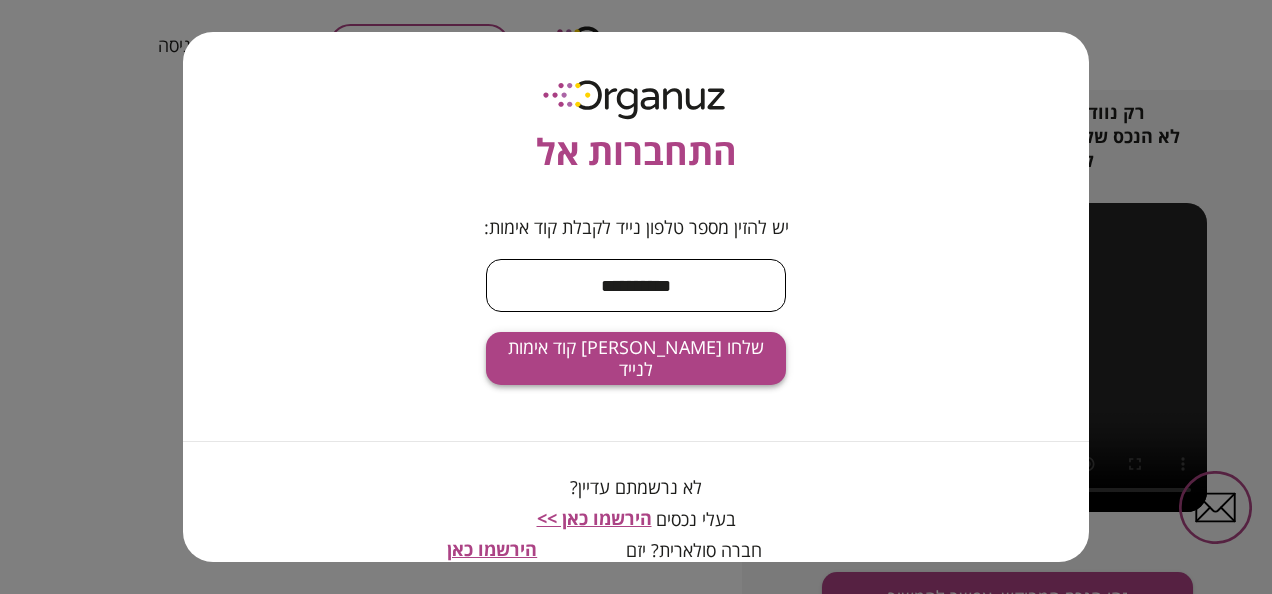 type on "**********" 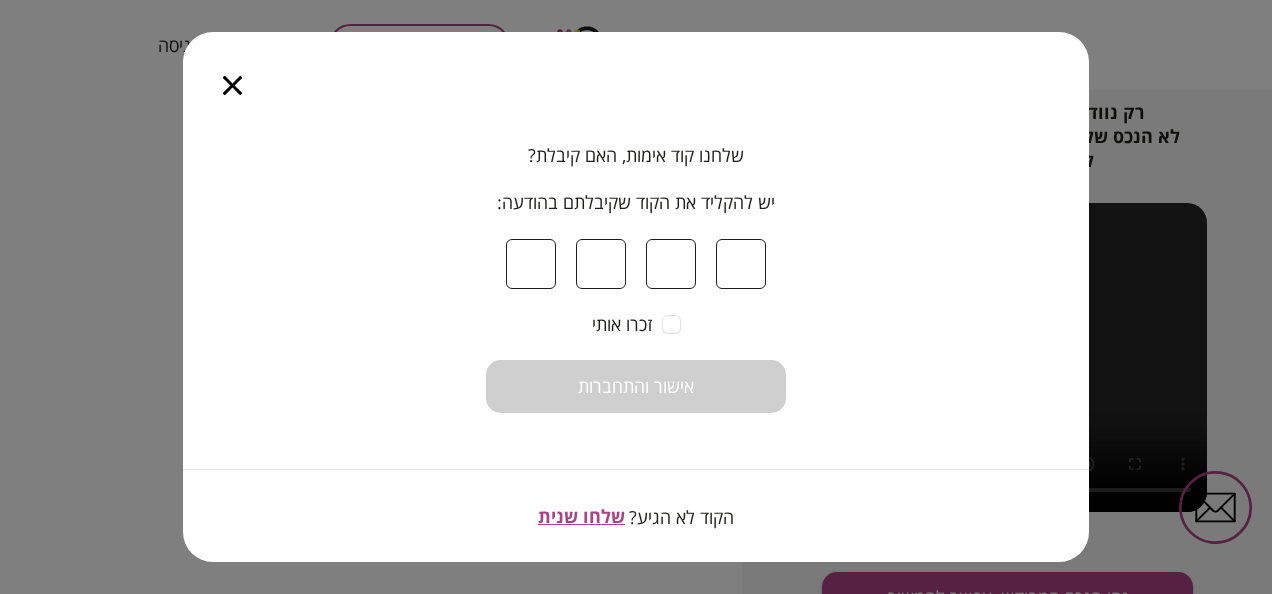 scroll, scrollTop: 158, scrollLeft: 0, axis: vertical 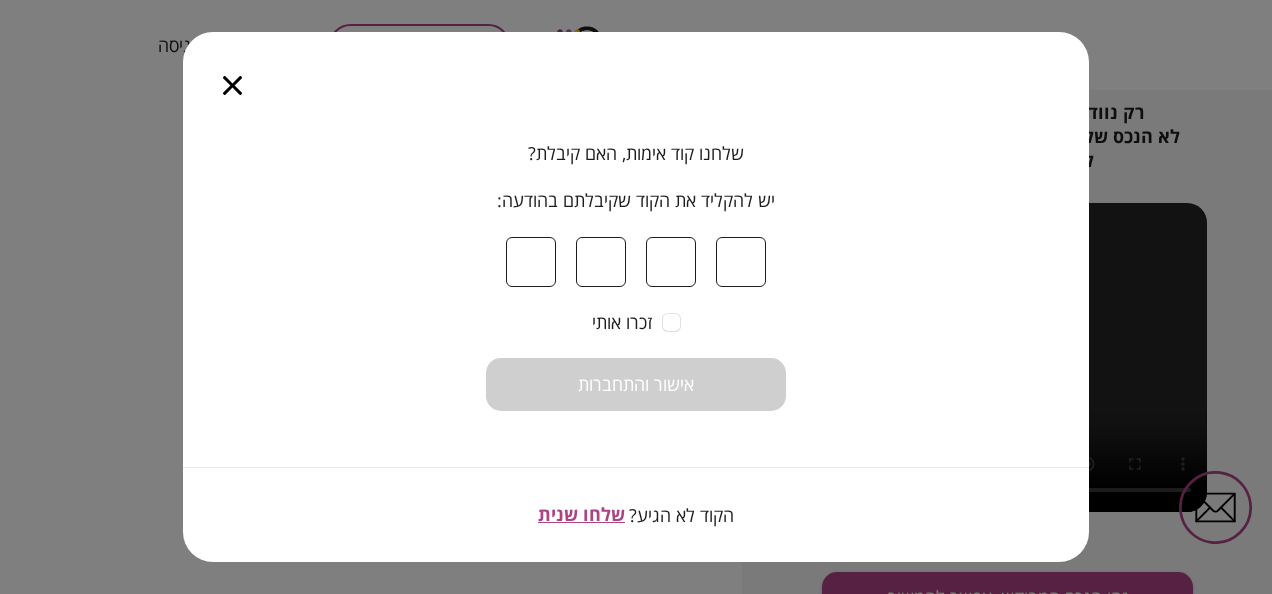 click on "שלחו שנית" at bounding box center [581, 514] 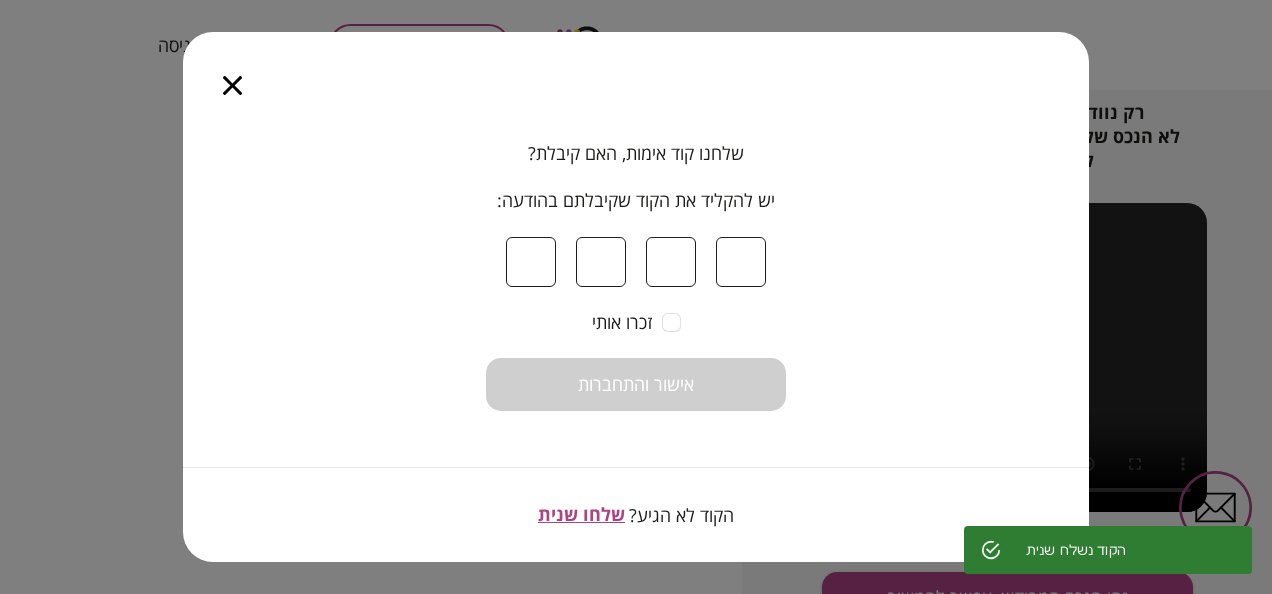 click 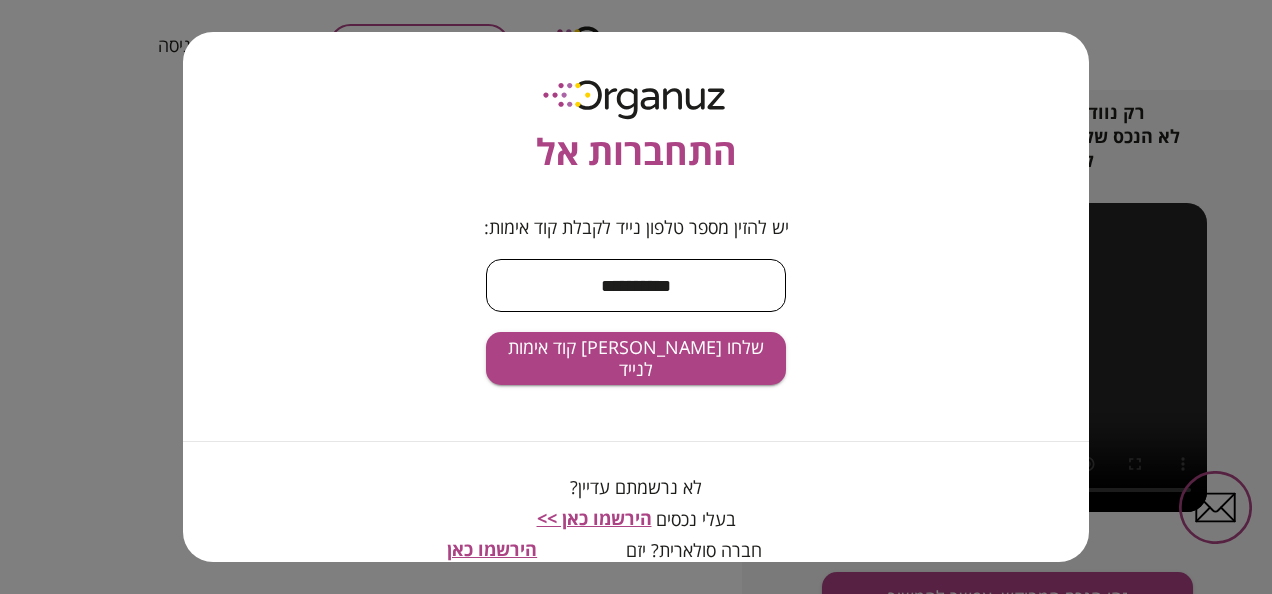 drag, startPoint x: 694, startPoint y: 286, endPoint x: 560, endPoint y: 276, distance: 134.37262 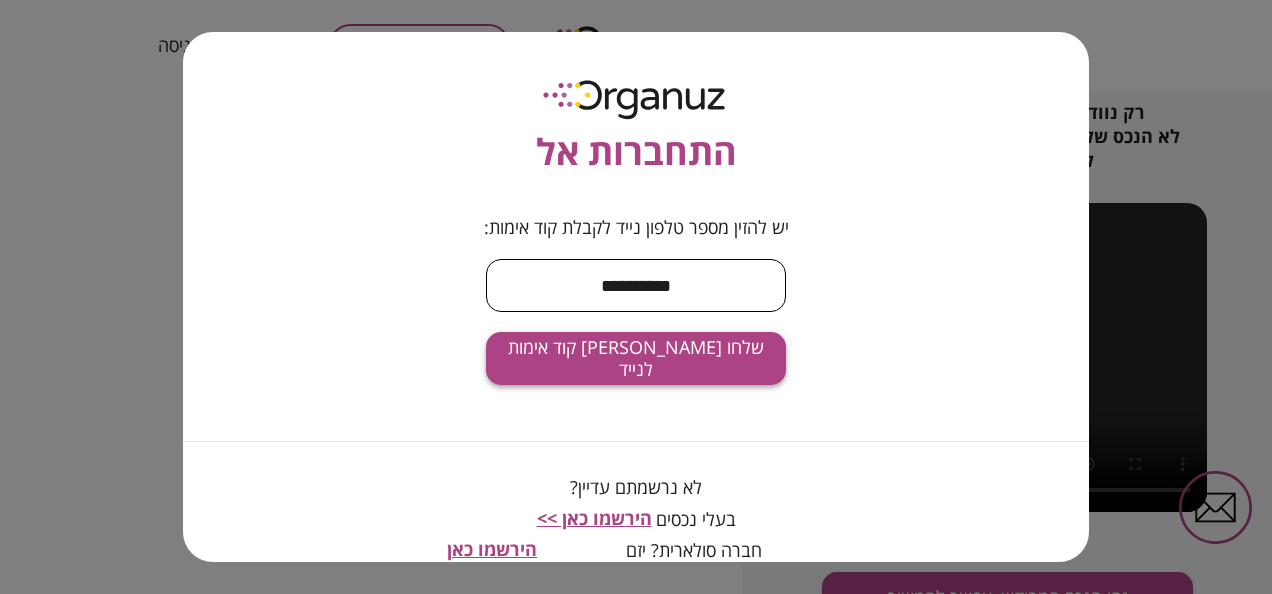 type on "**********" 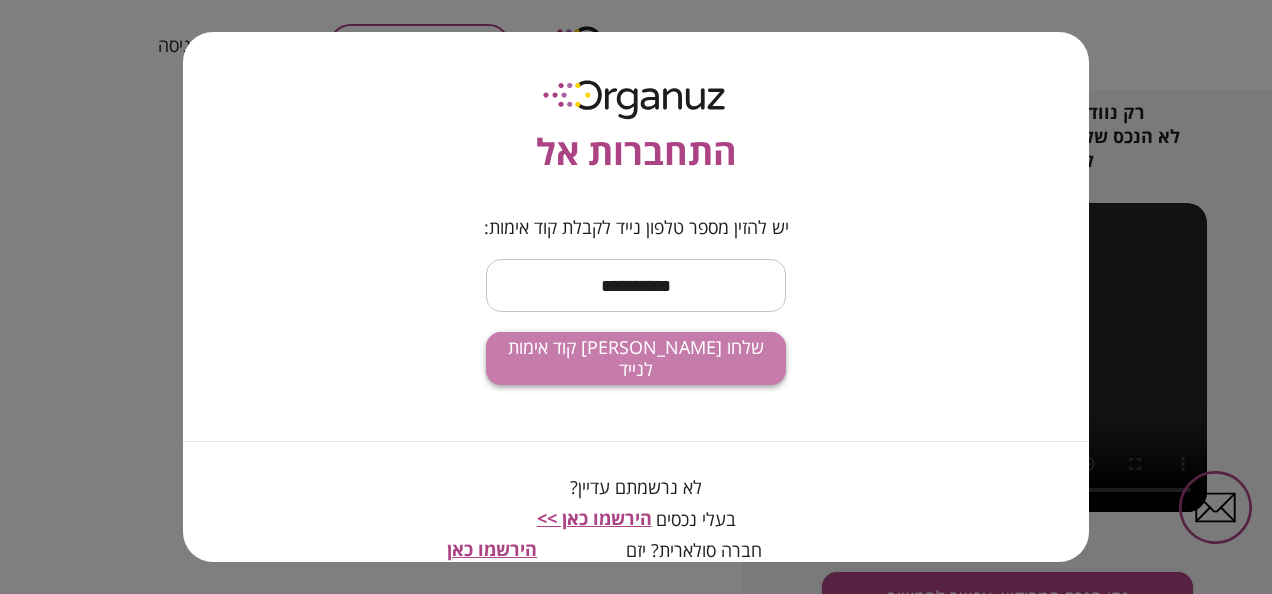 click on "שלחו [PERSON_NAME] קוד אימות לנייד" at bounding box center (636, 358) 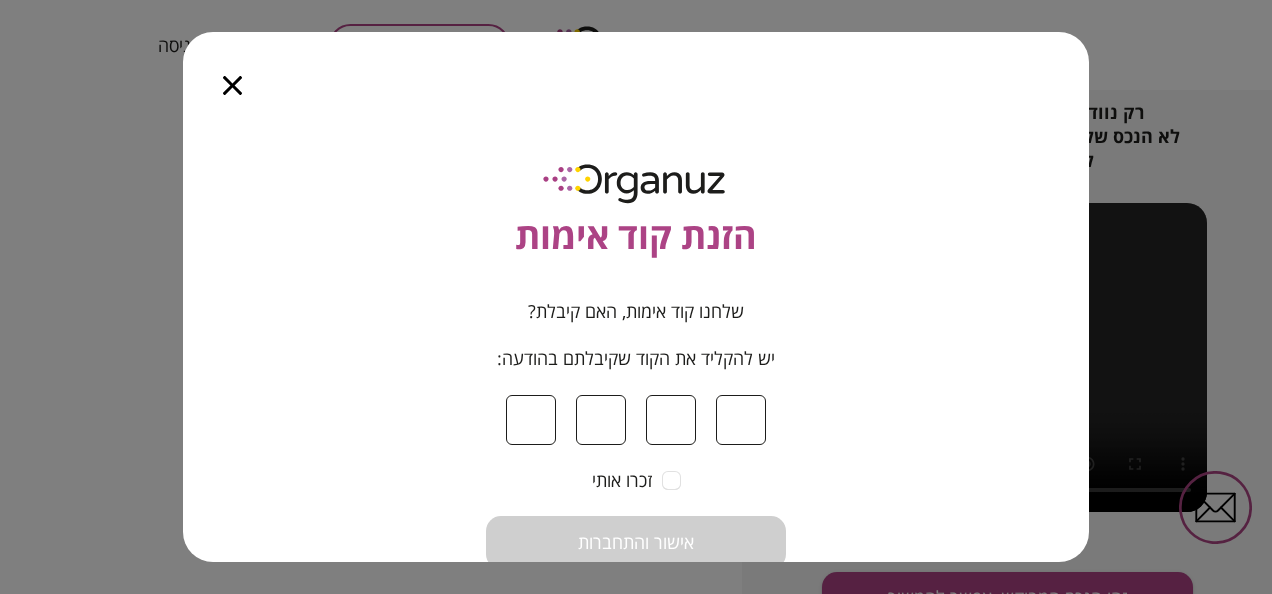 type on "*" 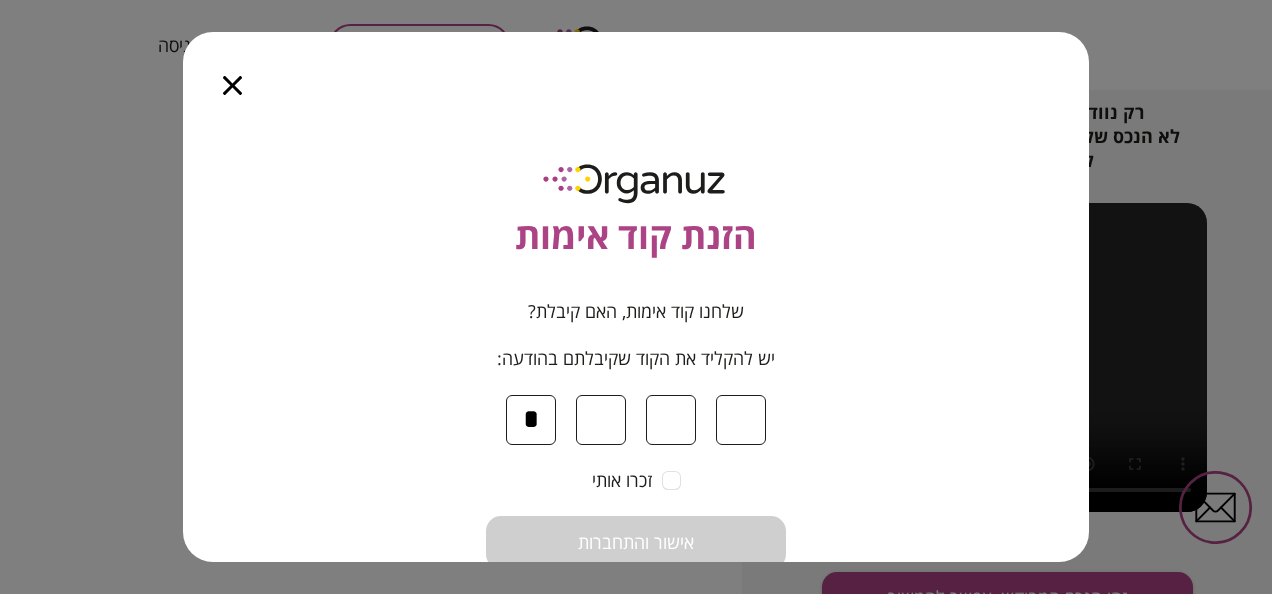 type on "*" 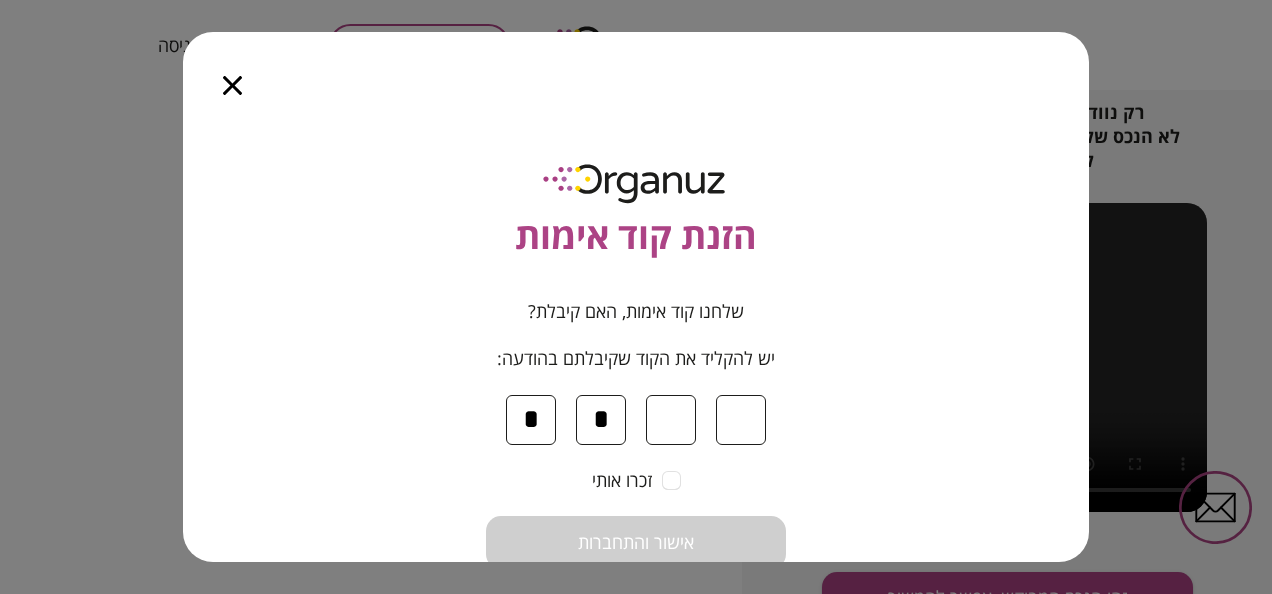 type on "*" 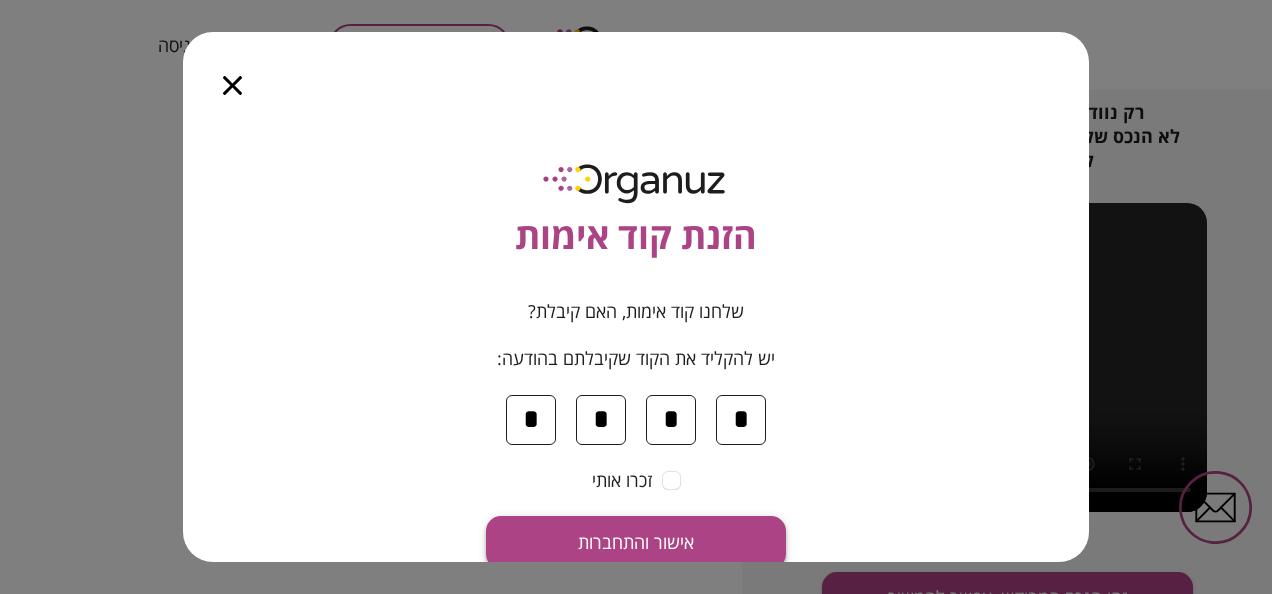 type on "*" 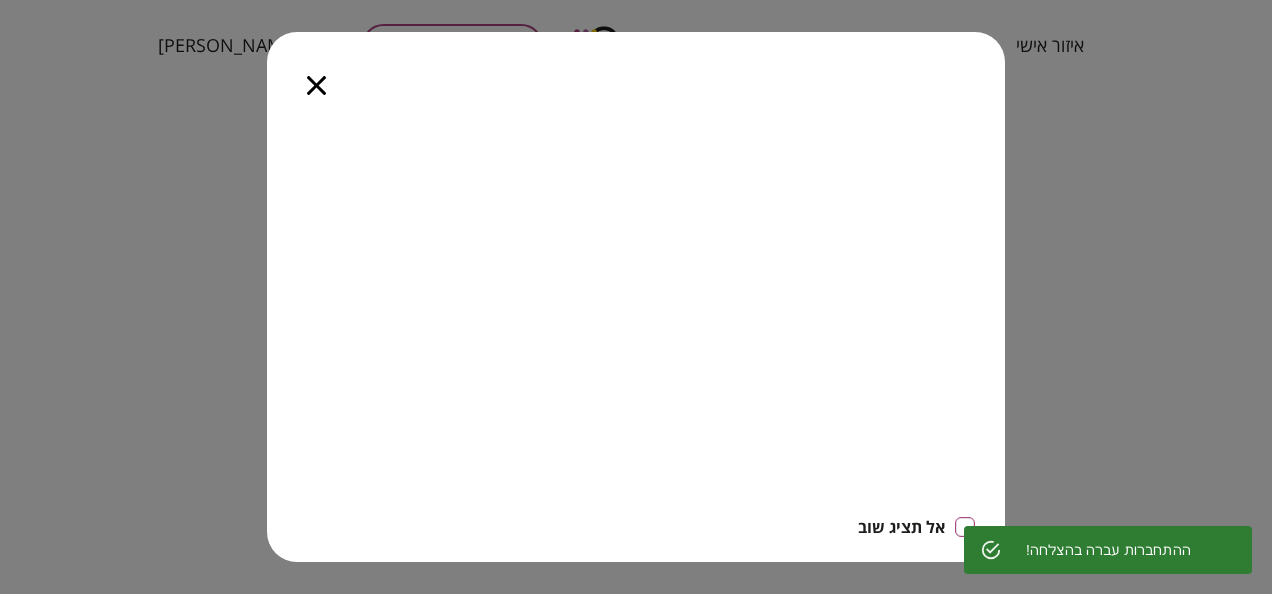 click 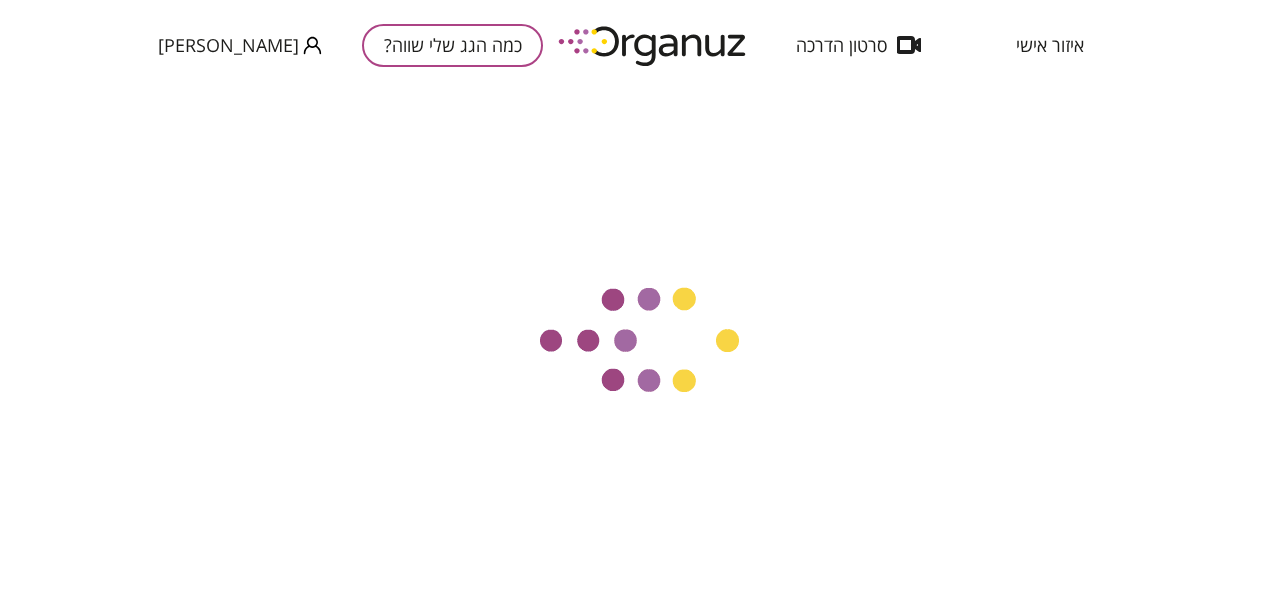 scroll, scrollTop: 271, scrollLeft: 0, axis: vertical 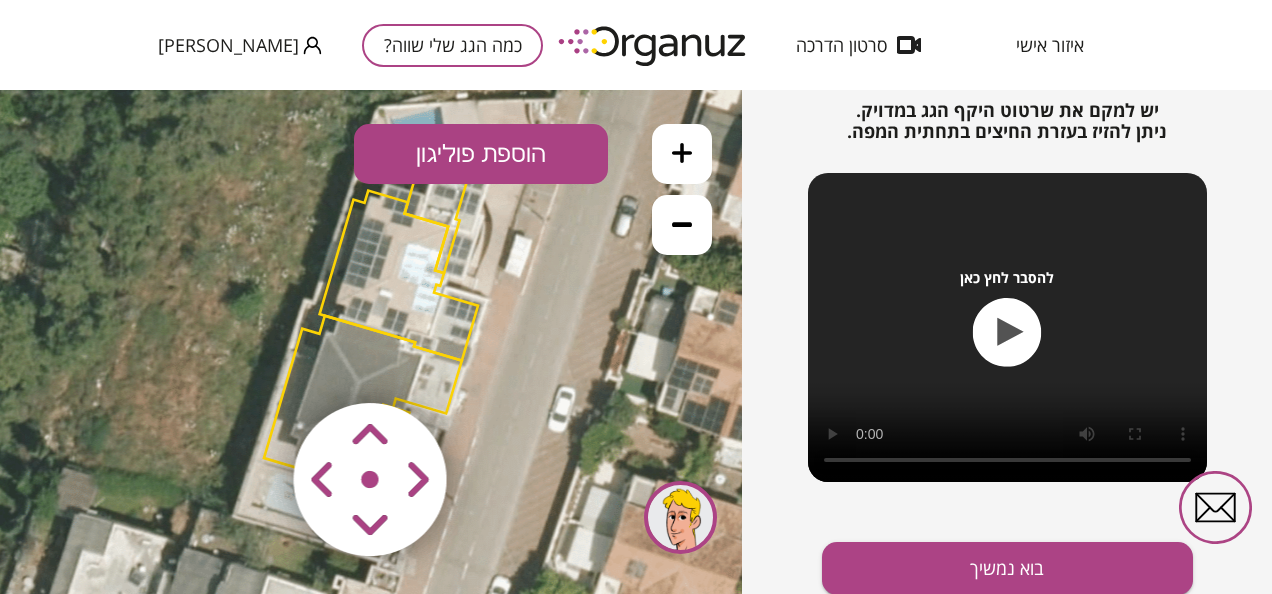 click 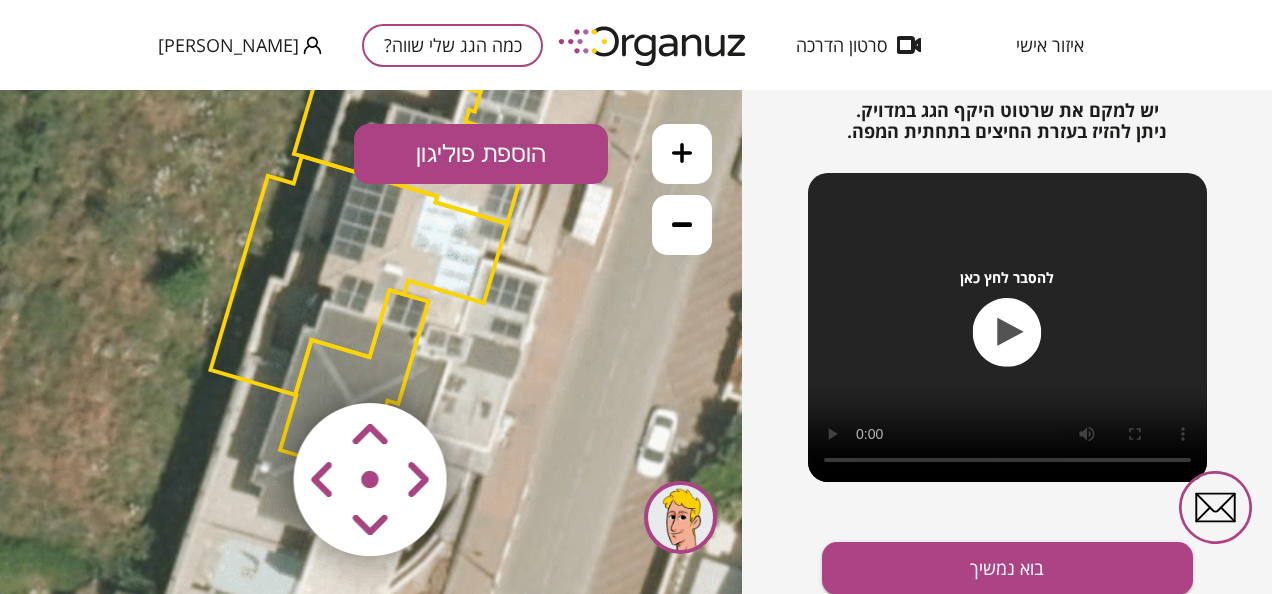 drag, startPoint x: 369, startPoint y: 472, endPoint x: 386, endPoint y: 538, distance: 68.154236 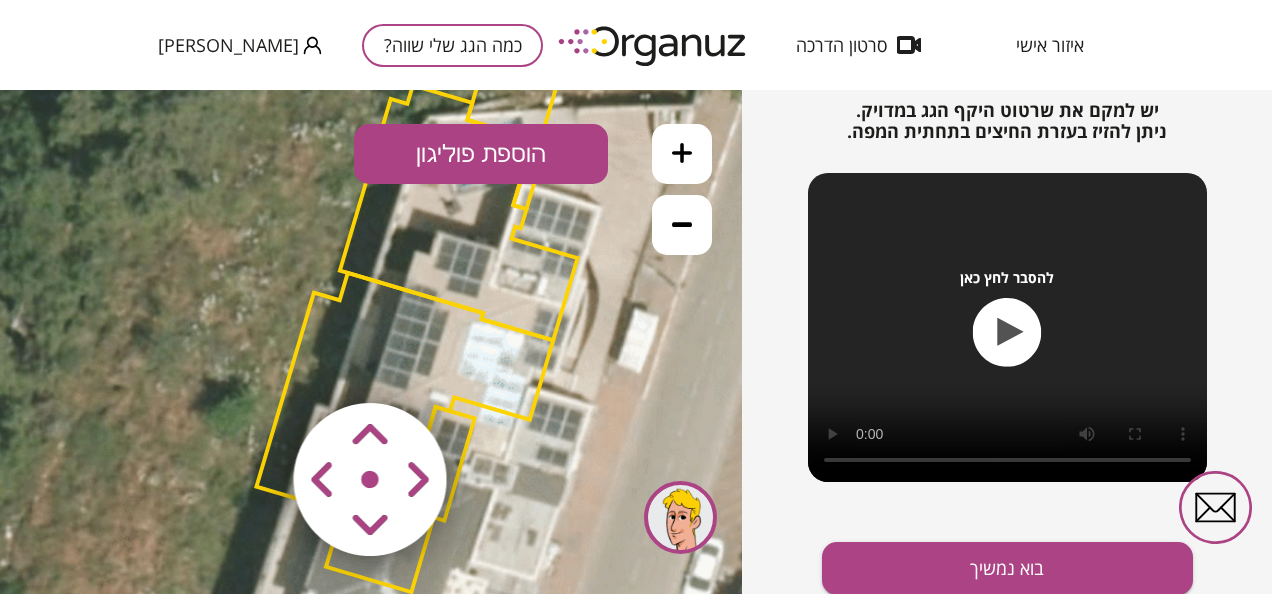 drag, startPoint x: 331, startPoint y: 308, endPoint x: 385, endPoint y: 413, distance: 118.072014 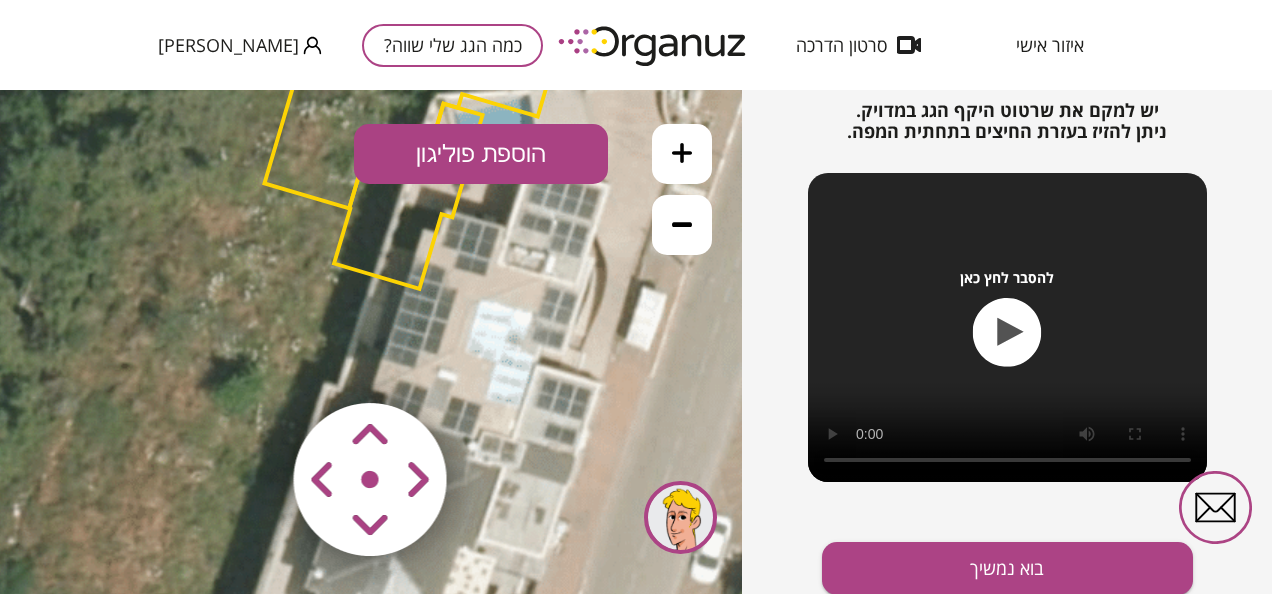 drag, startPoint x: 364, startPoint y: 460, endPoint x: 469, endPoint y: 462, distance: 105.01904 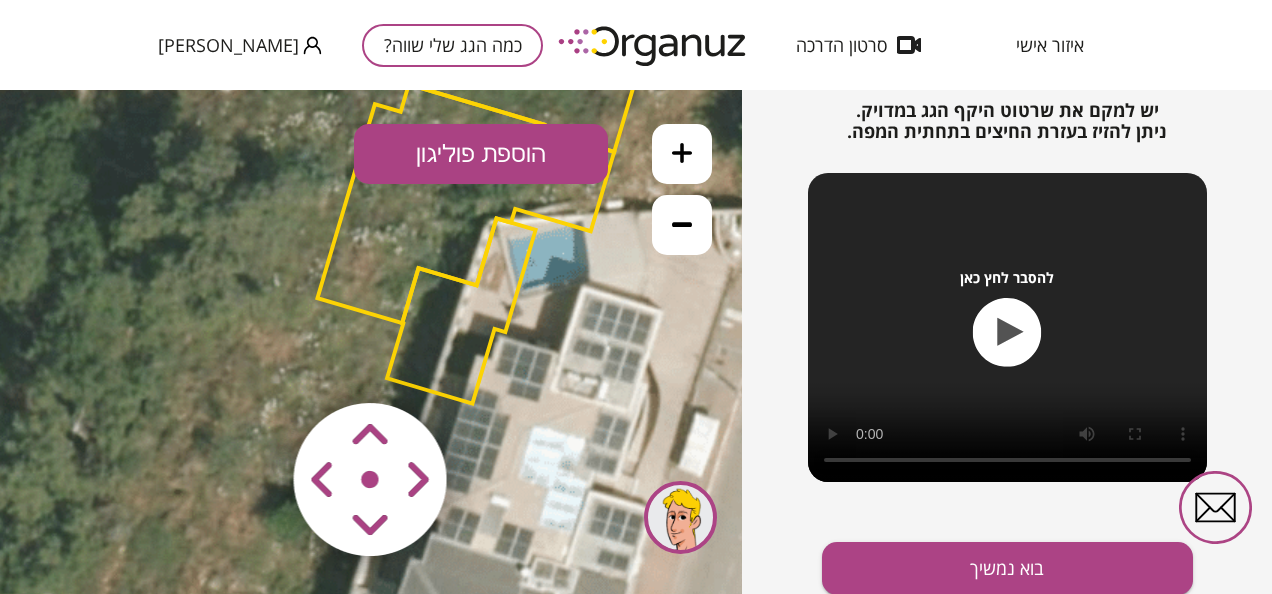 drag, startPoint x: 389, startPoint y: 222, endPoint x: 422, endPoint y: 303, distance: 87.46428 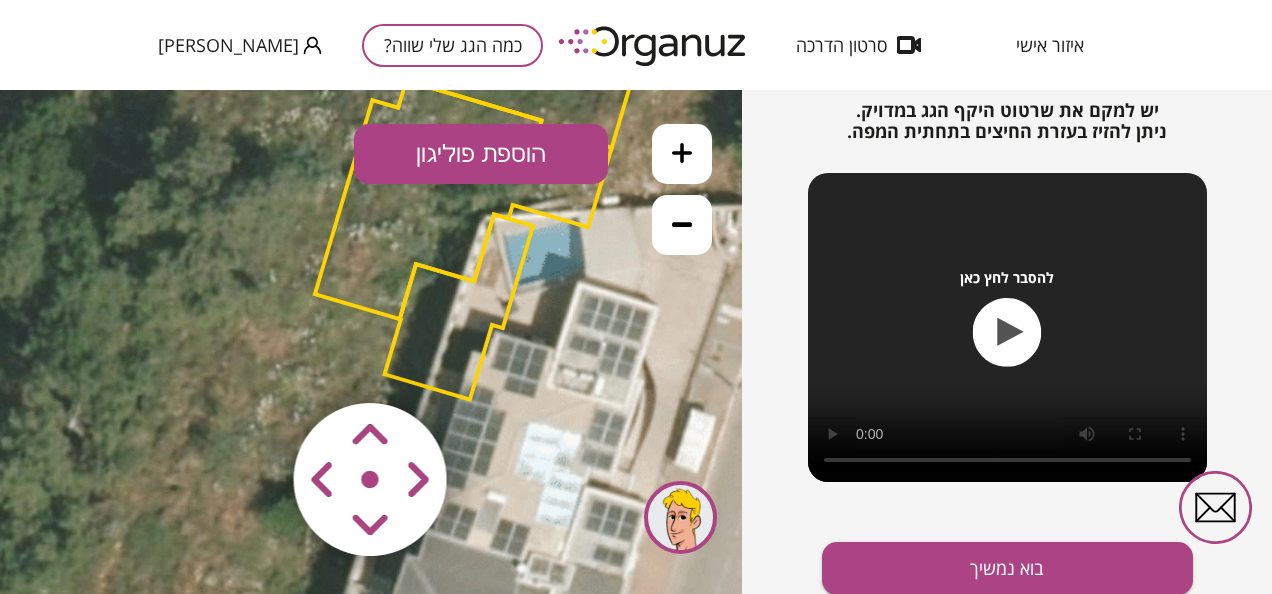 click at bounding box center (252, 361) 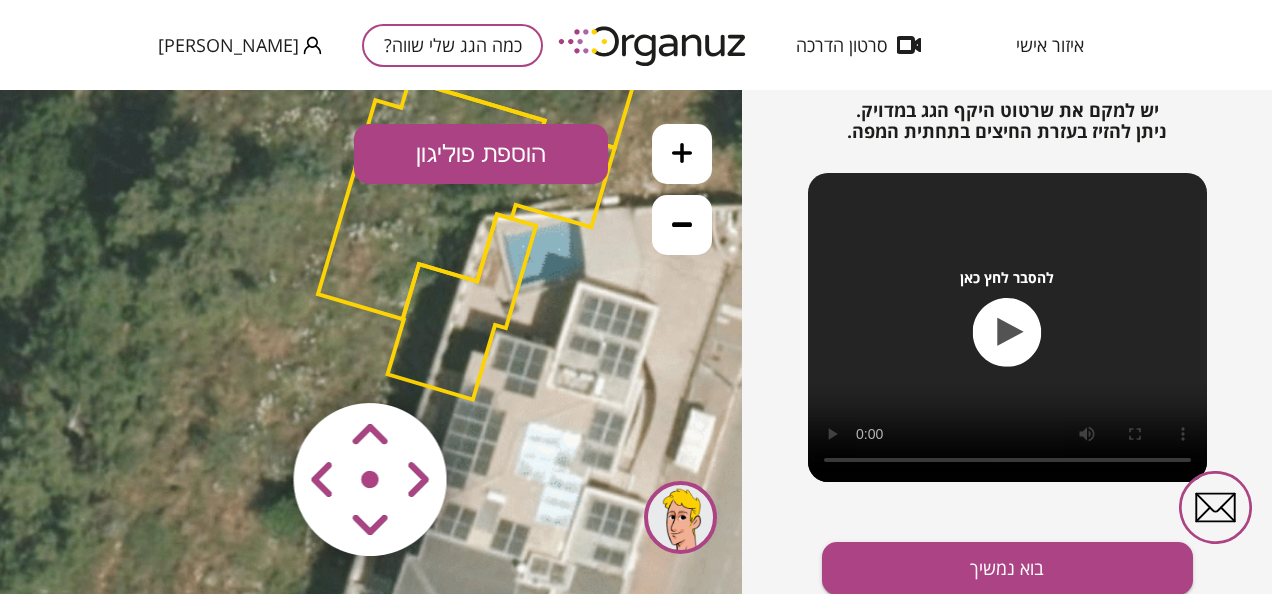 click at bounding box center [252, 361] 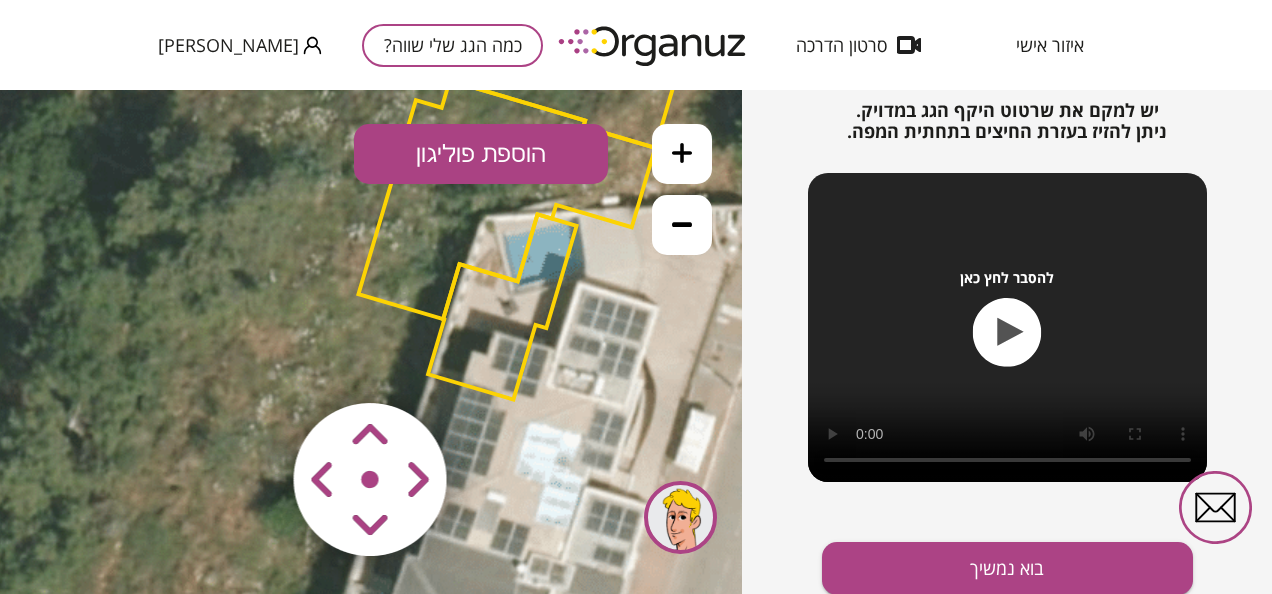 click at bounding box center [252, 361] 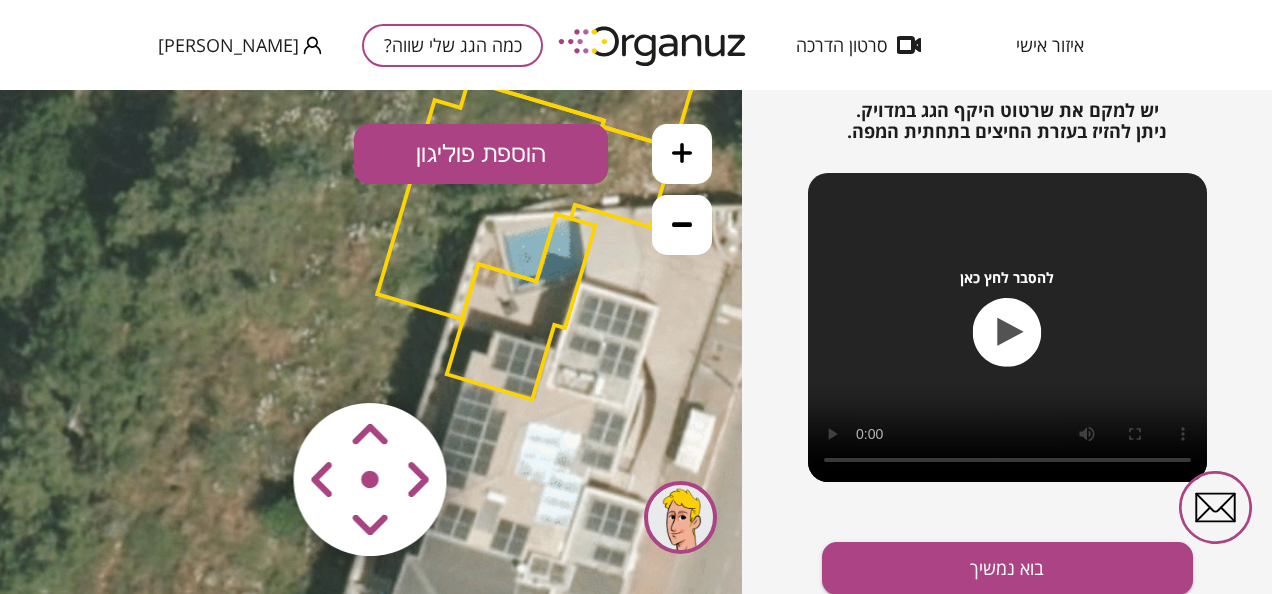 drag, startPoint x: 421, startPoint y: 477, endPoint x: 368, endPoint y: 524, distance: 70.837845 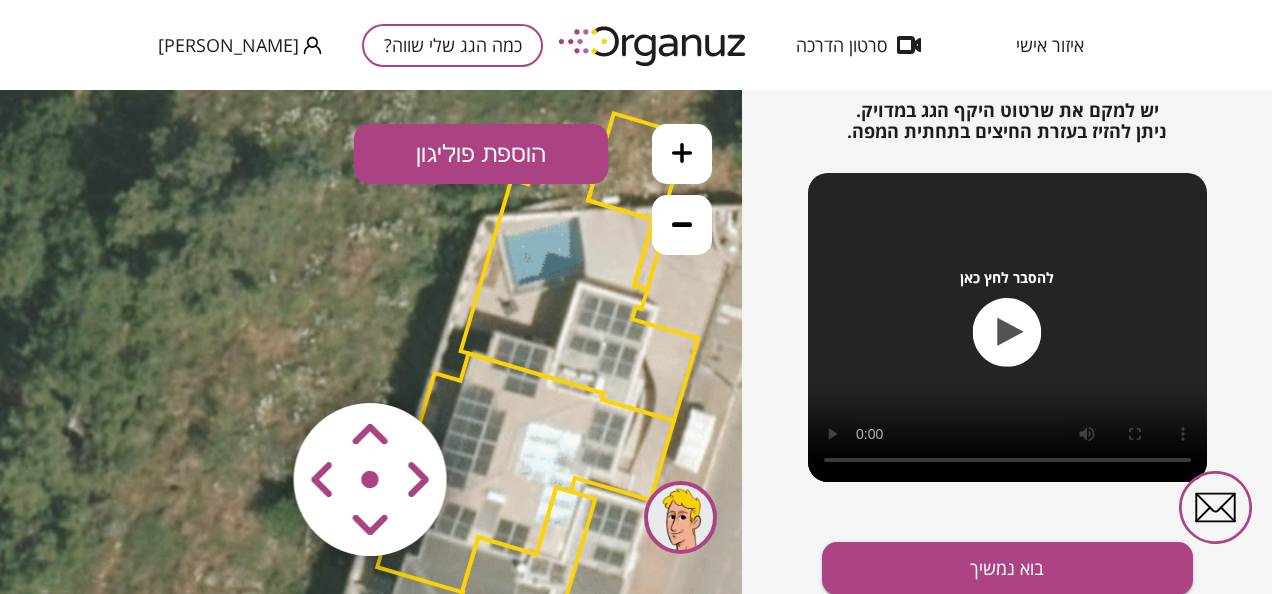 drag, startPoint x: 368, startPoint y: 524, endPoint x: 389, endPoint y: 620, distance: 98.270035 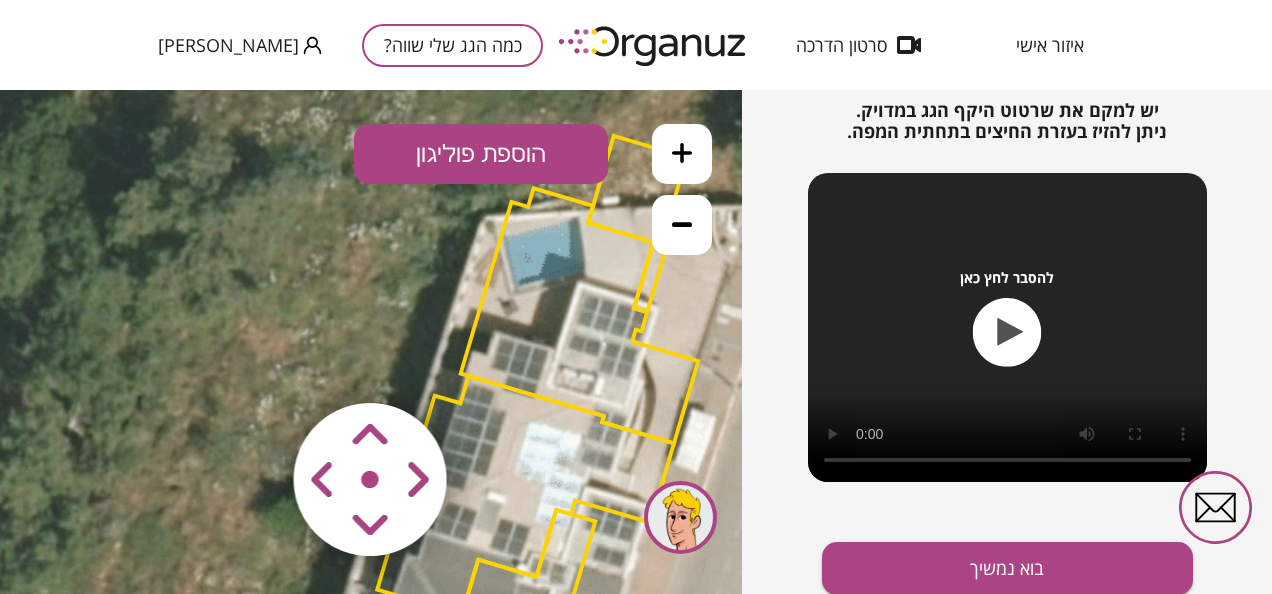 click at bounding box center (682, 225) 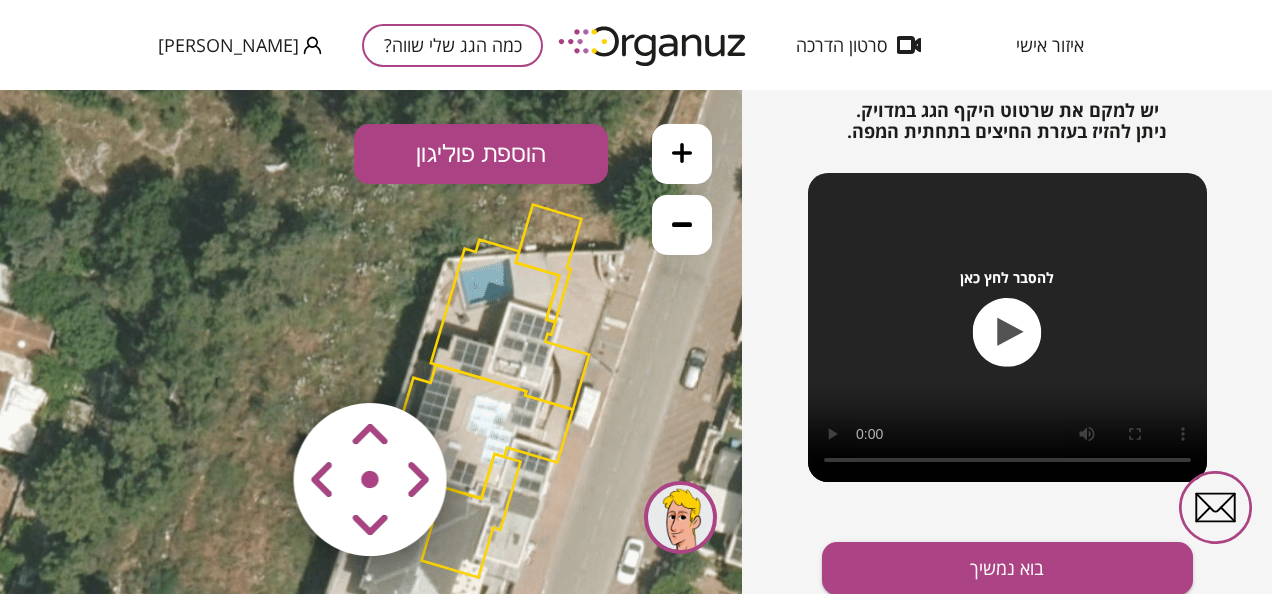 click at bounding box center [682, 225] 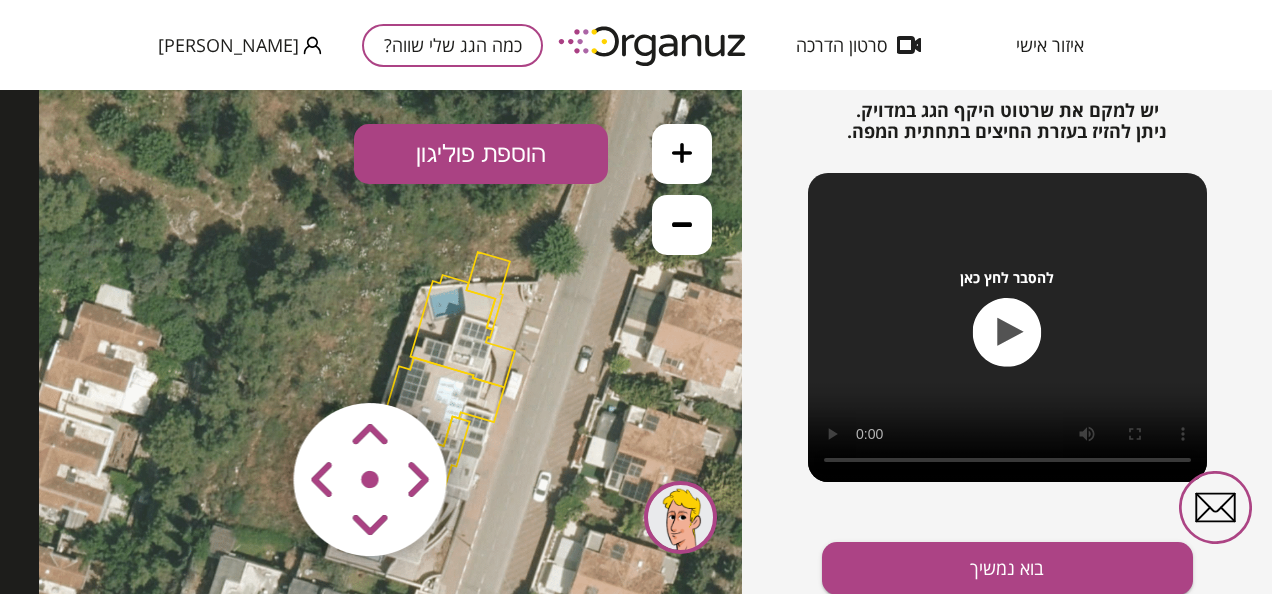 click at bounding box center (252, 361) 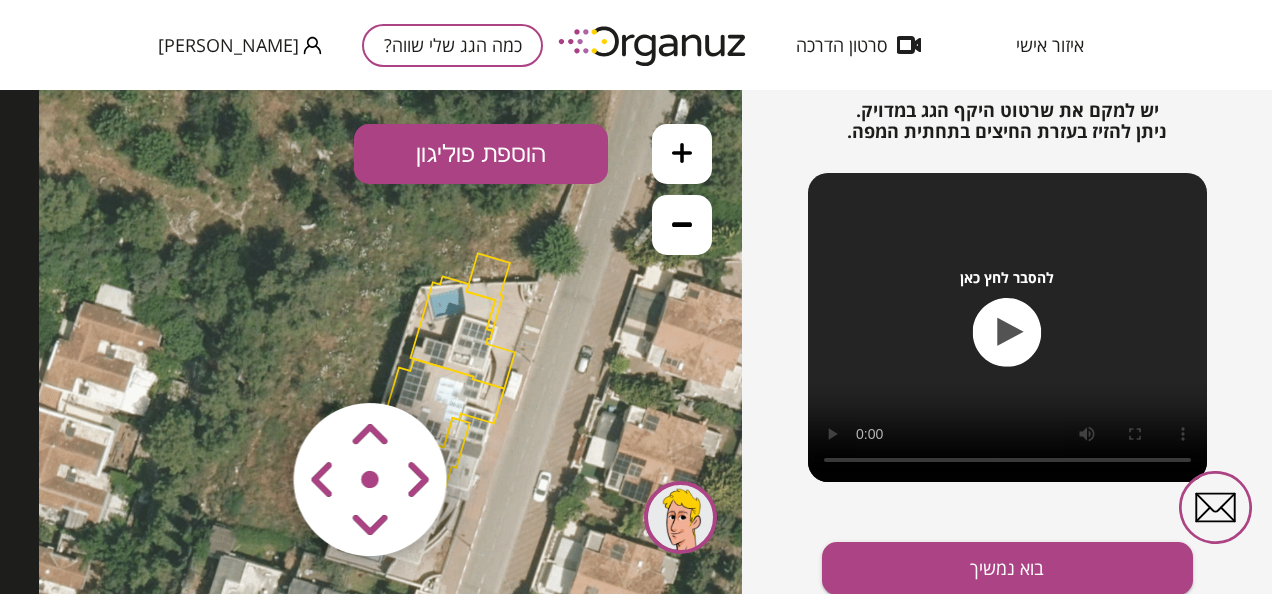 click at bounding box center [252, 361] 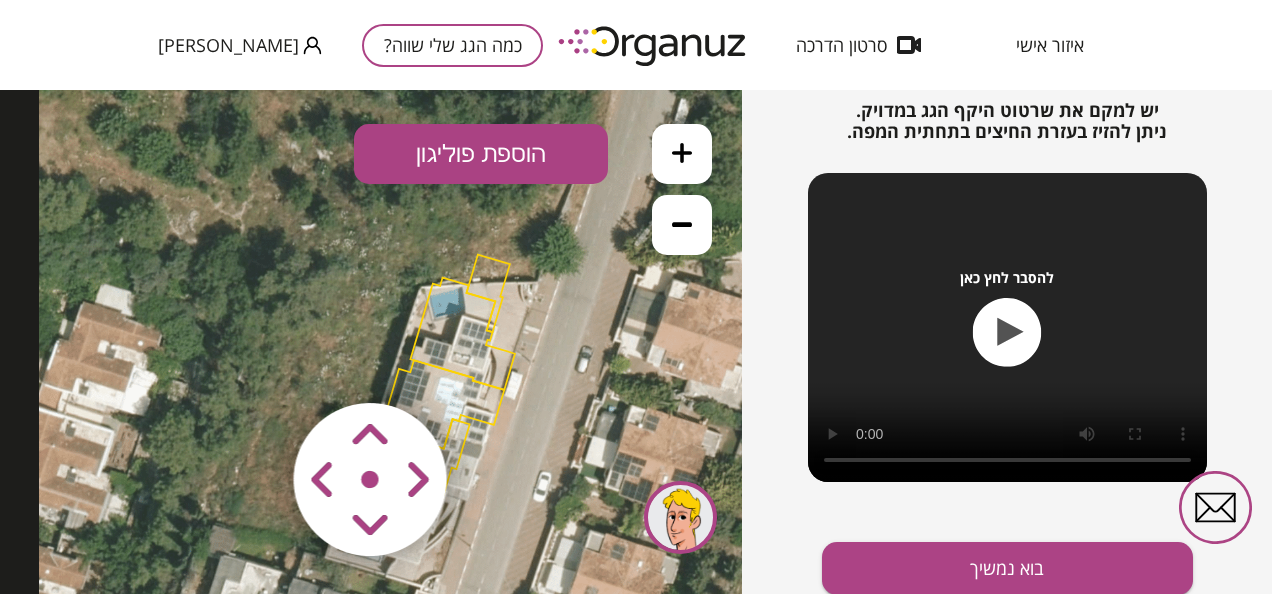 click at bounding box center [252, 361] 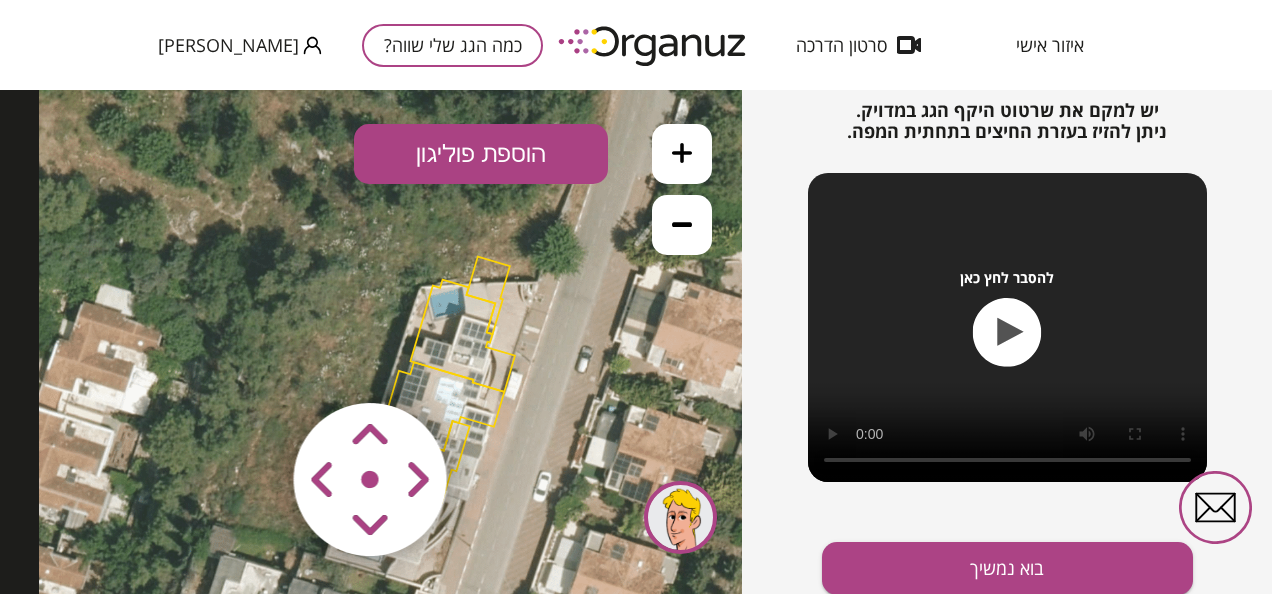 click at bounding box center (252, 361) 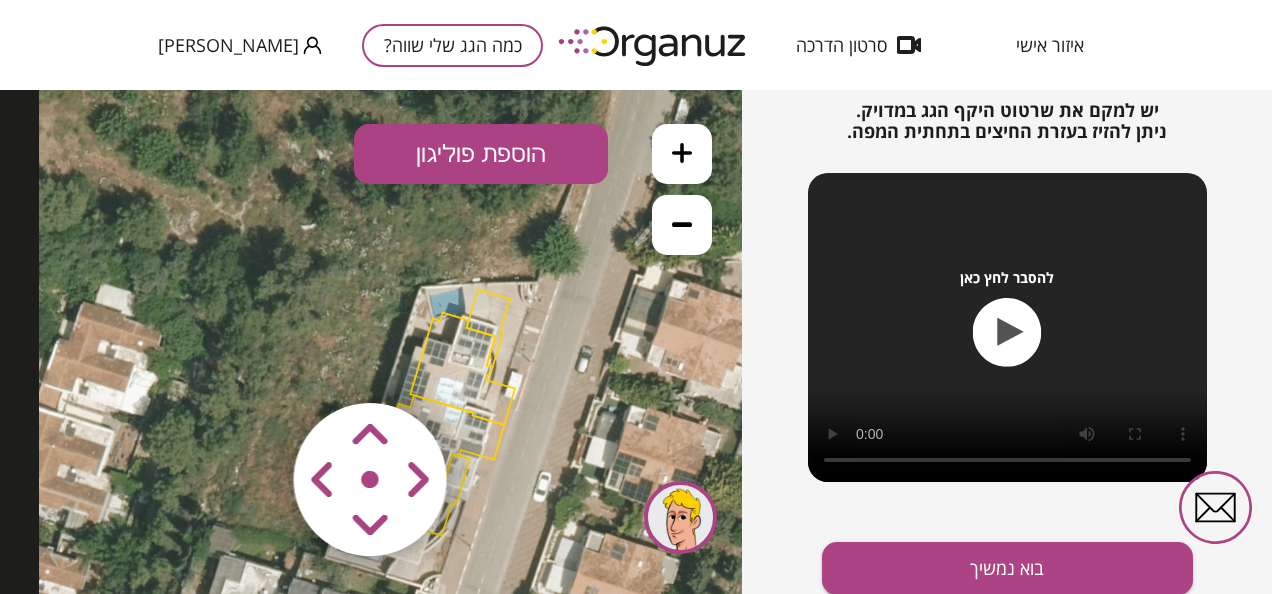 click at bounding box center [252, 361] 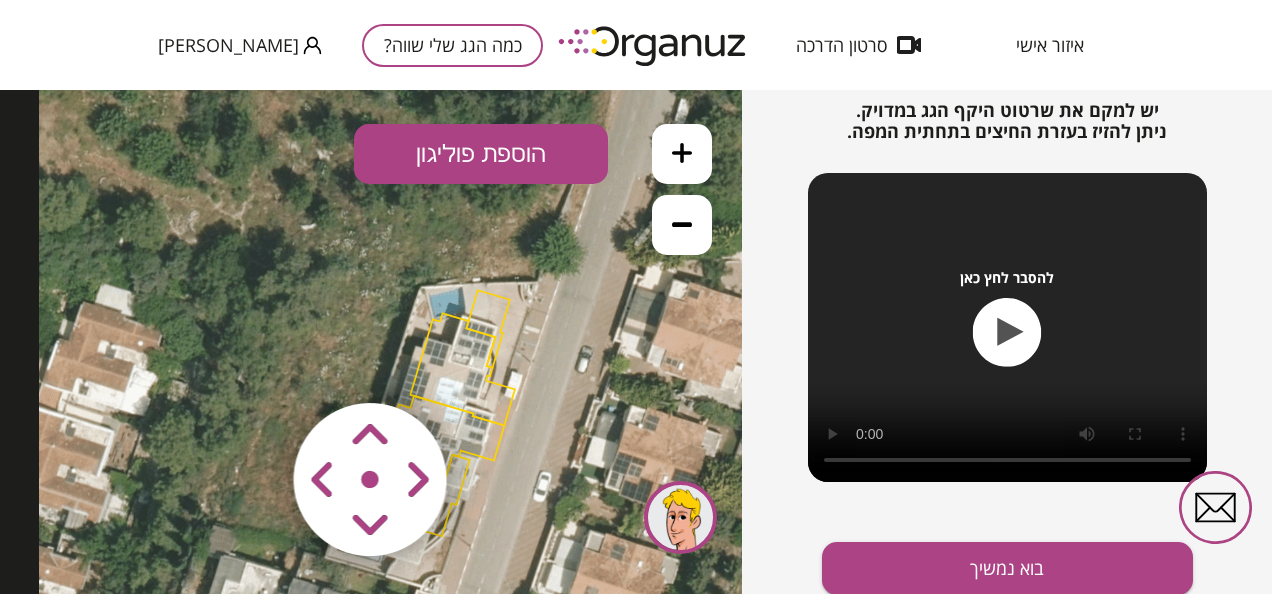 click at bounding box center [252, 361] 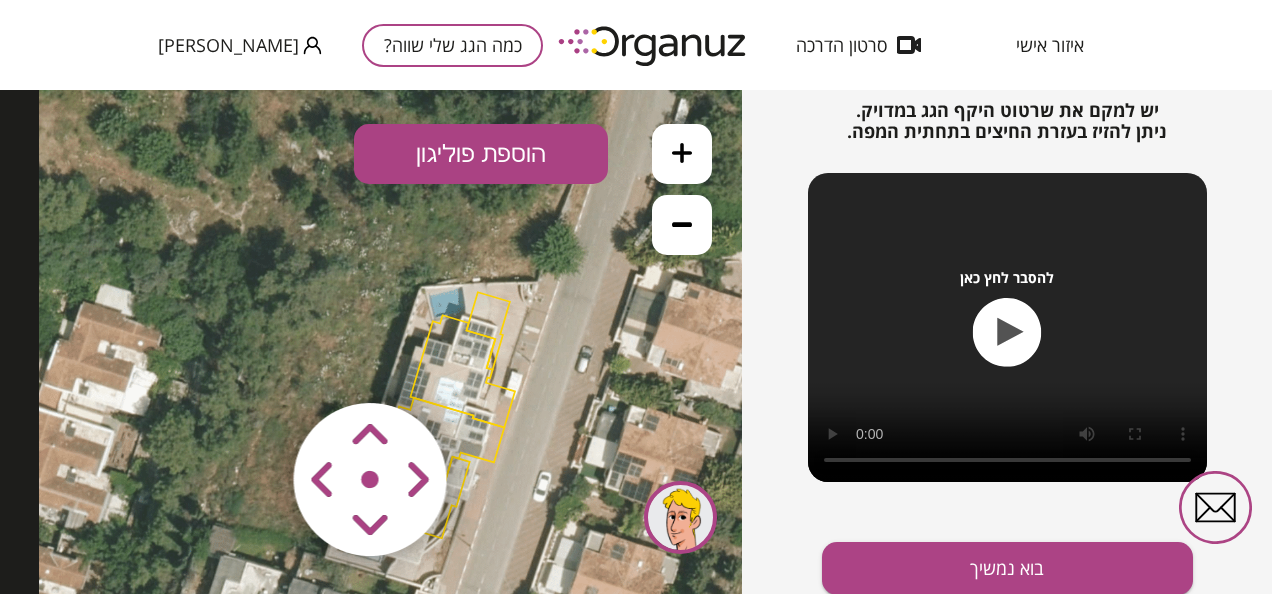click at bounding box center [252, 361] 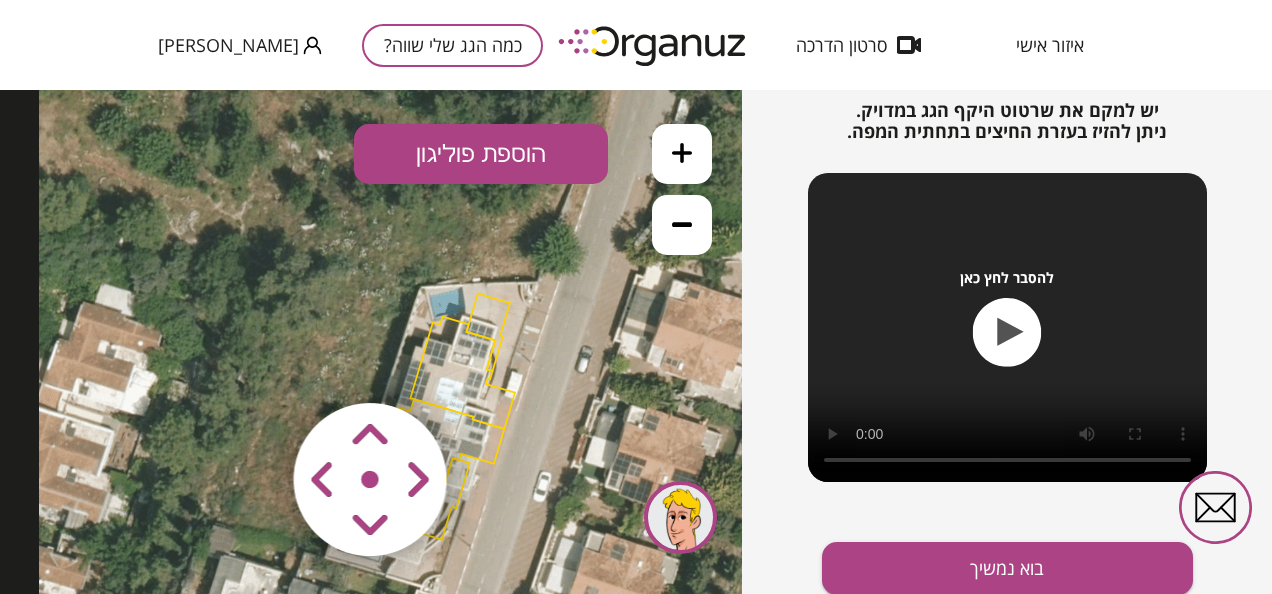 click at bounding box center [252, 361] 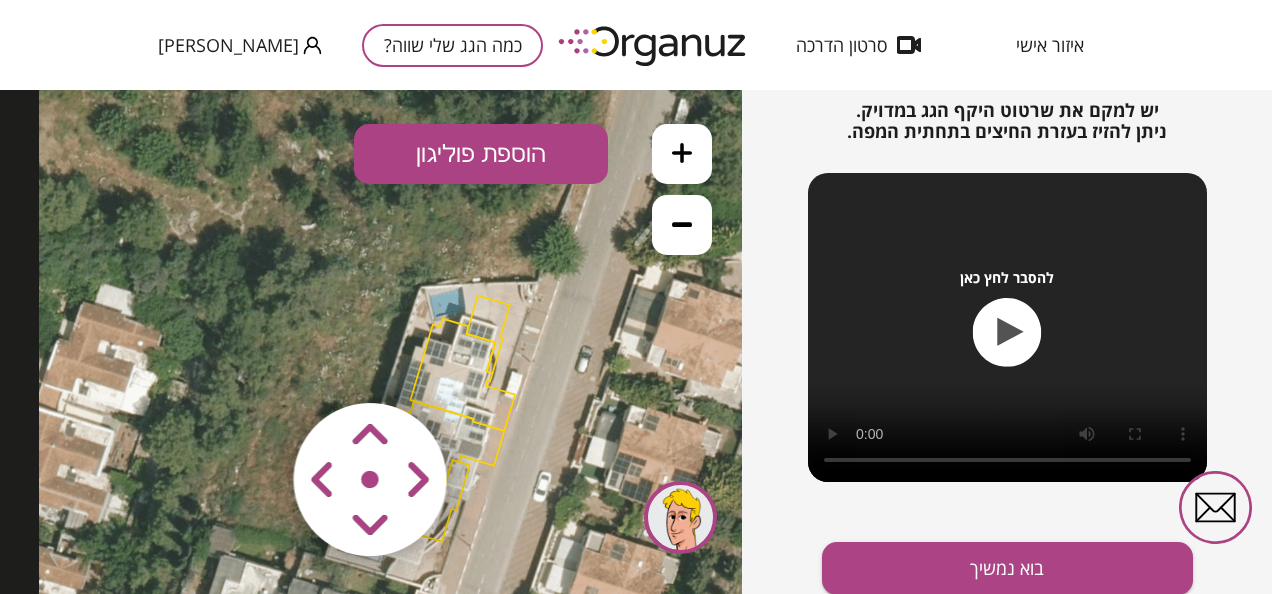 click at bounding box center (252, 361) 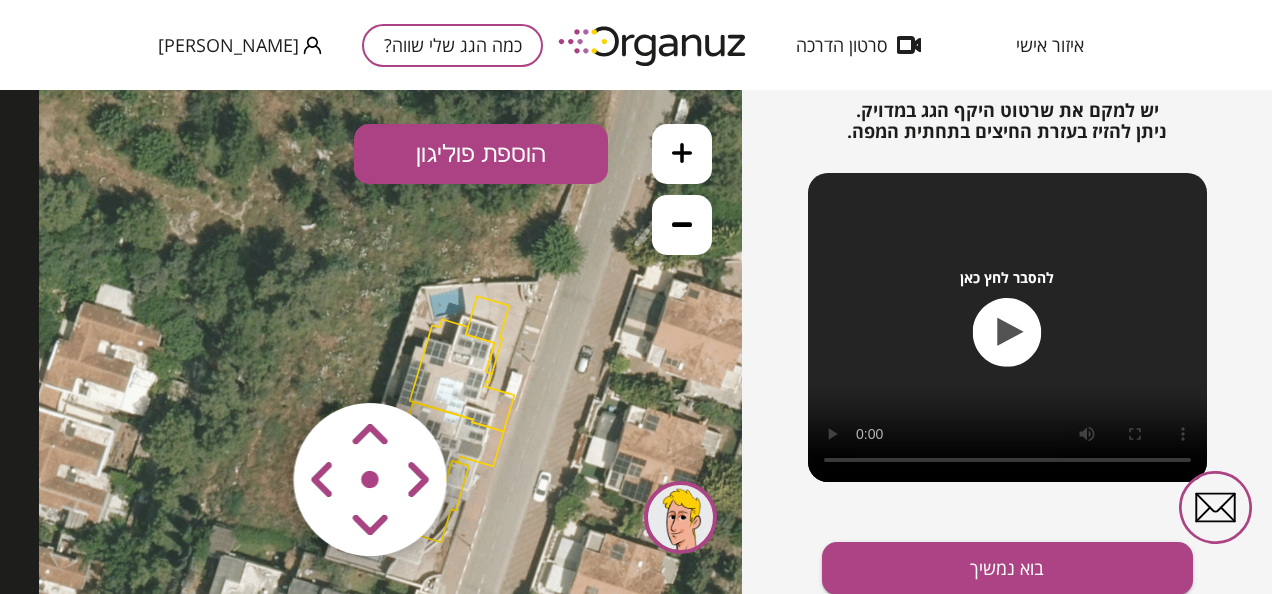 drag, startPoint x: 364, startPoint y: 526, endPoint x: 321, endPoint y: 481, distance: 62.241467 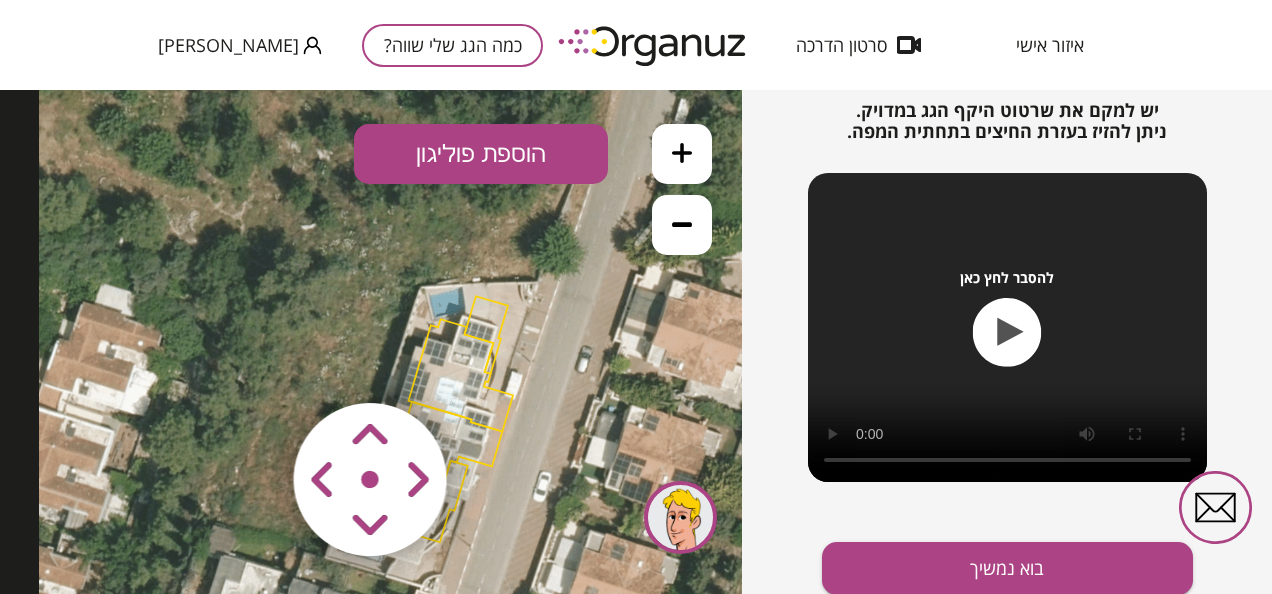 click at bounding box center (252, 361) 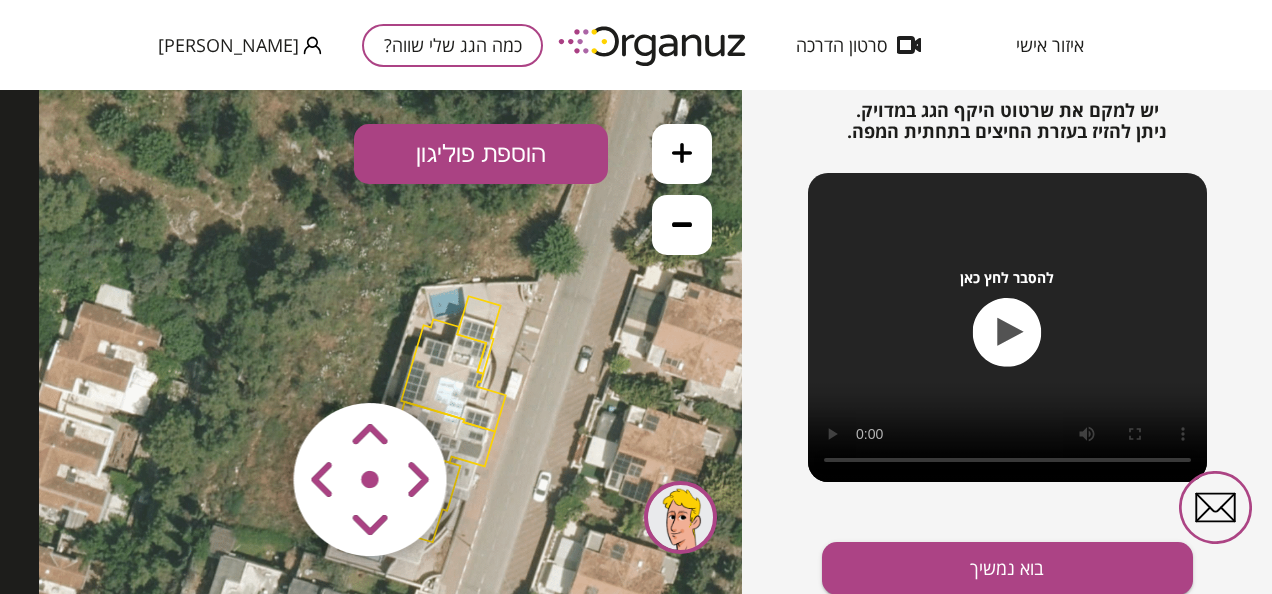 click at bounding box center [252, 361] 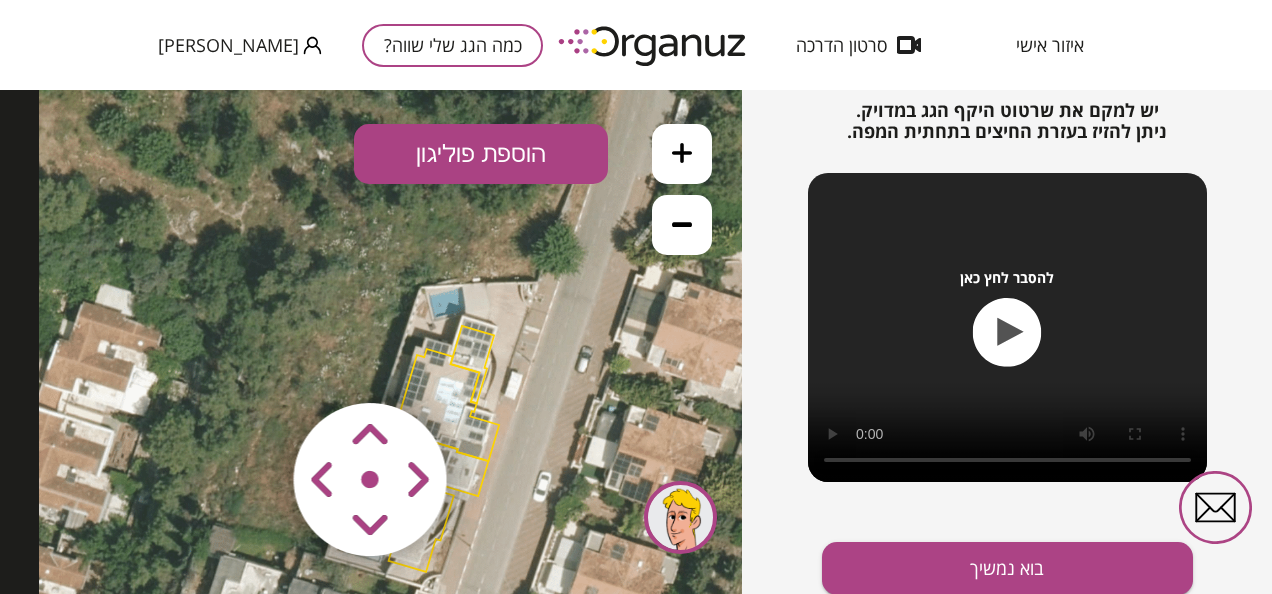 drag, startPoint x: 321, startPoint y: 481, endPoint x: 367, endPoint y: 522, distance: 61.6198 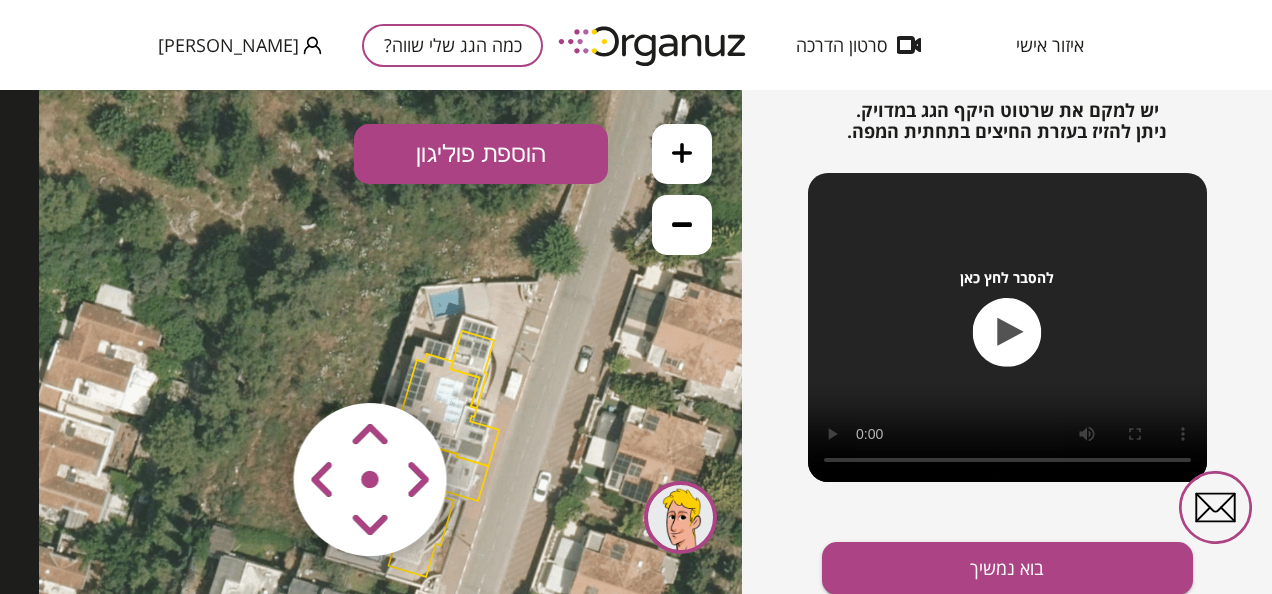 click at bounding box center [252, 361] 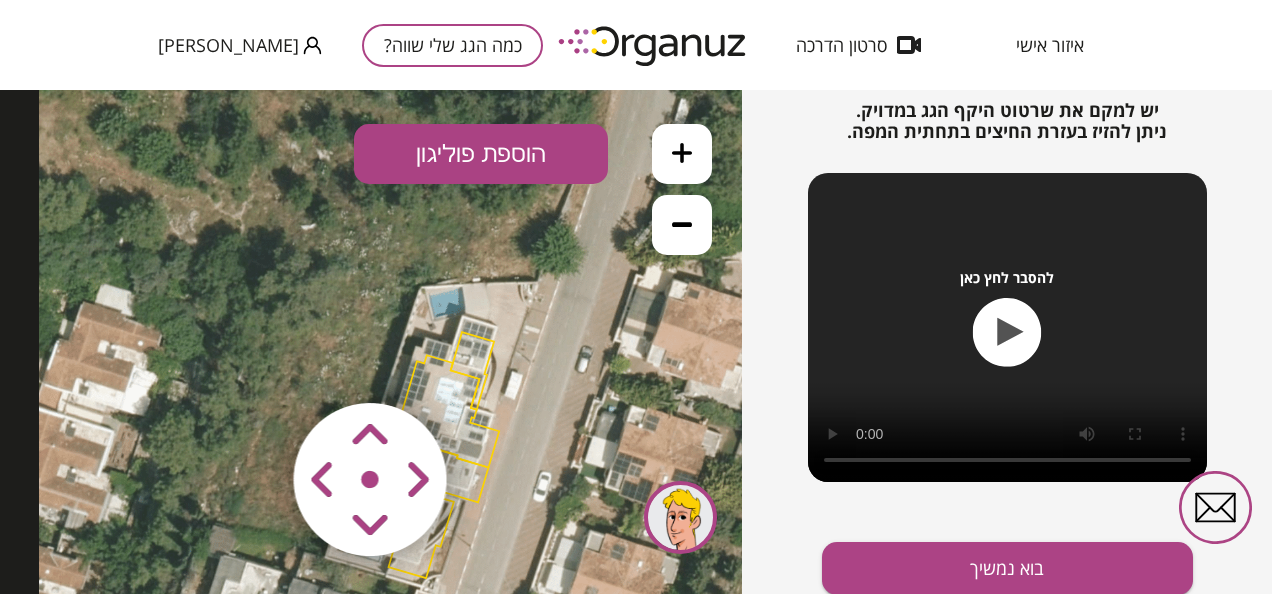 click 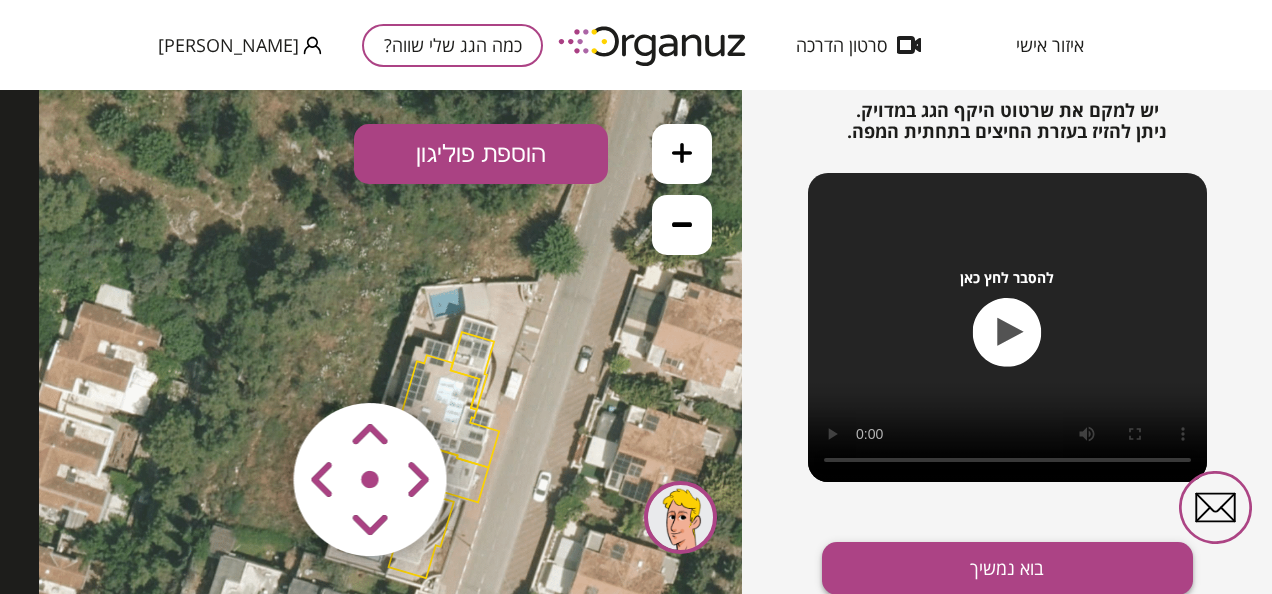 click on "בוא נמשיך" at bounding box center [1007, 568] 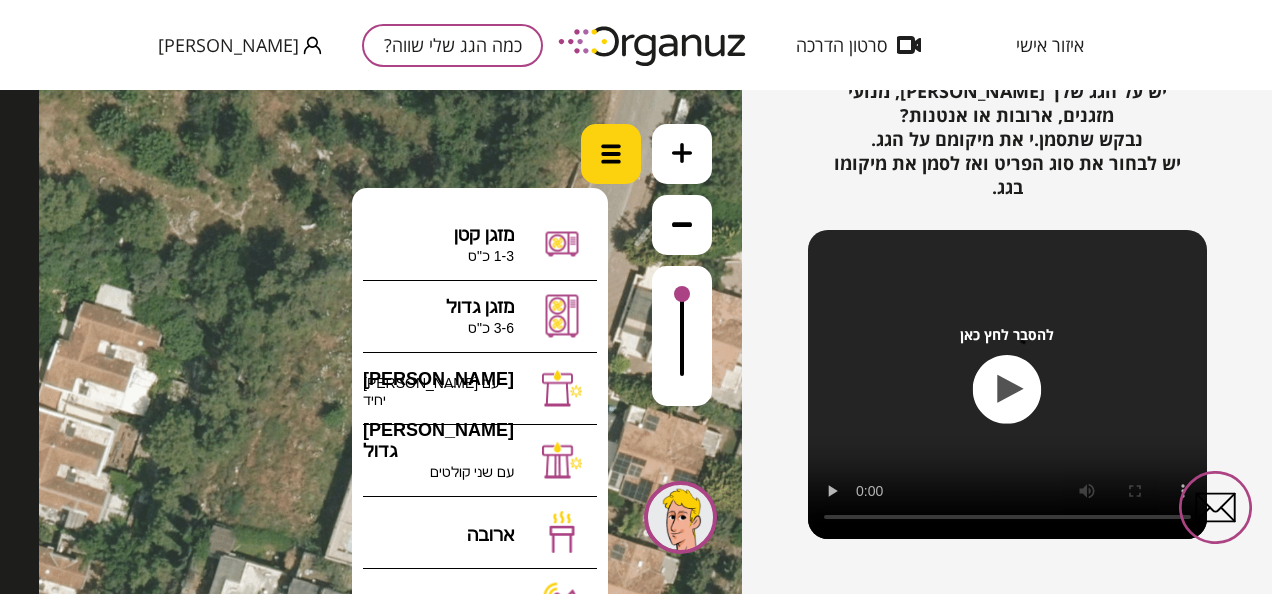 click at bounding box center [611, 154] 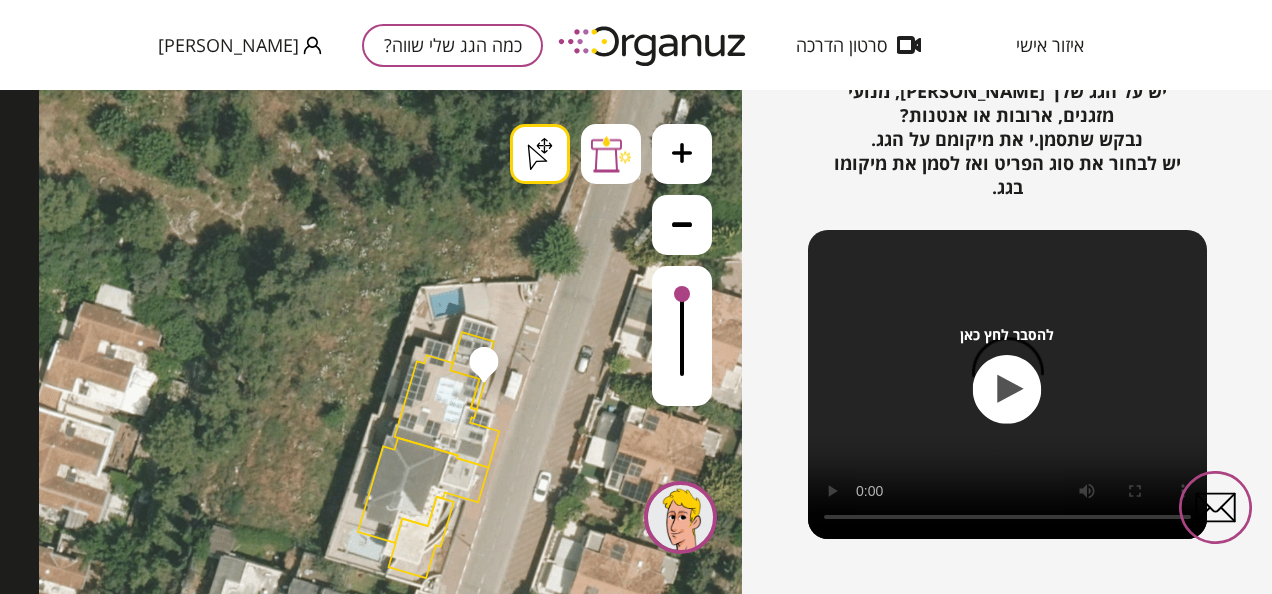 click on ".st0 {
fill: #FFFFFF;
}
.st0 {
fill: #FFFFFF;
}" at bounding box center [371, 342] 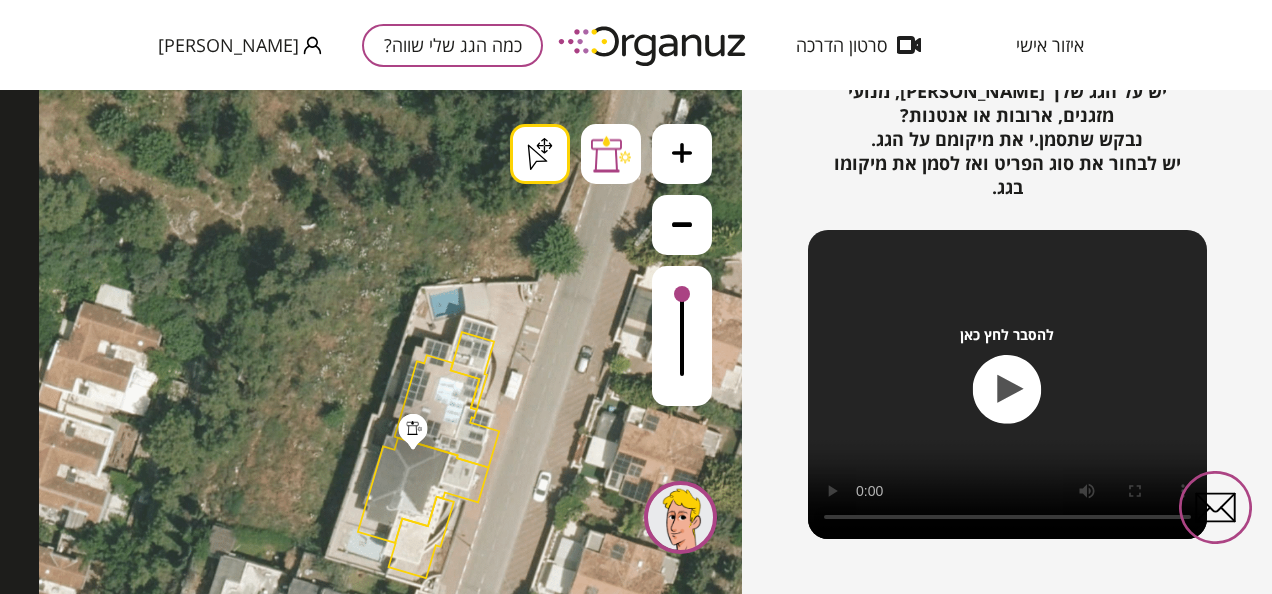 click on ".st0 {
fill: #FFFFFF;
}
.st0 {
fill: #FFFFFF;
}
.st0 {
fill: #FFFFFF;
}" at bounding box center [415, 823] 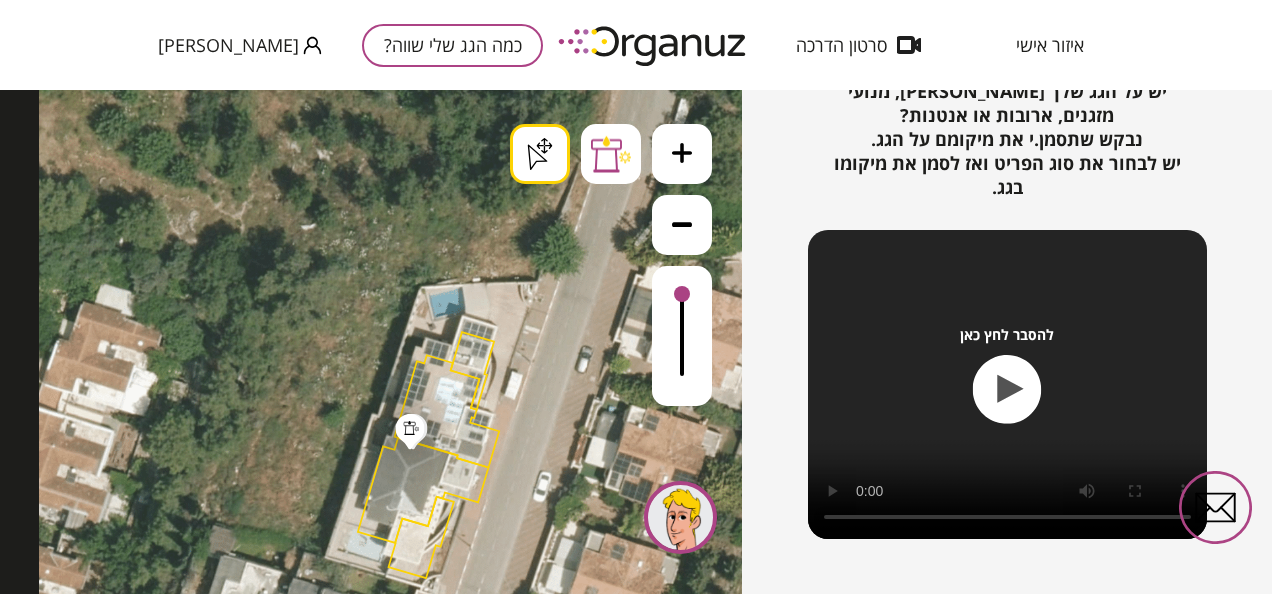 click on ".st0 {
fill: #FFFFFF;
}
.st0 {
fill: #FFFFFF;
}
.st0 {
fill: #FFFFFF;
}" at bounding box center (415, 823) 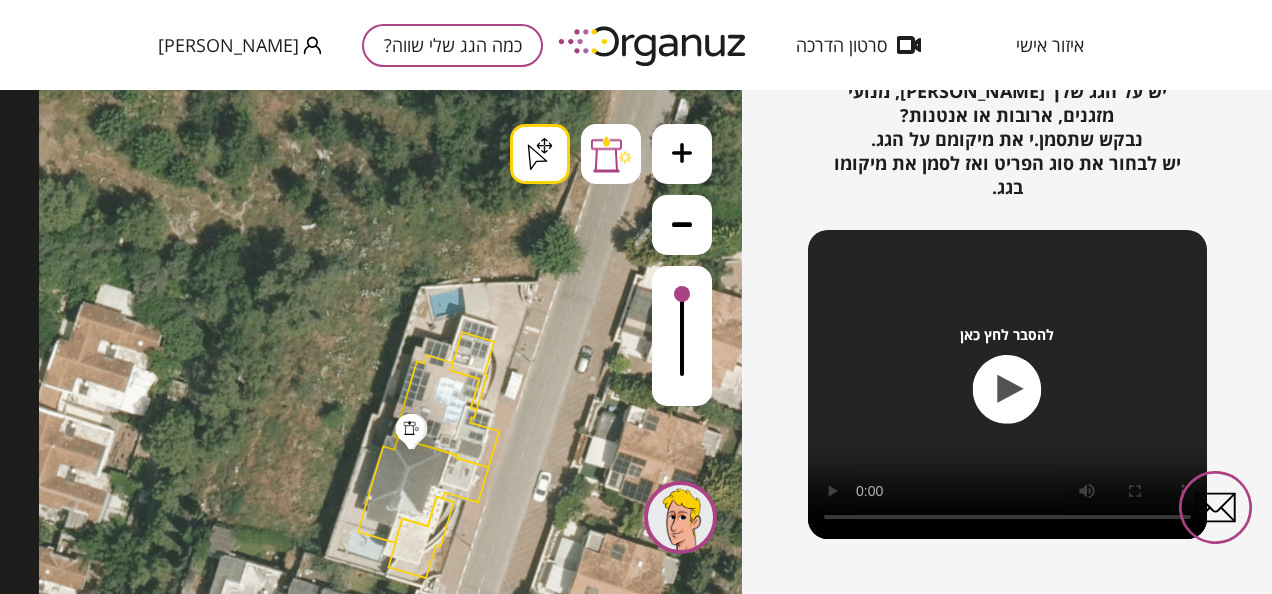 click 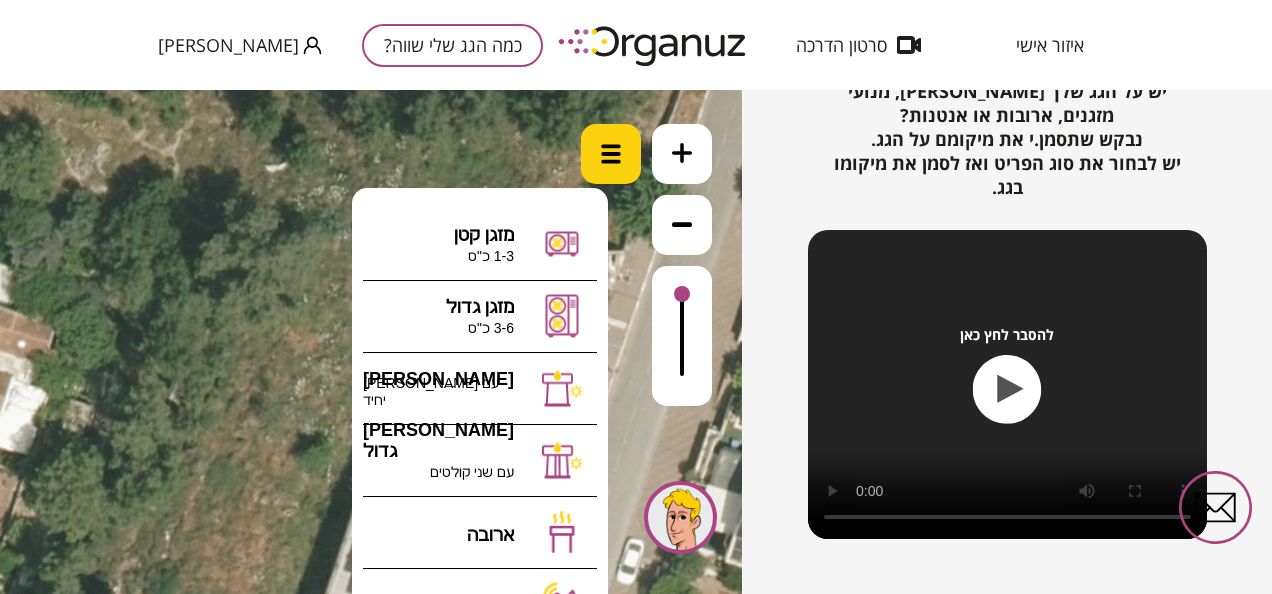 click at bounding box center (611, 154) 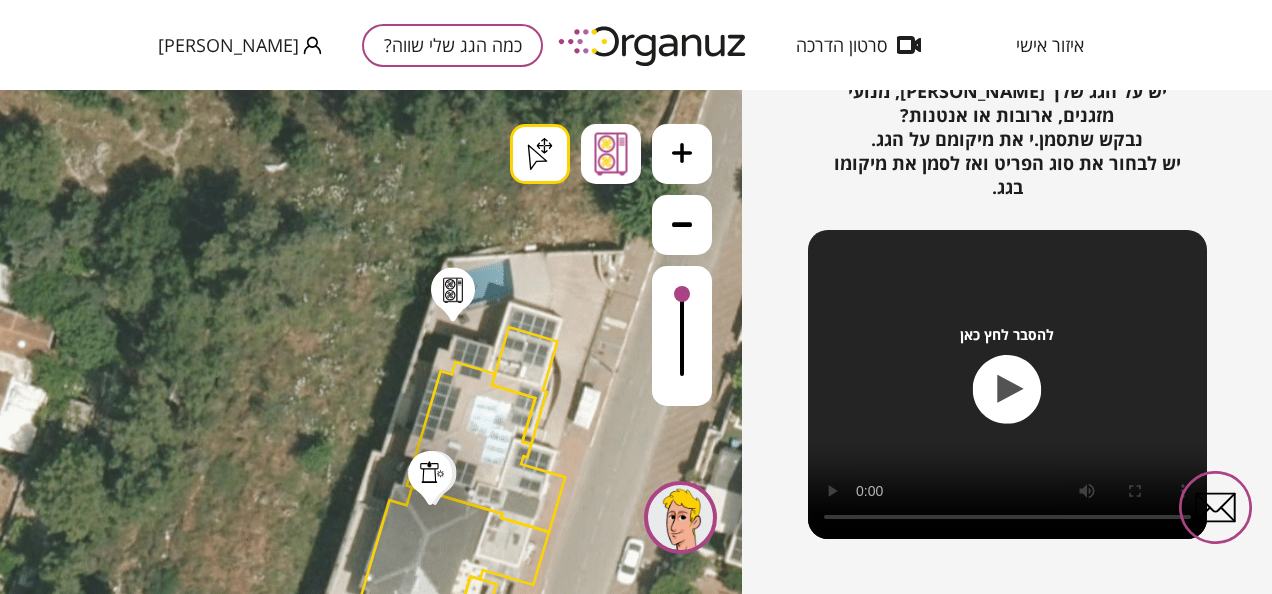 click on ".st0 {
fill: #FFFFFF;
}
.st0 {
fill: #FFFFFF;
}" at bounding box center (371, 342) 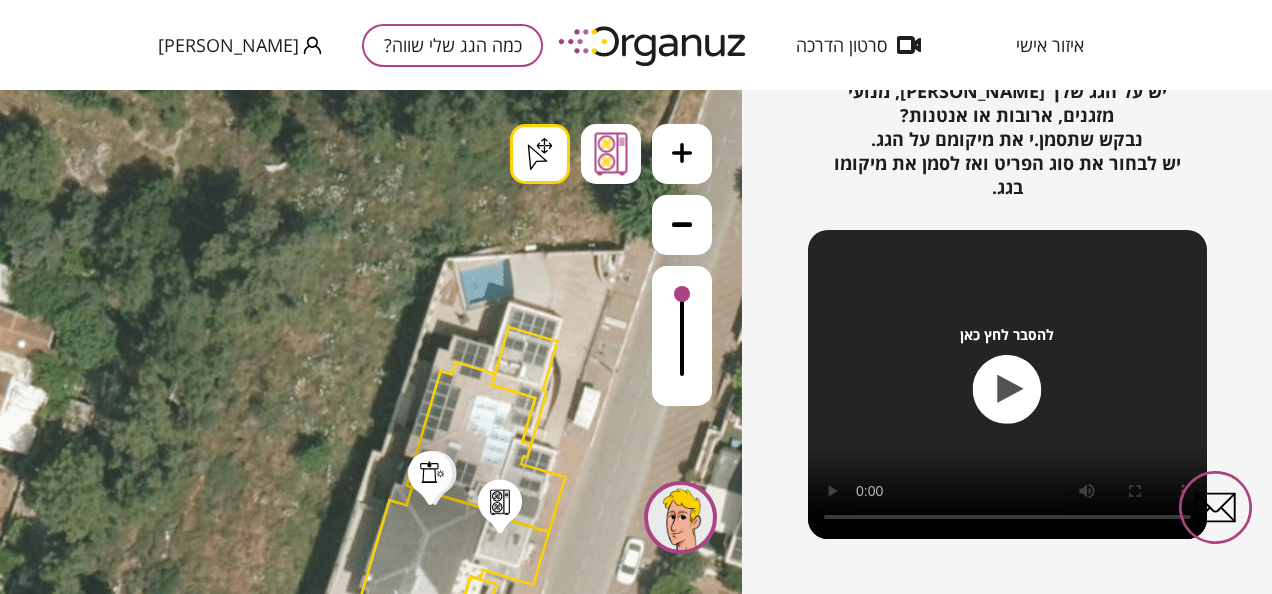 click on ".st0 {
fill: #FFFFFF;
}
.st0 {
fill: #FFFFFF;
}
.st0 {
fill: #FFFFFF;
}" at bounding box center [438, 1071] 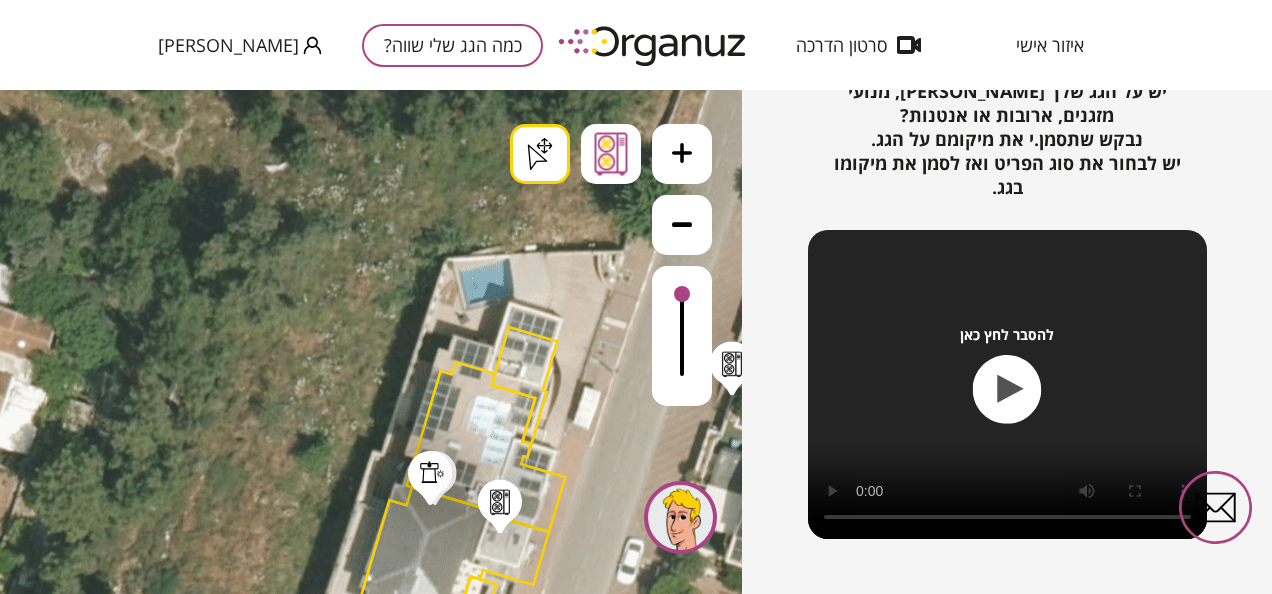 scroll, scrollTop: 328, scrollLeft: 0, axis: vertical 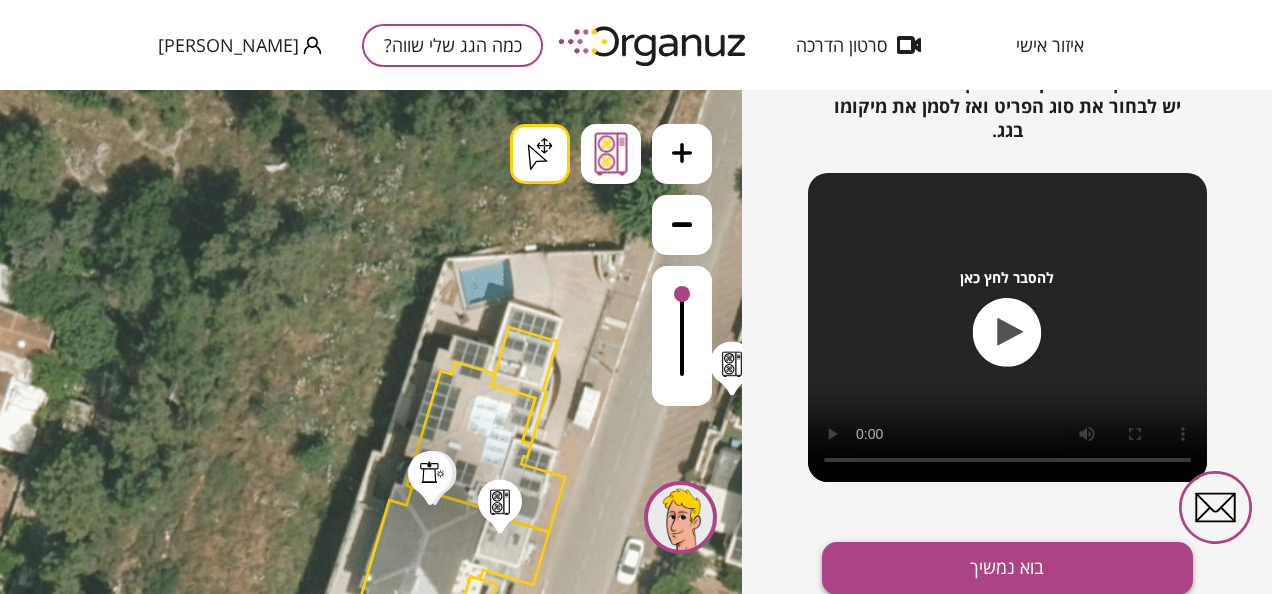 click on "בוא נמשיך" at bounding box center (1007, 568) 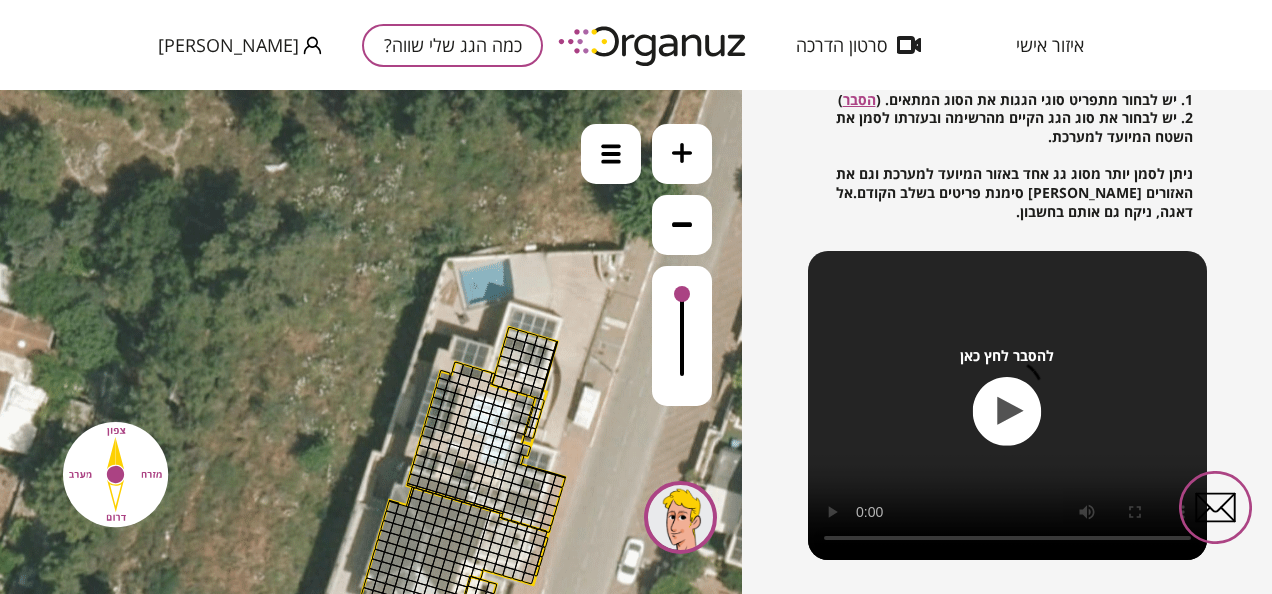 click at bounding box center (418, 494) 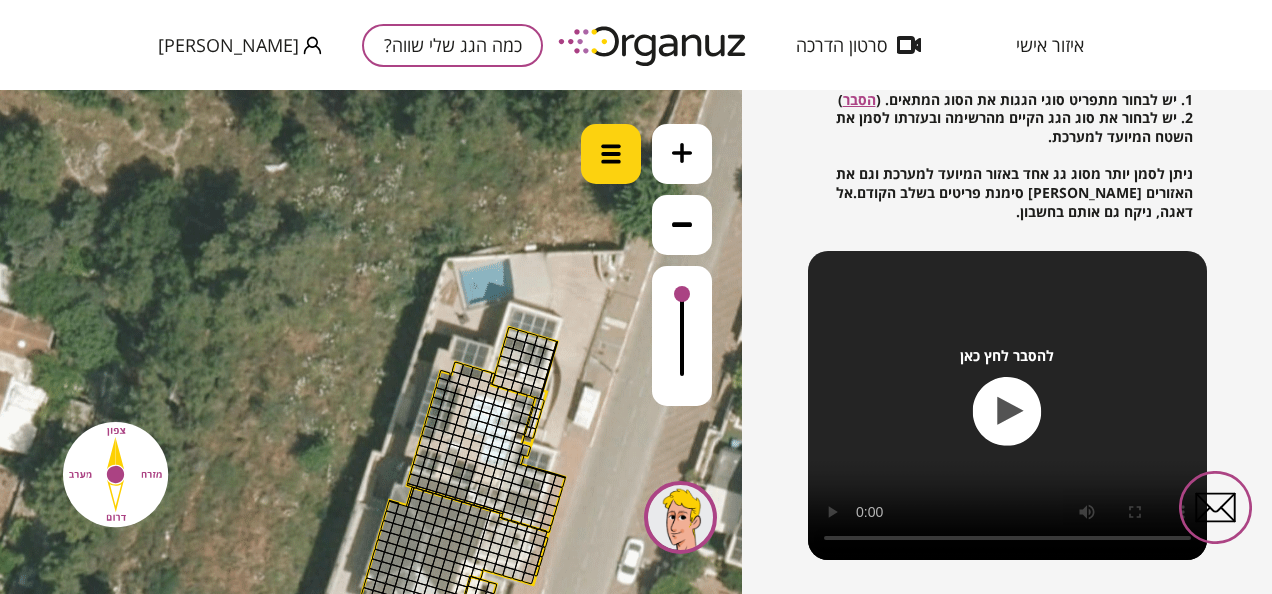 click at bounding box center [611, 154] 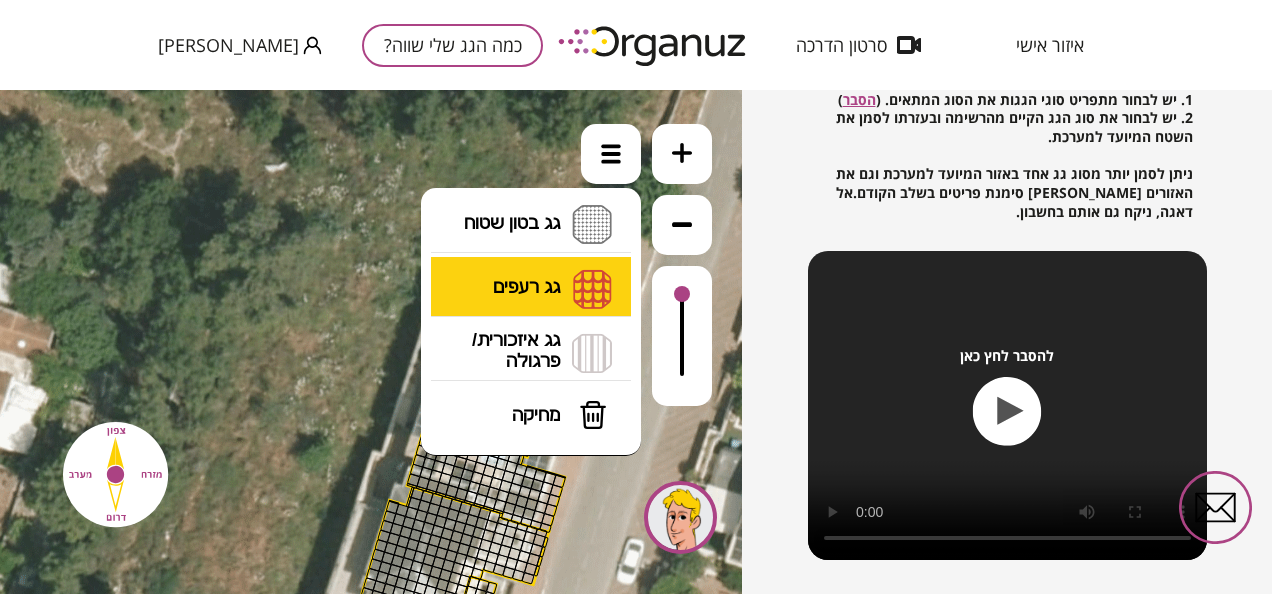 click on "גג רעפים
רעפים צפון
רעפים דרום
רעפים מערב
רעפים מזרח" at bounding box center [531, 289] 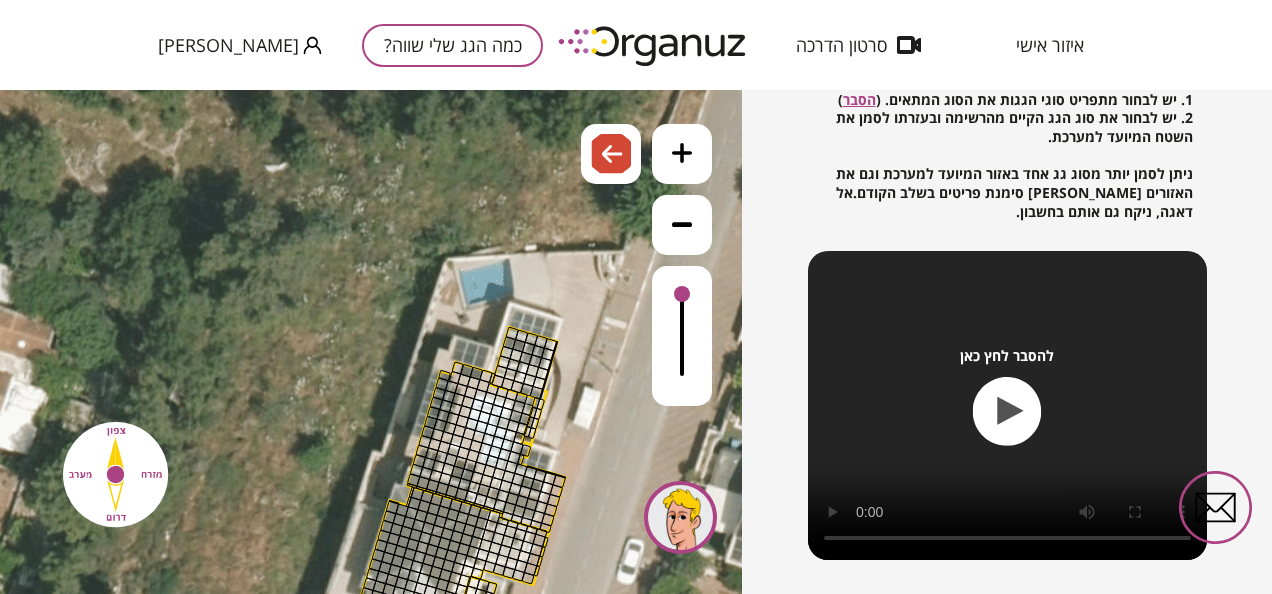 click on ".st0 {
fill: #FFFFFF;
}
.st0 {
fill: #FFFFFF;
}" at bounding box center [371, 342] 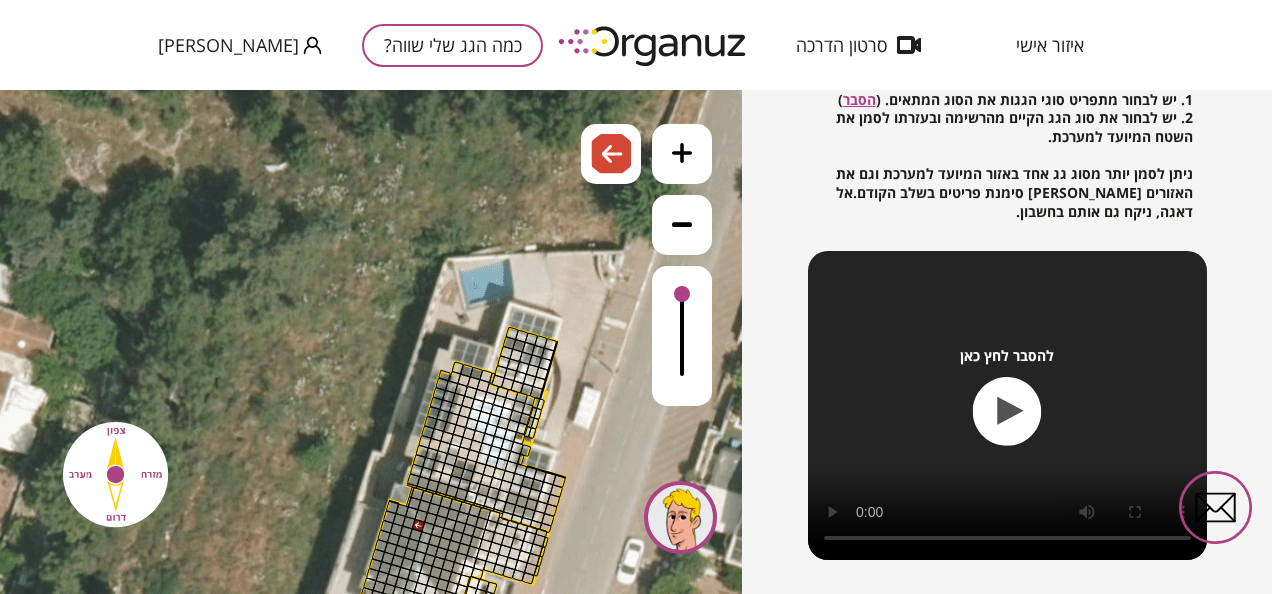click at bounding box center (419, 526) 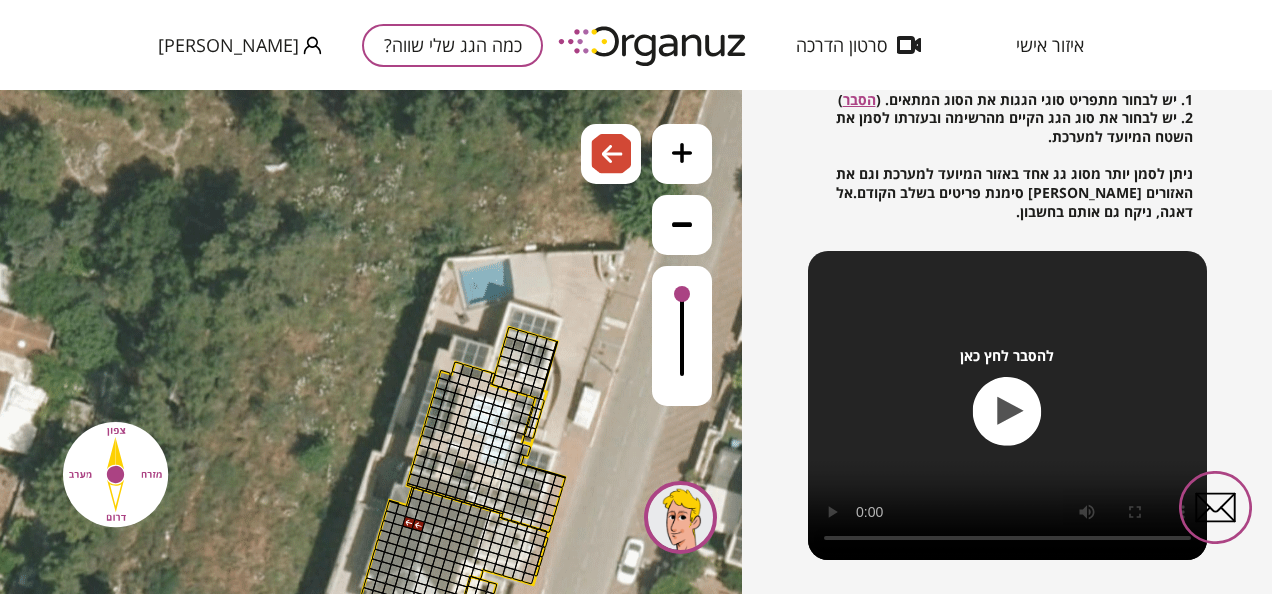 click at bounding box center (399, 520) 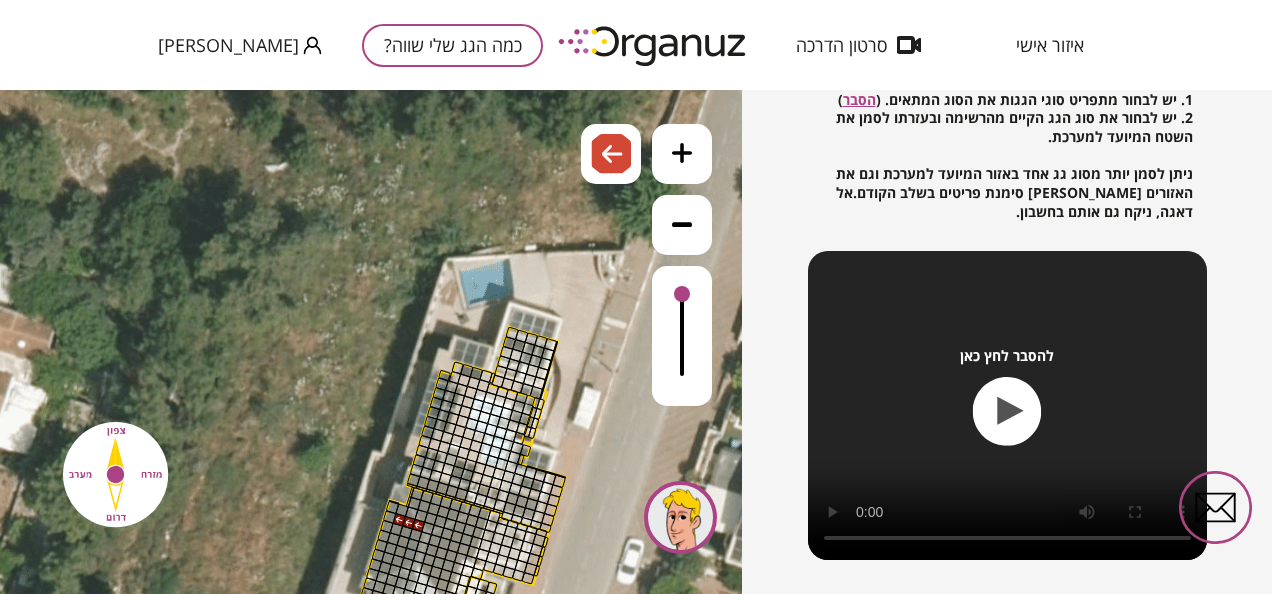 click at bounding box center [390, 517] 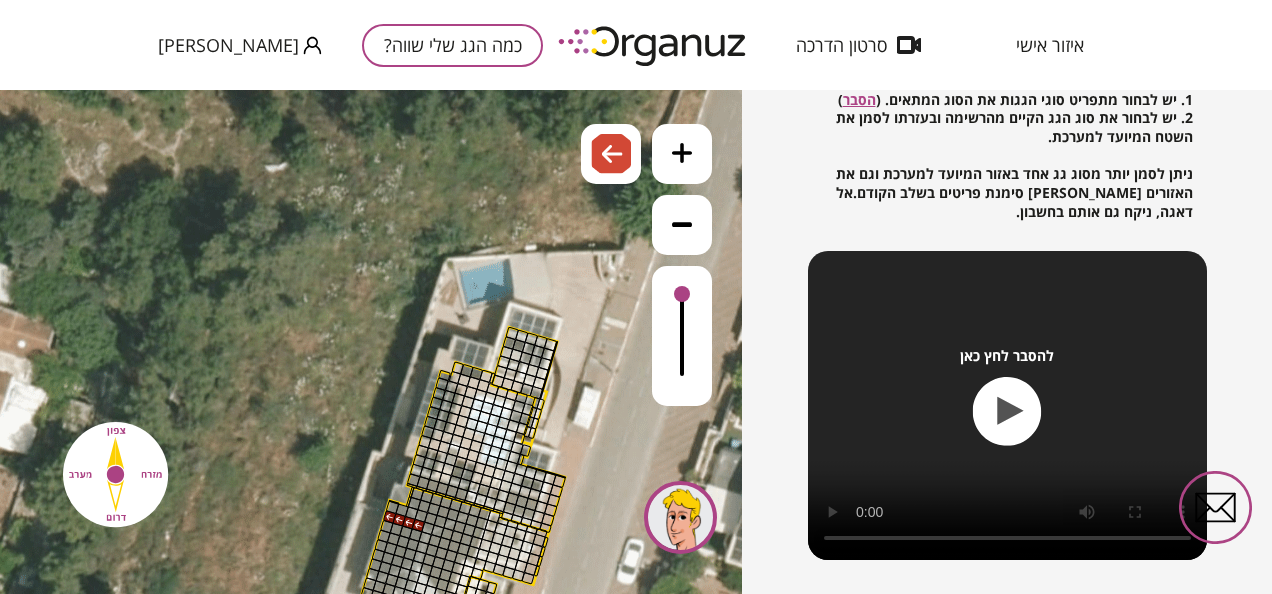 click at bounding box center [393, 508] 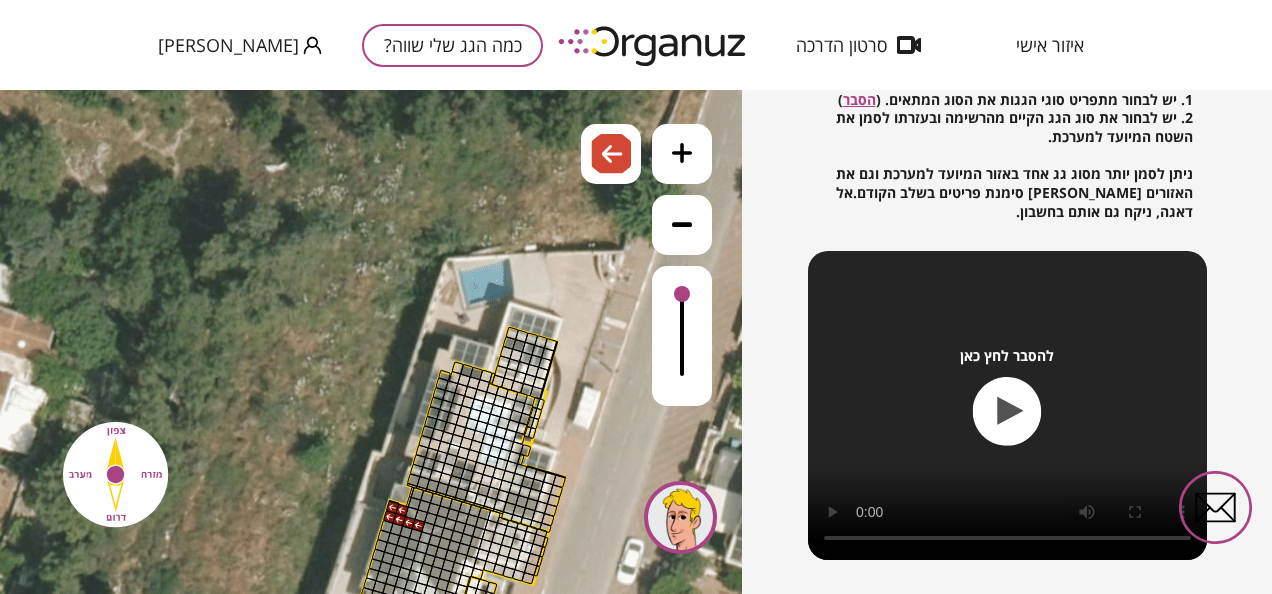 click at bounding box center (393, 508) 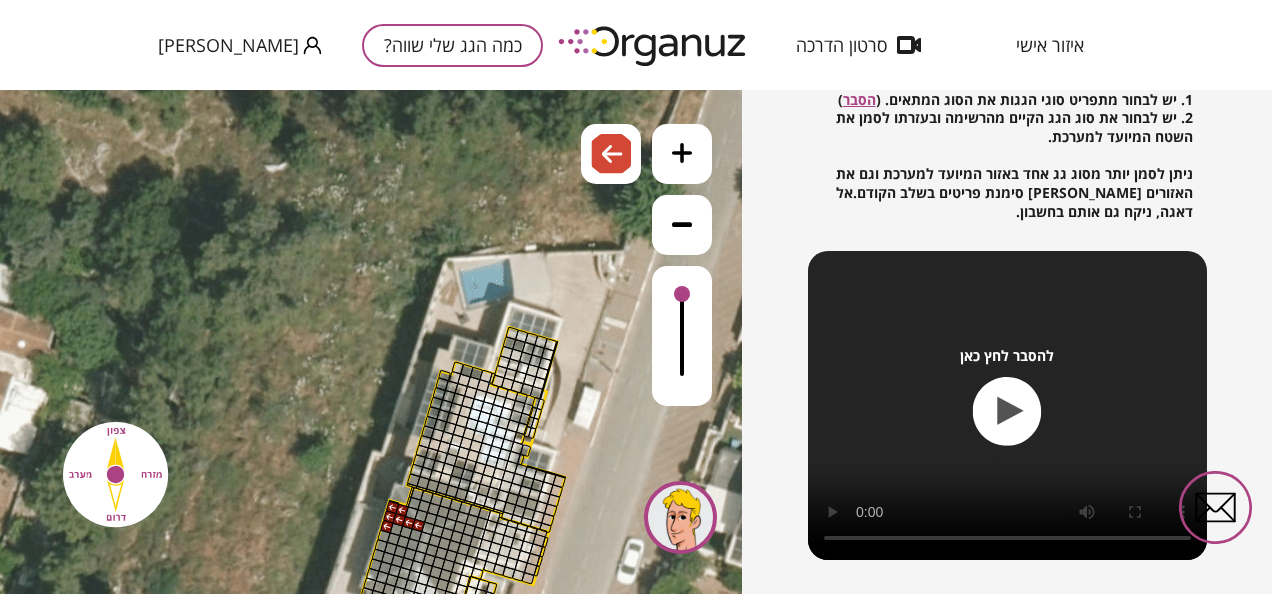 click at bounding box center (387, 527) 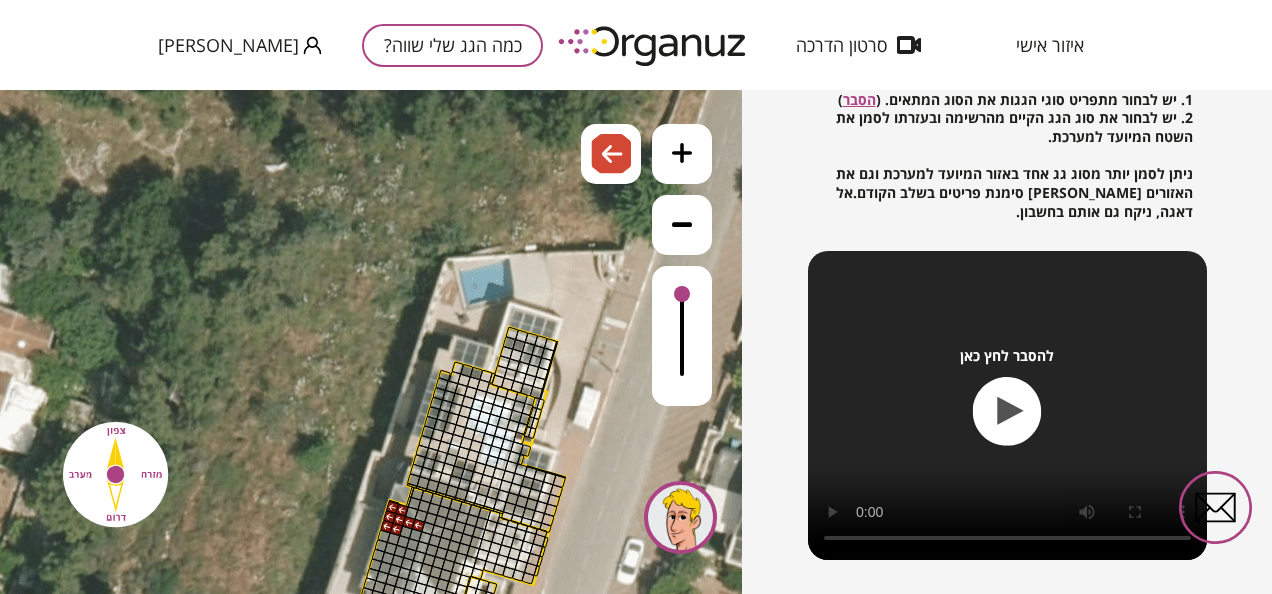 click at bounding box center [416, 535] 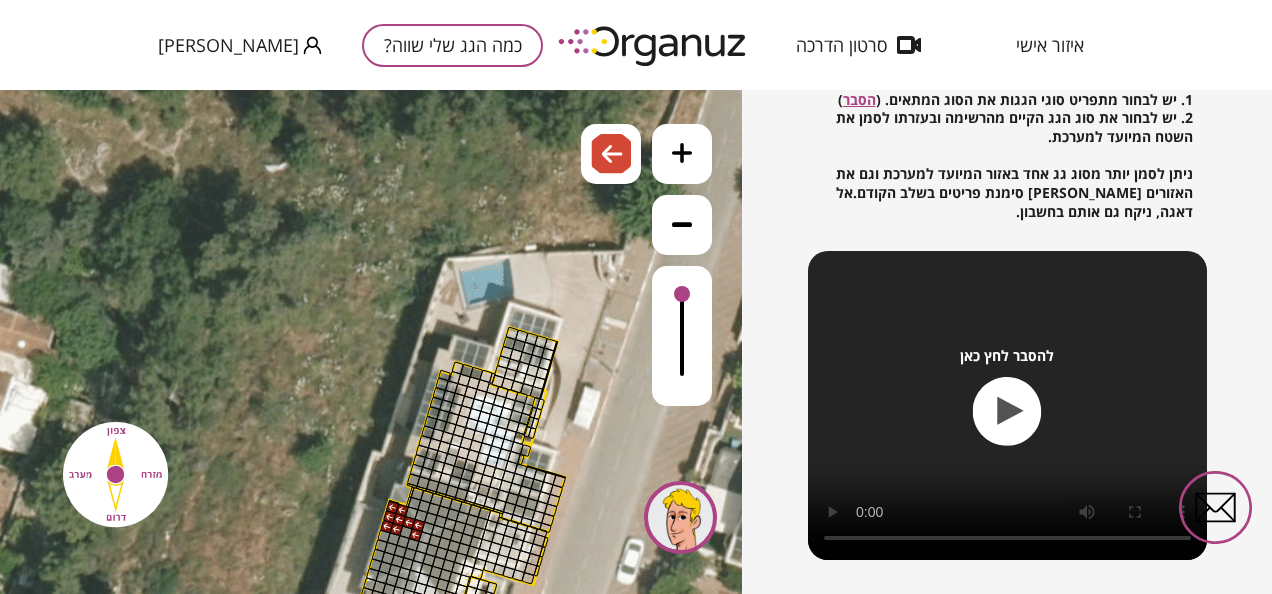 click at bounding box center [406, 532] 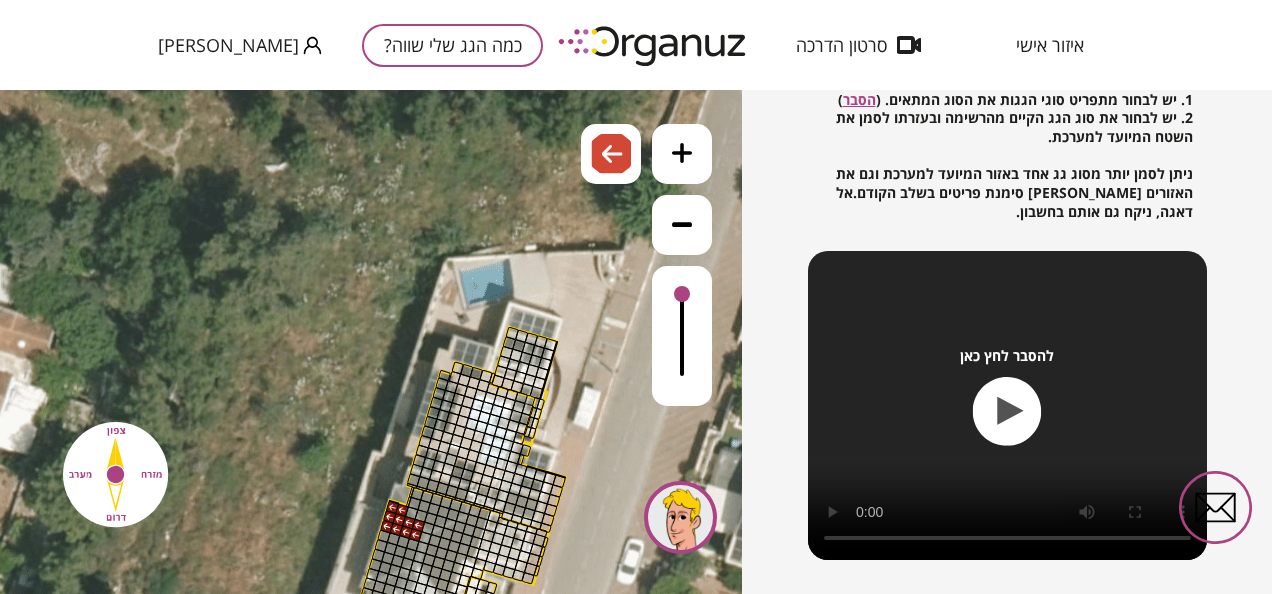 click at bounding box center [413, 545] 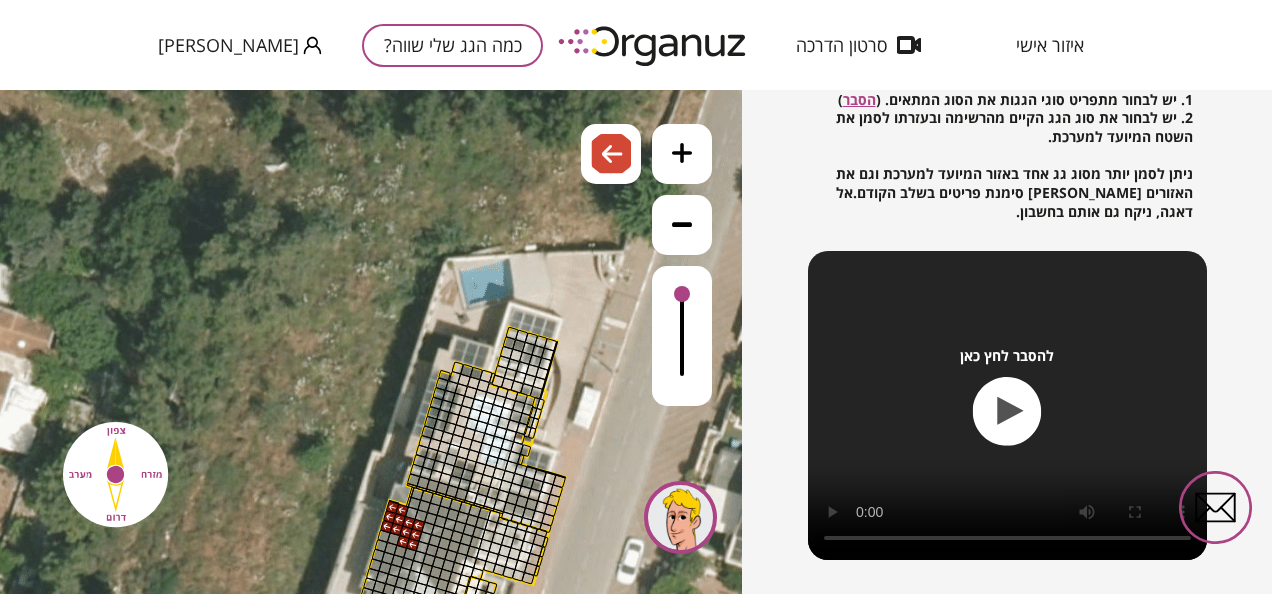 drag, startPoint x: 406, startPoint y: 544, endPoint x: 394, endPoint y: 536, distance: 14.422205 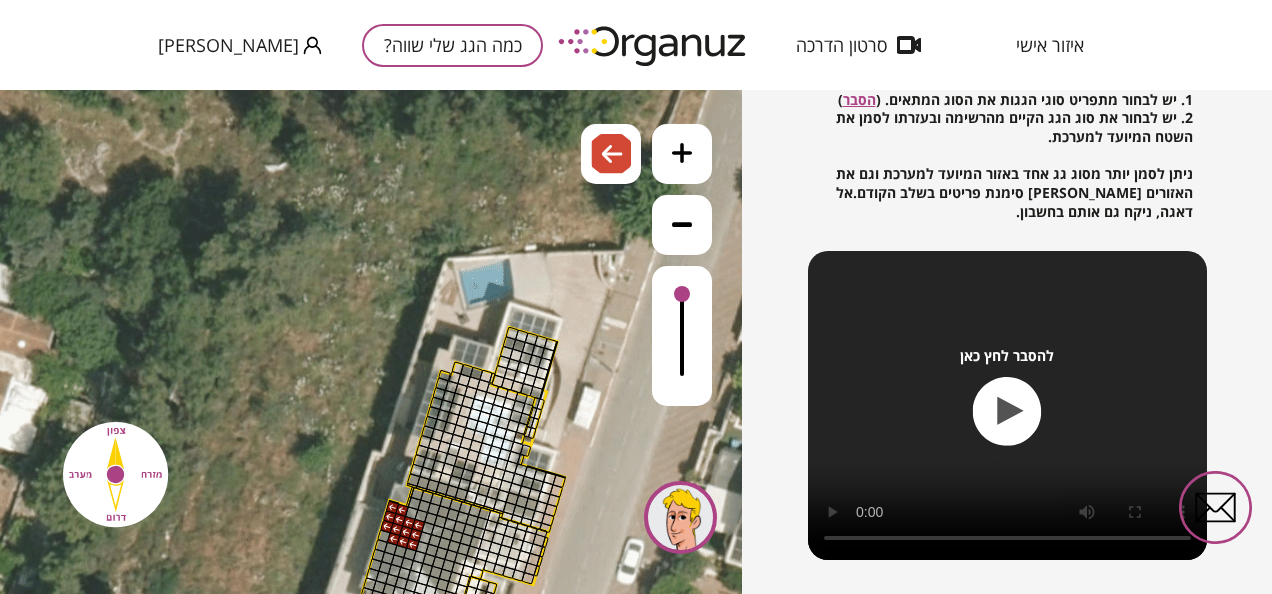 click at bounding box center [394, 539] 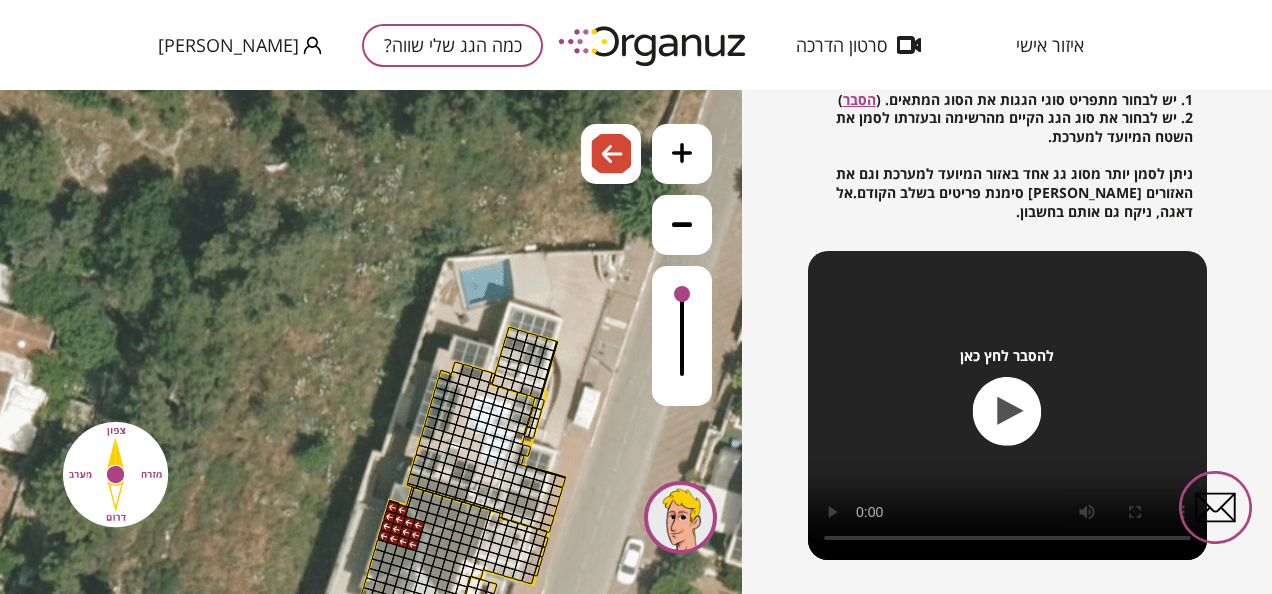 click at bounding box center [384, 536] 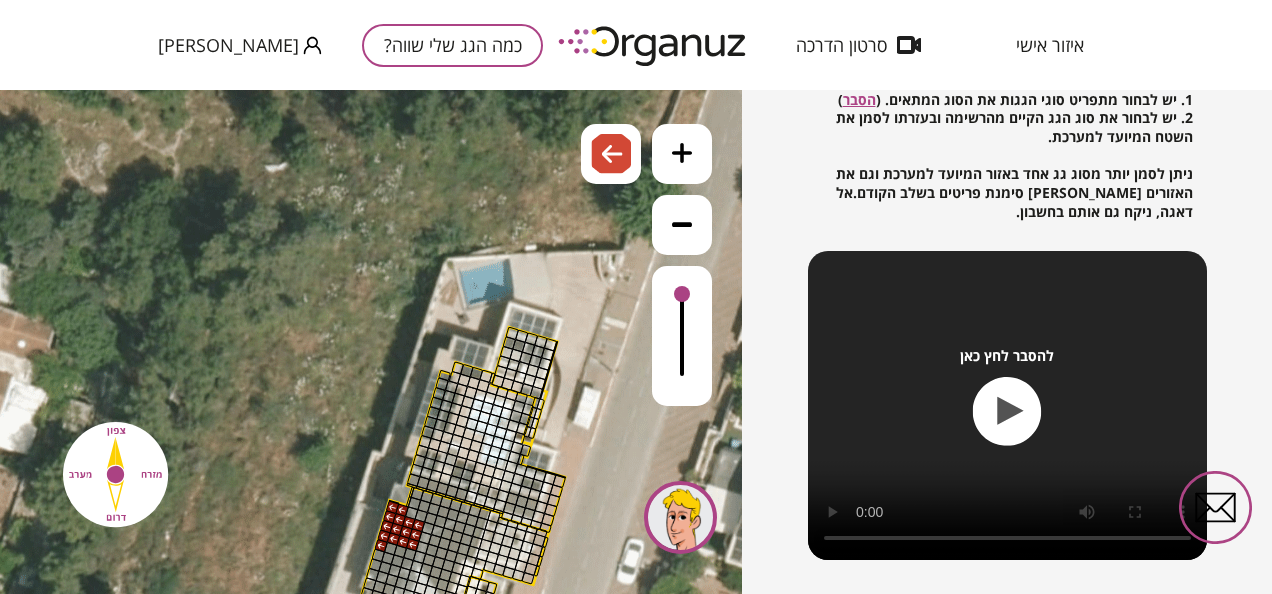 click at bounding box center (391, 549) 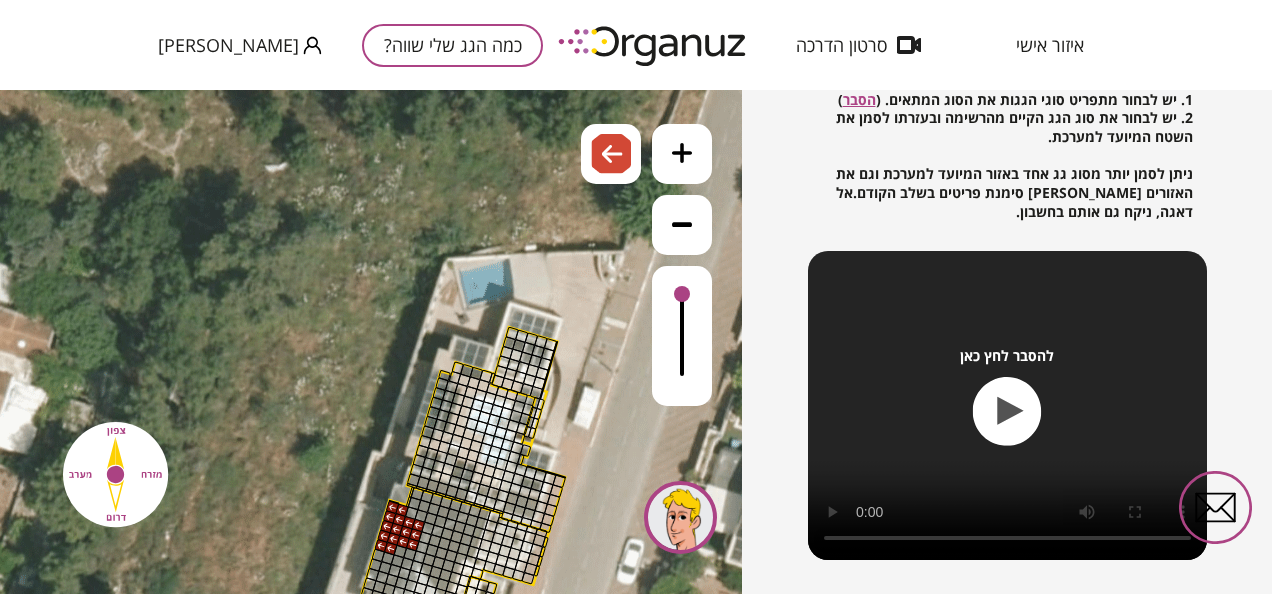 click at bounding box center (410, 554) 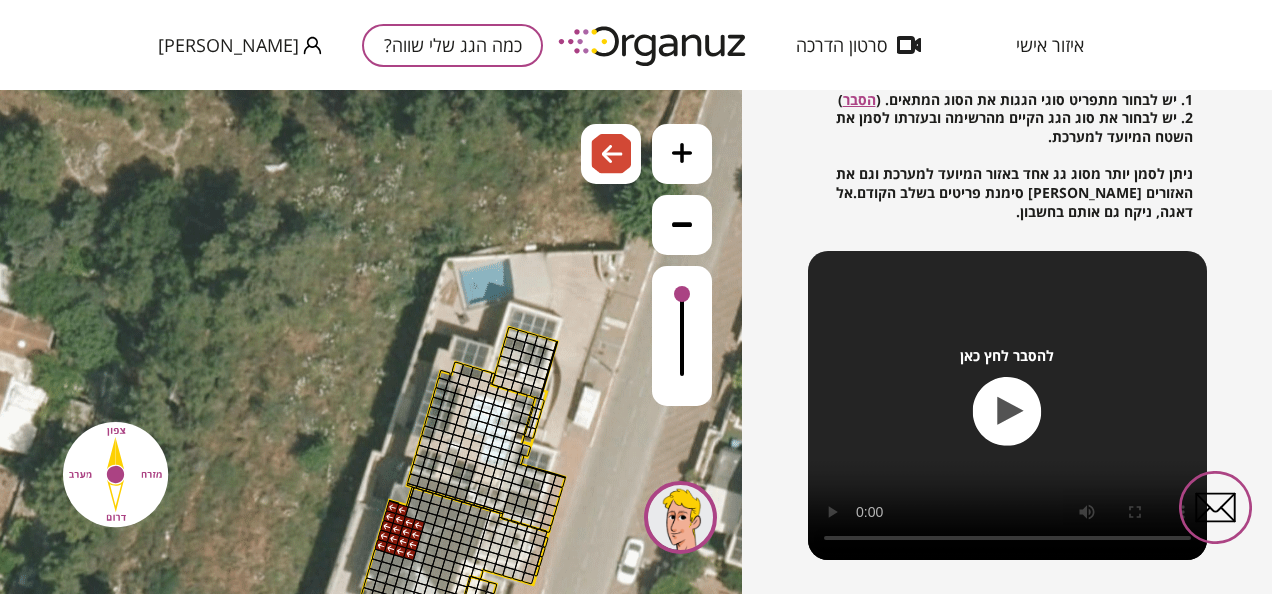 click at bounding box center [410, 554] 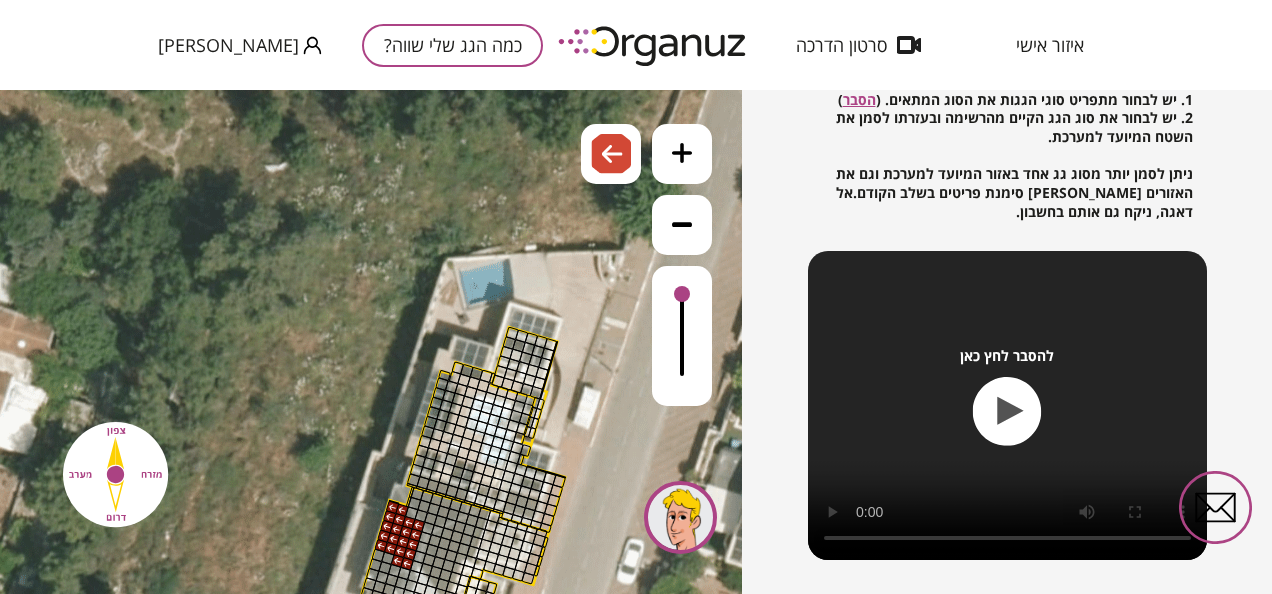 click at bounding box center (398, 561) 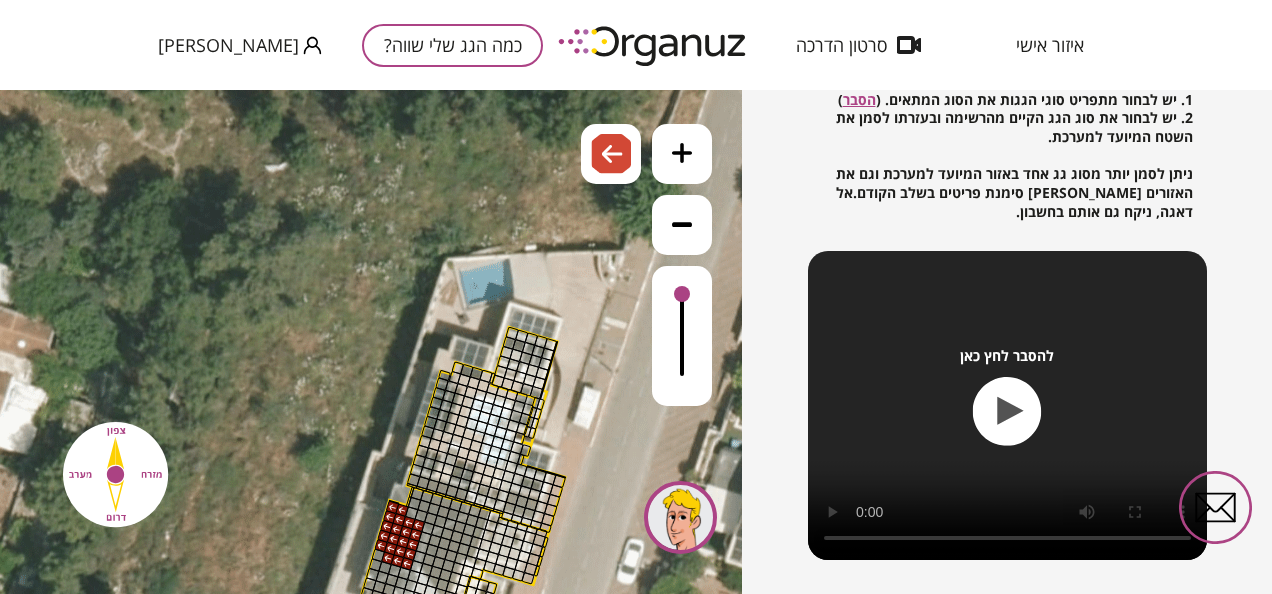 click at bounding box center (378, 556) 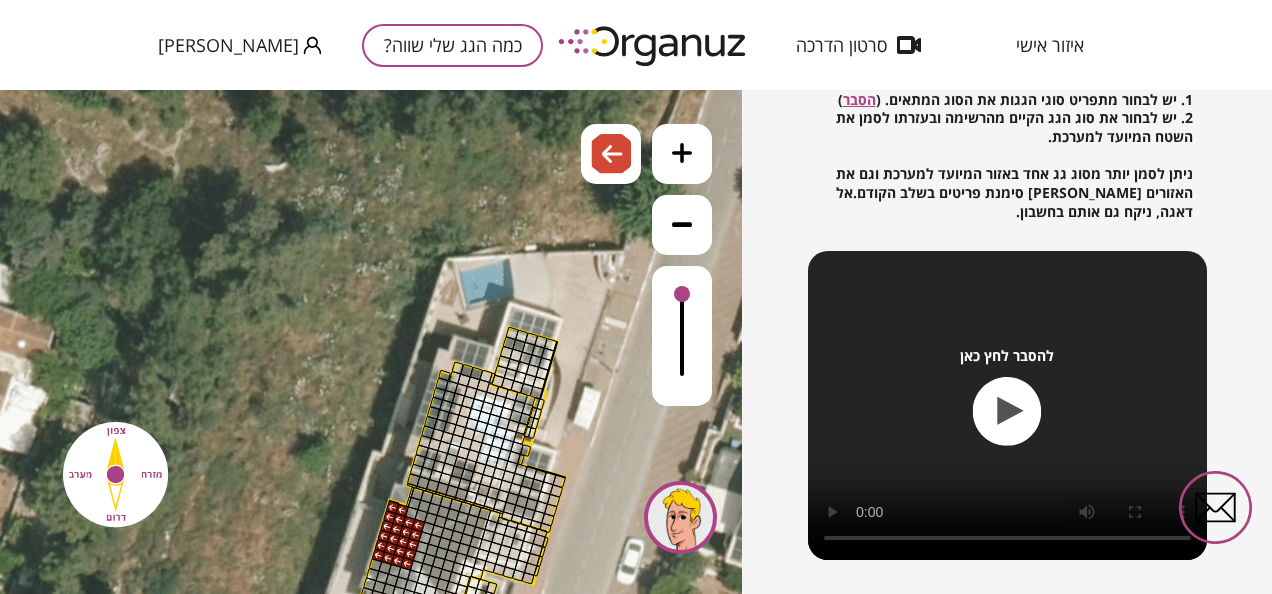 click 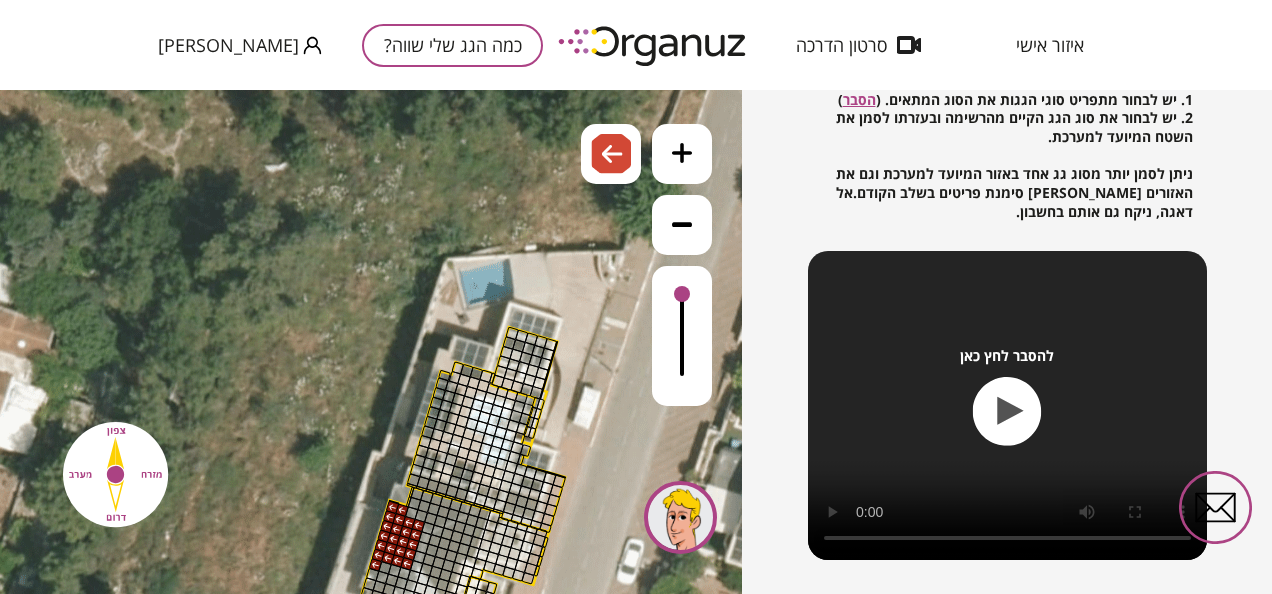 click at bounding box center (376, 565) 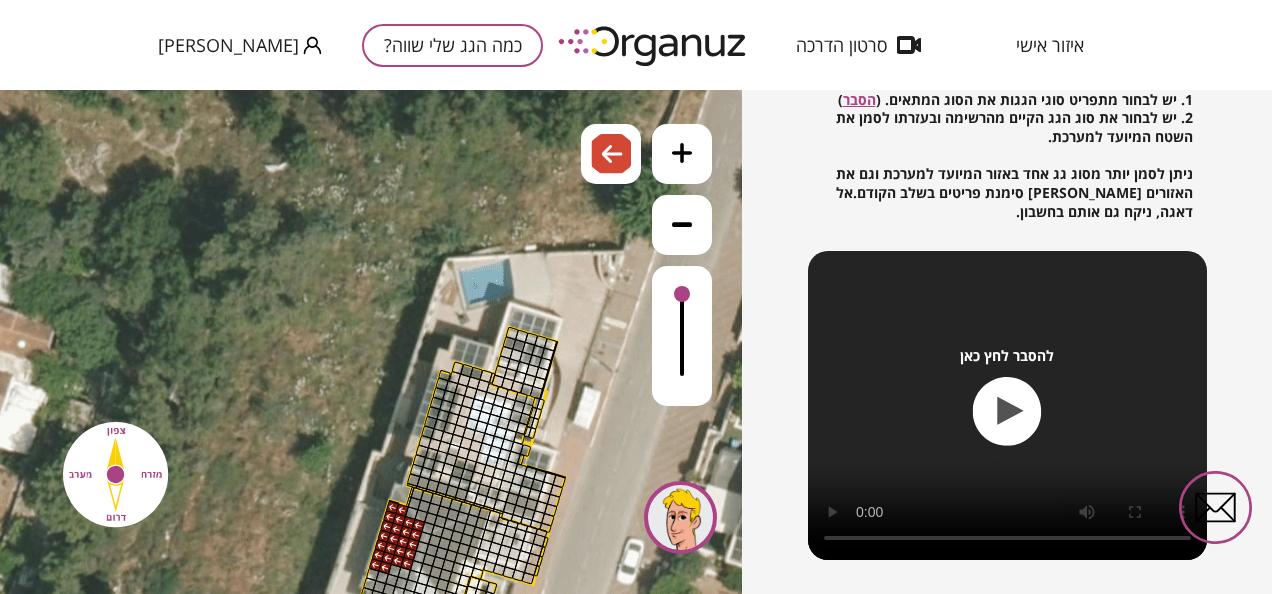 click at bounding box center [385, 568] 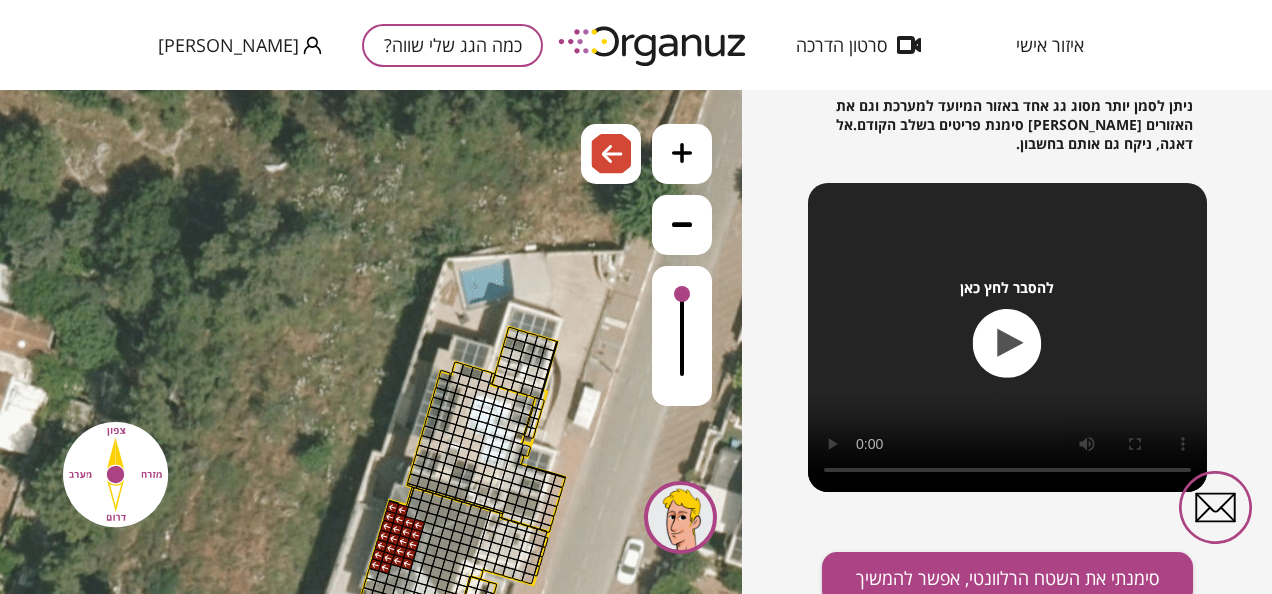 scroll, scrollTop: 406, scrollLeft: 0, axis: vertical 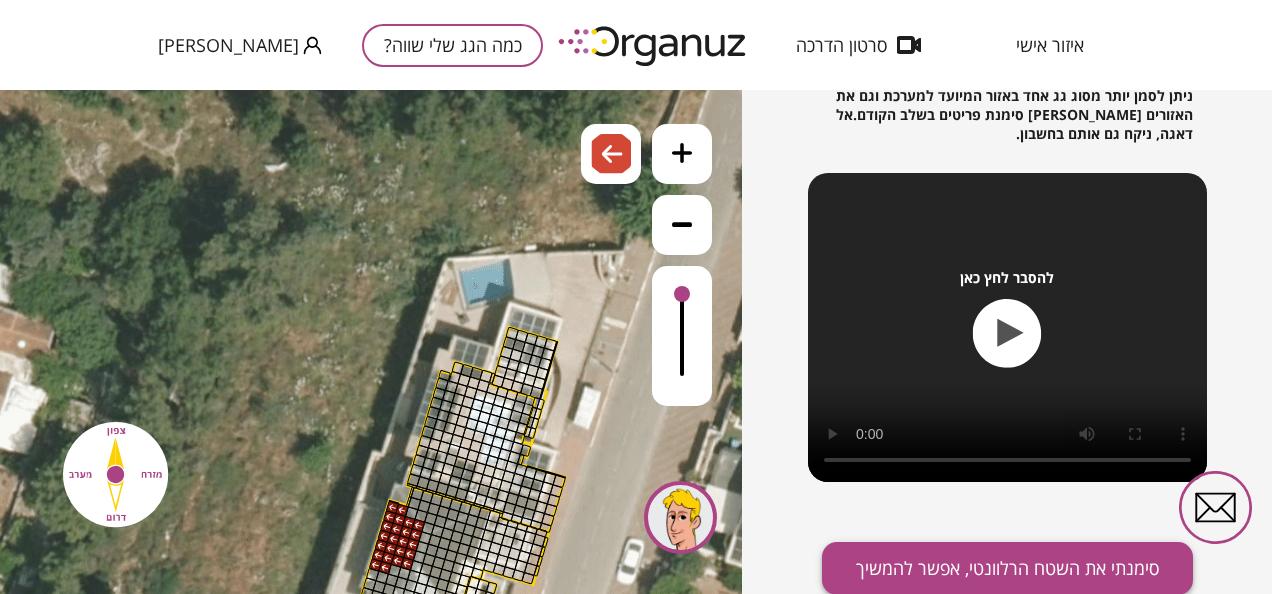 click on "סימנתי את השטח הרלוונטי, אפשר להמשיך" at bounding box center (1007, 568) 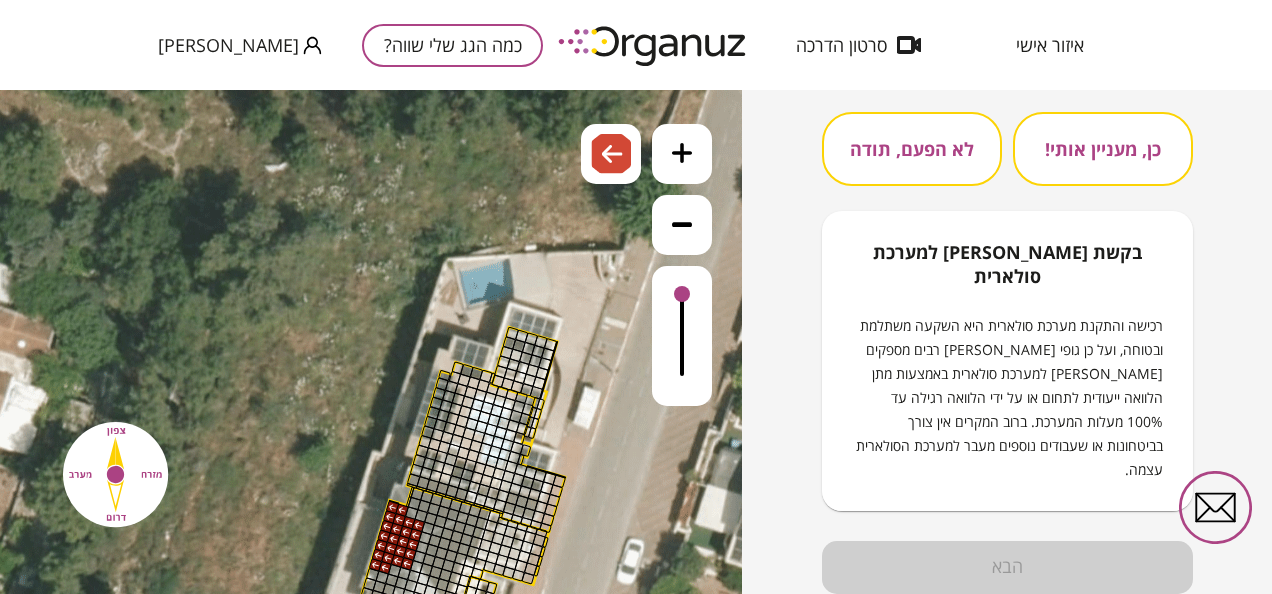 scroll, scrollTop: 286, scrollLeft: 0, axis: vertical 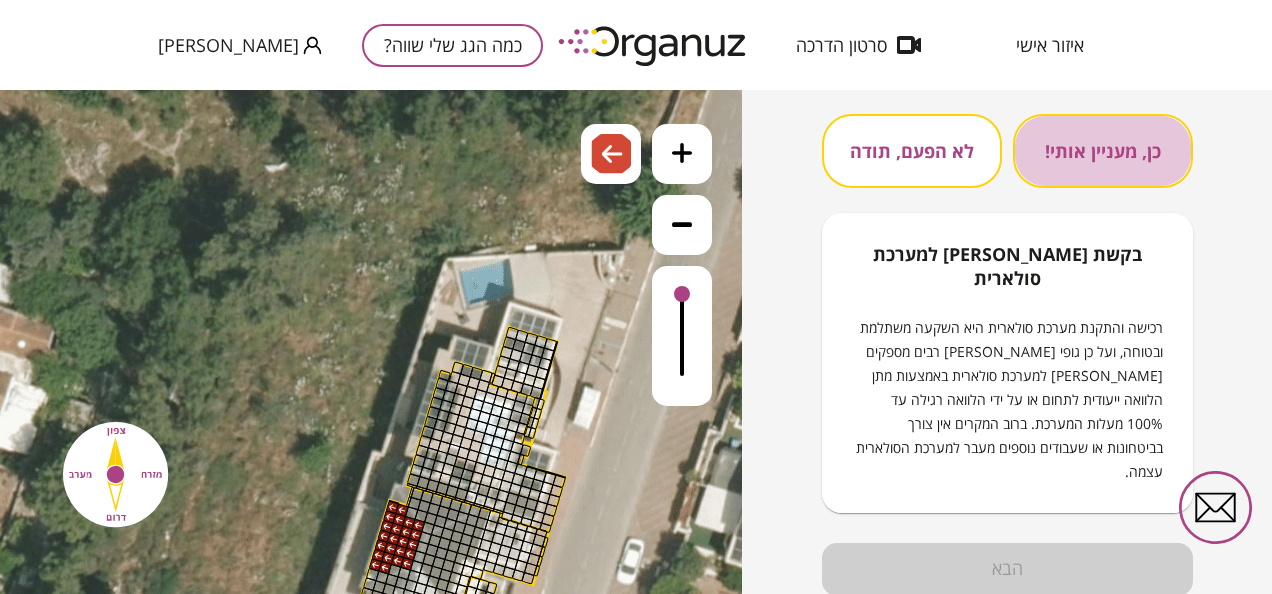 click on "כן, מעניין אותי!" at bounding box center [1103, 151] 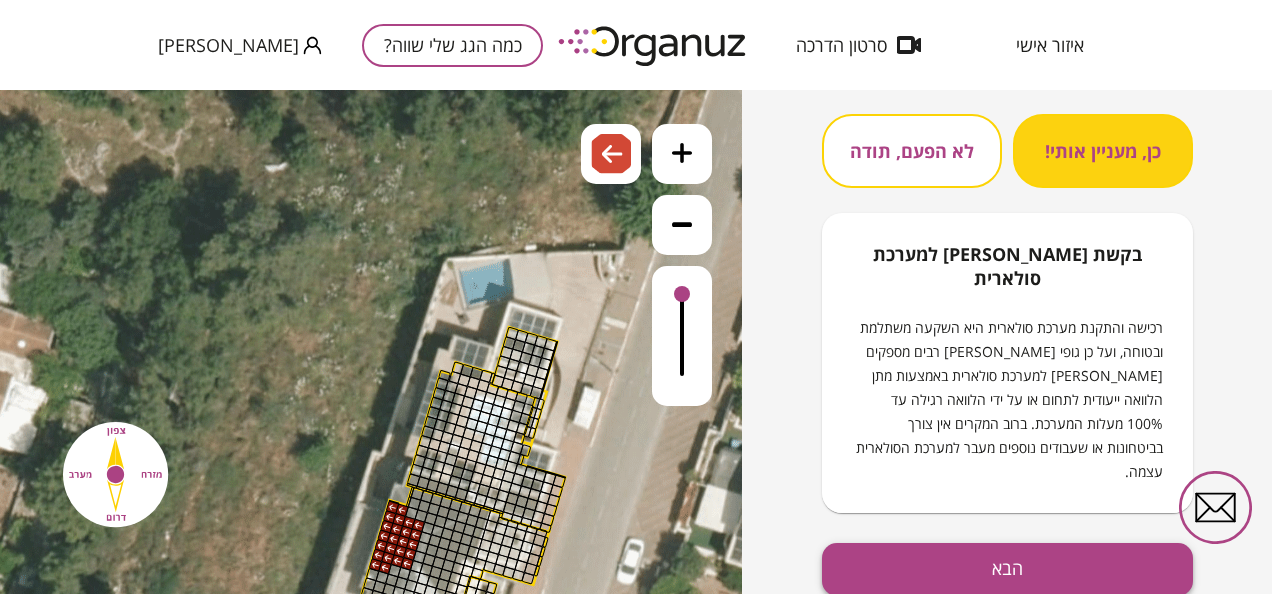 click on "הבא" at bounding box center [1007, 569] 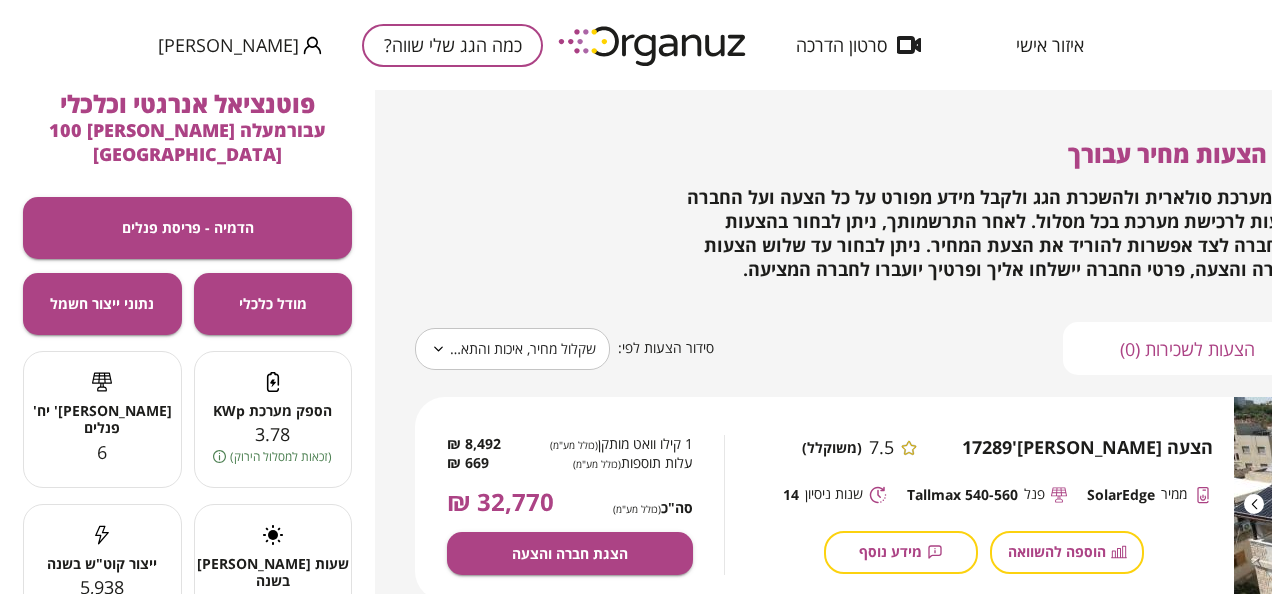 scroll, scrollTop: 100, scrollLeft: 0, axis: vertical 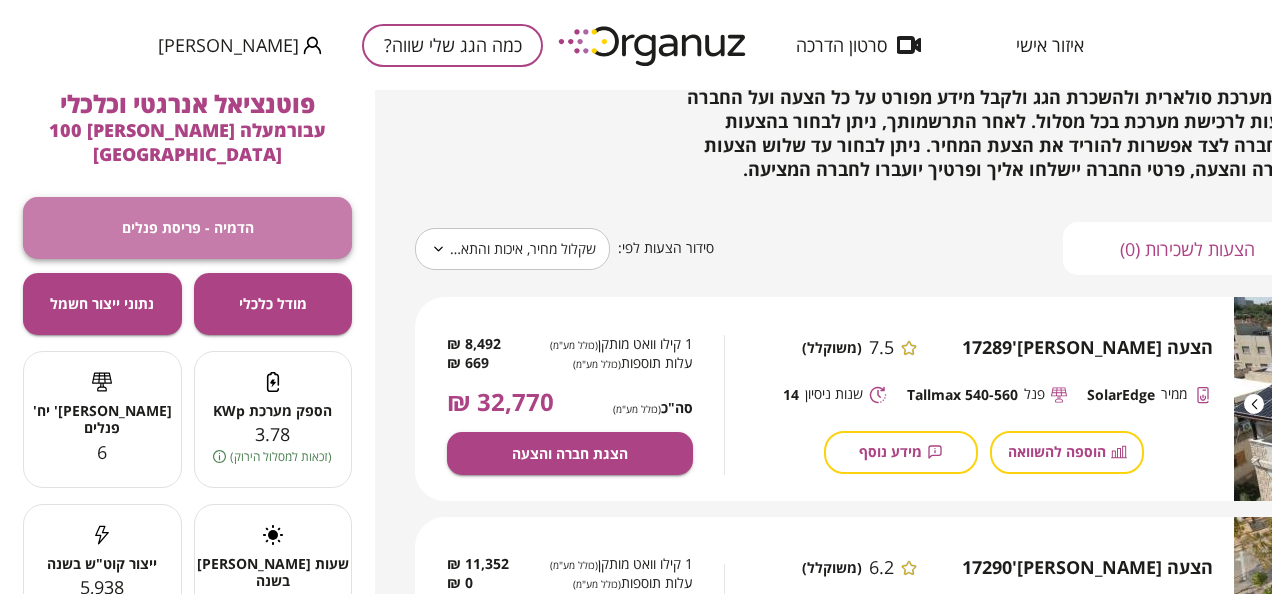 click on "הדמיה - פריסת פנלים" at bounding box center [188, 227] 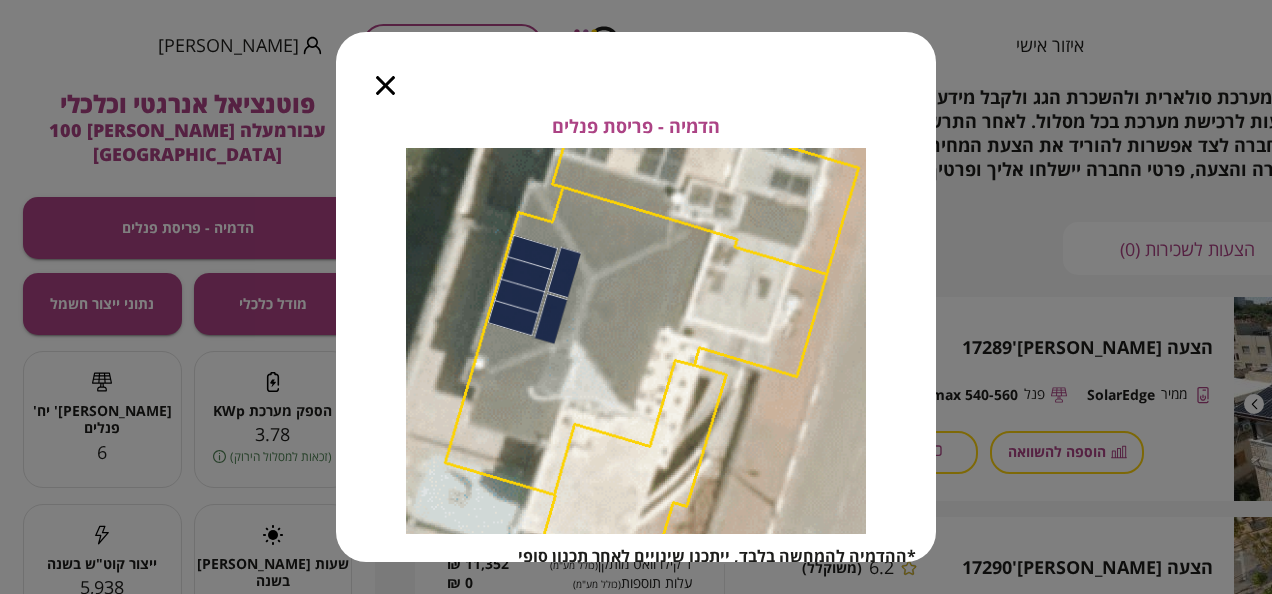 click 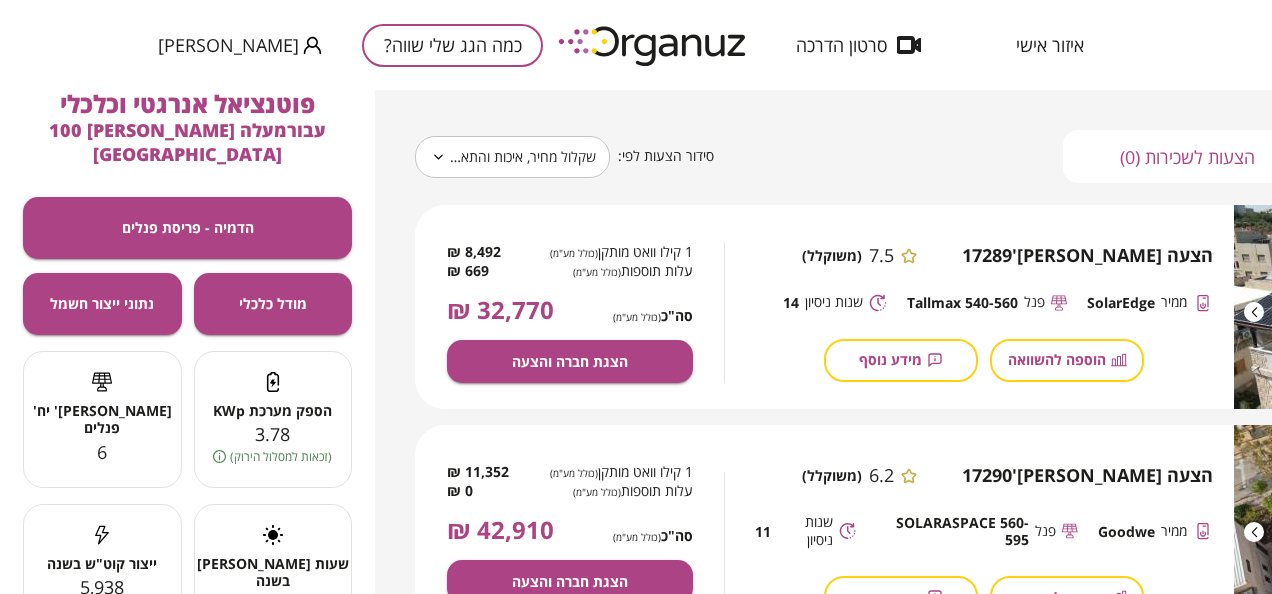 scroll, scrollTop: 292, scrollLeft: 0, axis: vertical 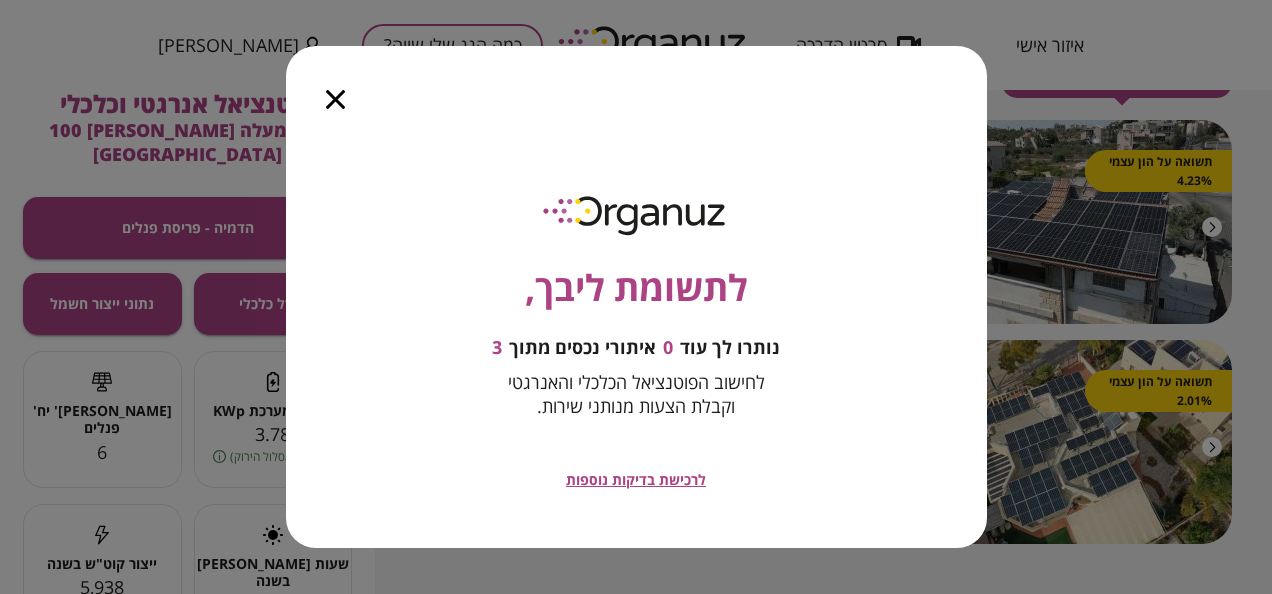 click 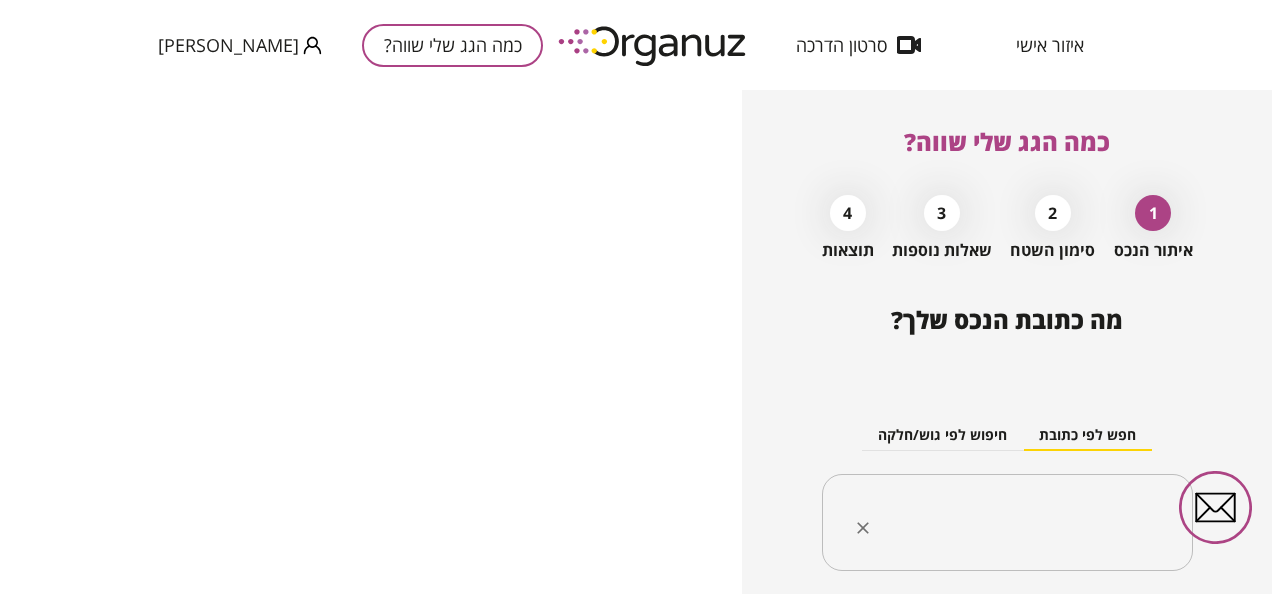 click at bounding box center (1015, 523) 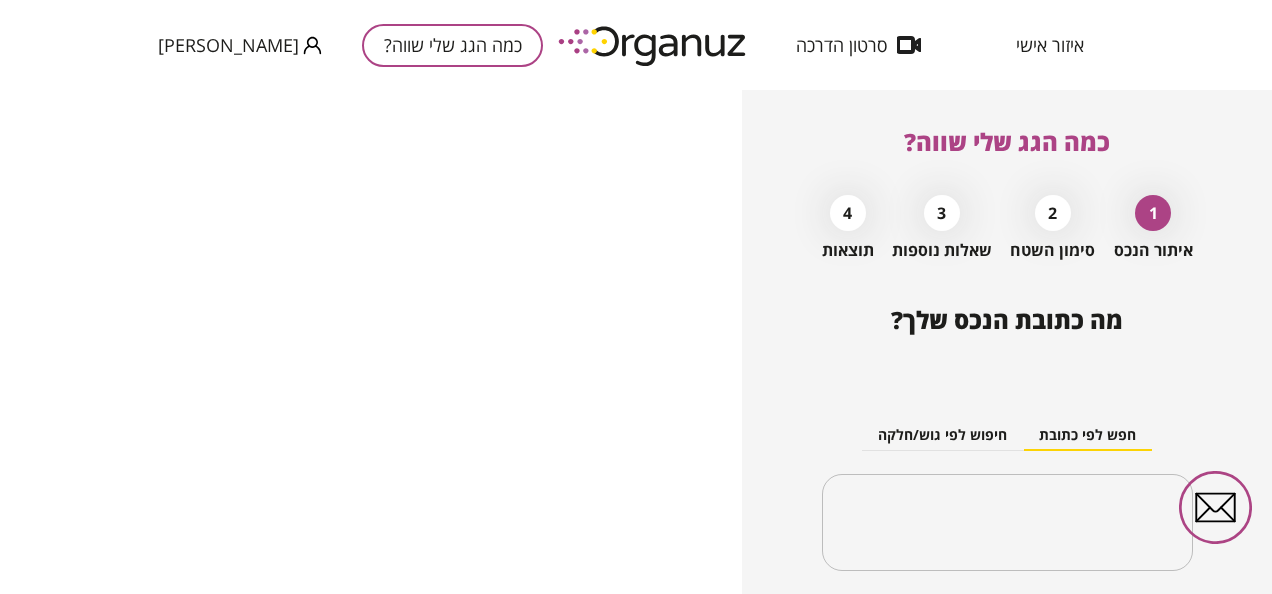 click on "חיפוש לפי גוש/חלקה" at bounding box center [942, 436] 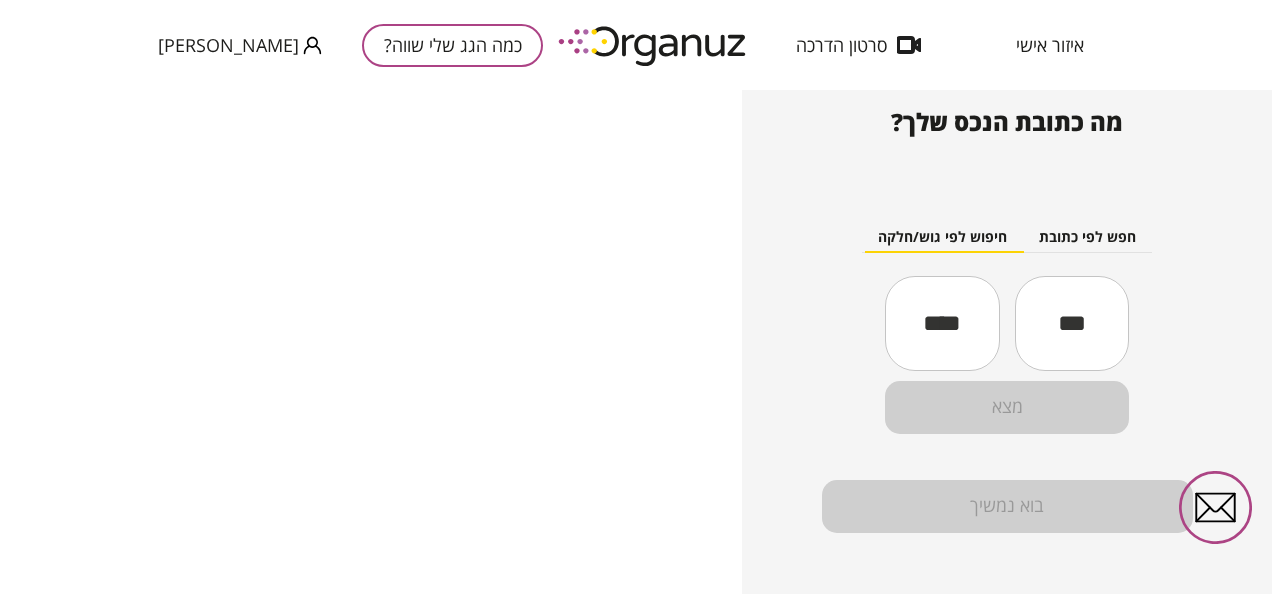 scroll, scrollTop: 200, scrollLeft: 0, axis: vertical 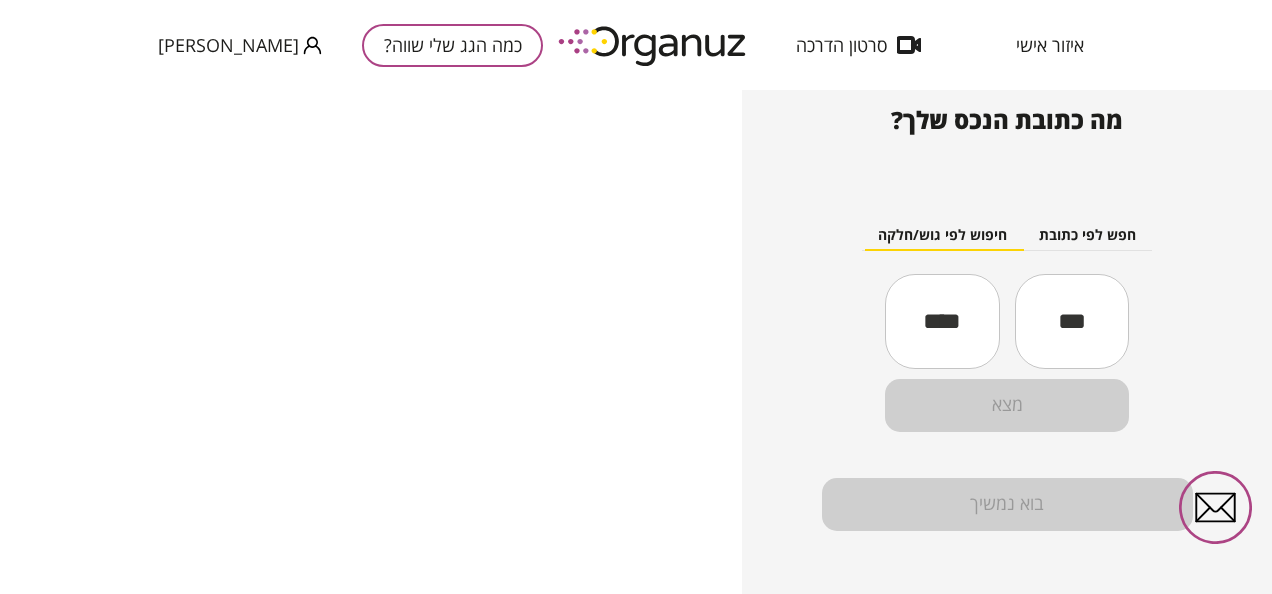 click at bounding box center (1072, 321) 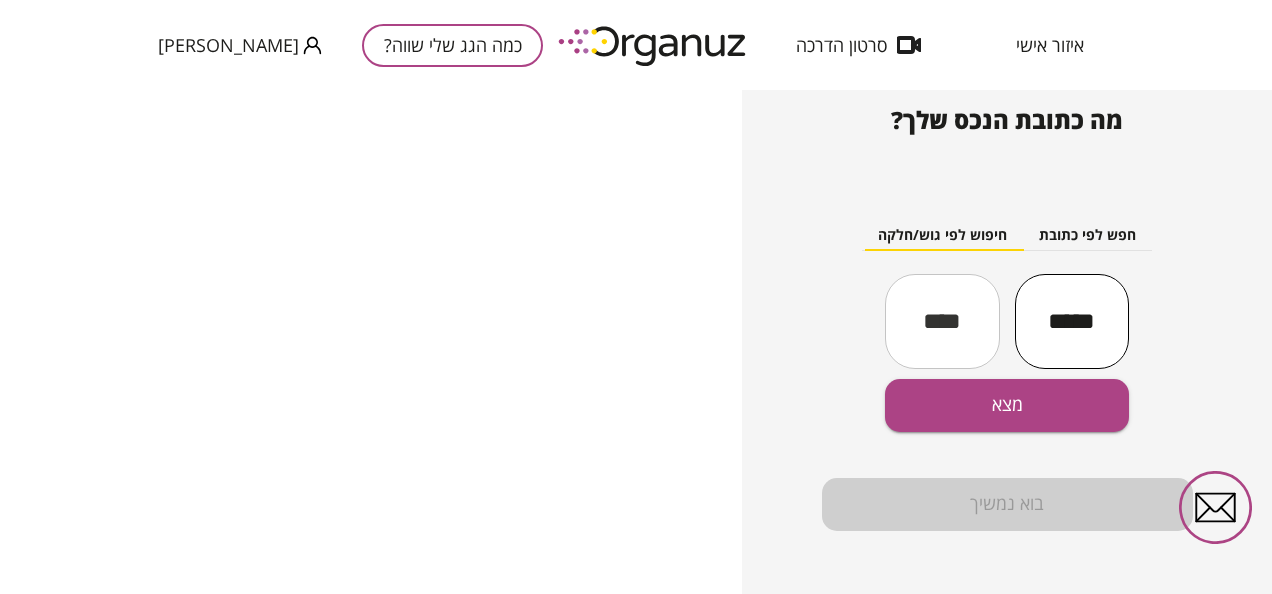 type on "*****" 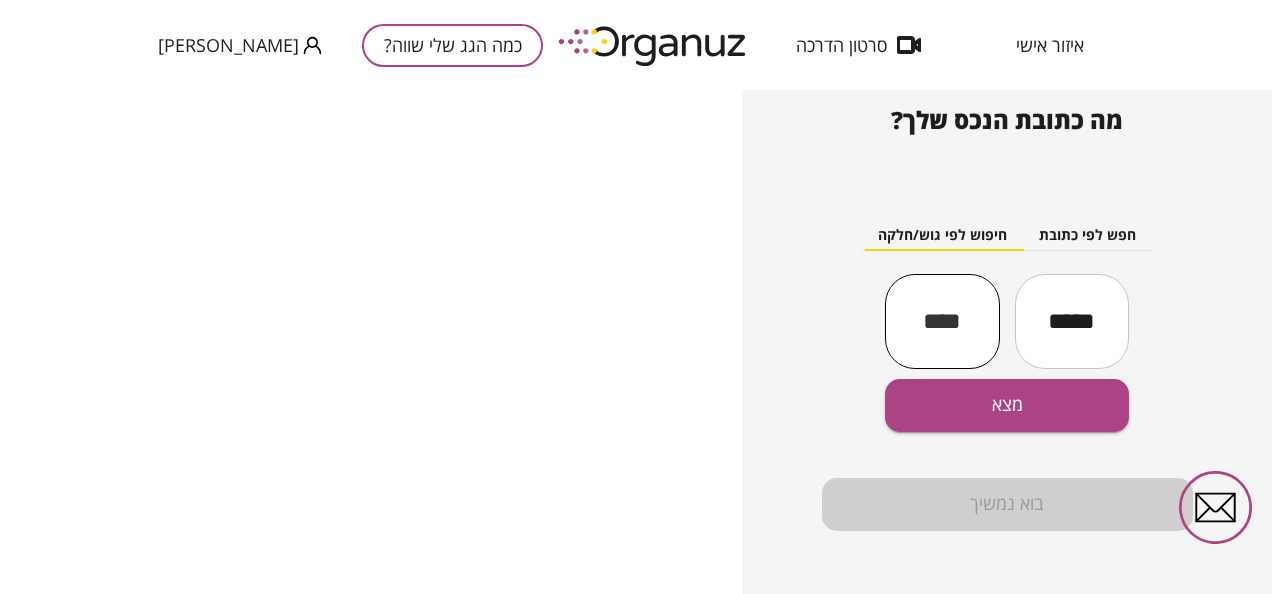 click at bounding box center (942, 321) 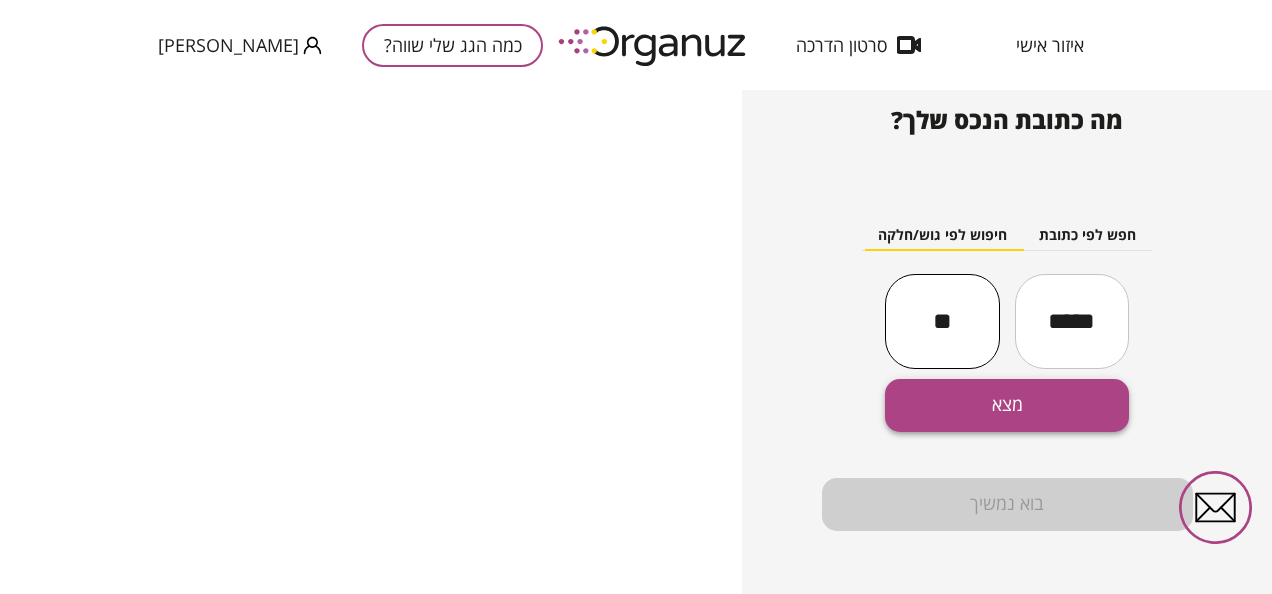 click on "מצא" at bounding box center (1007, 405) 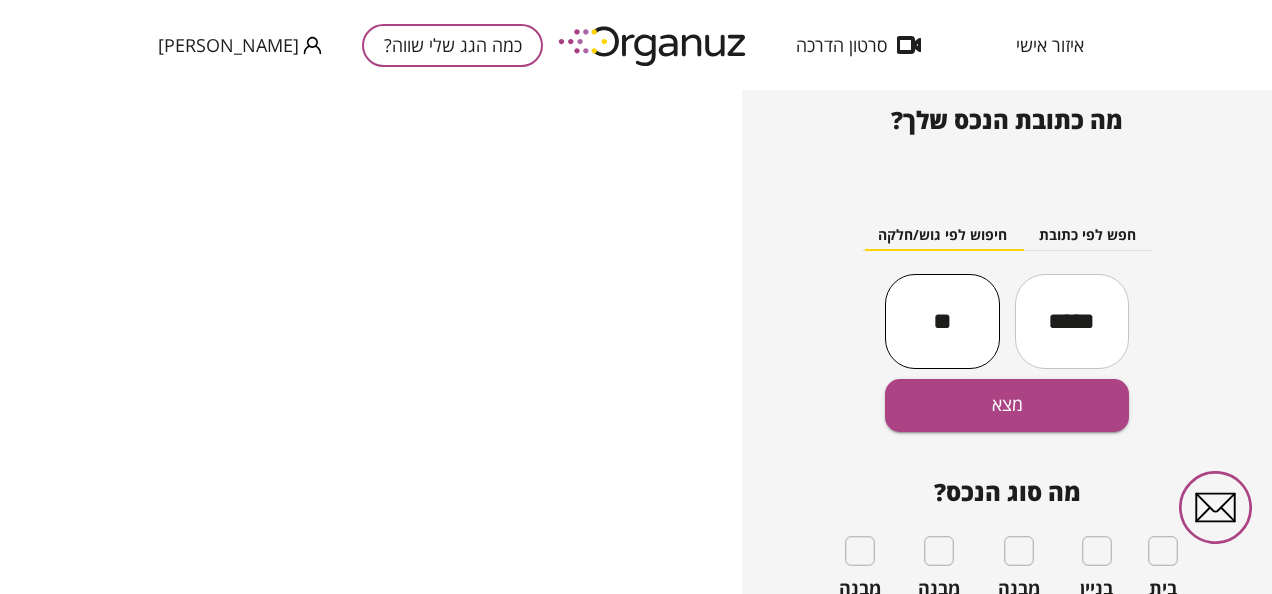 click on "**" at bounding box center [942, 321] 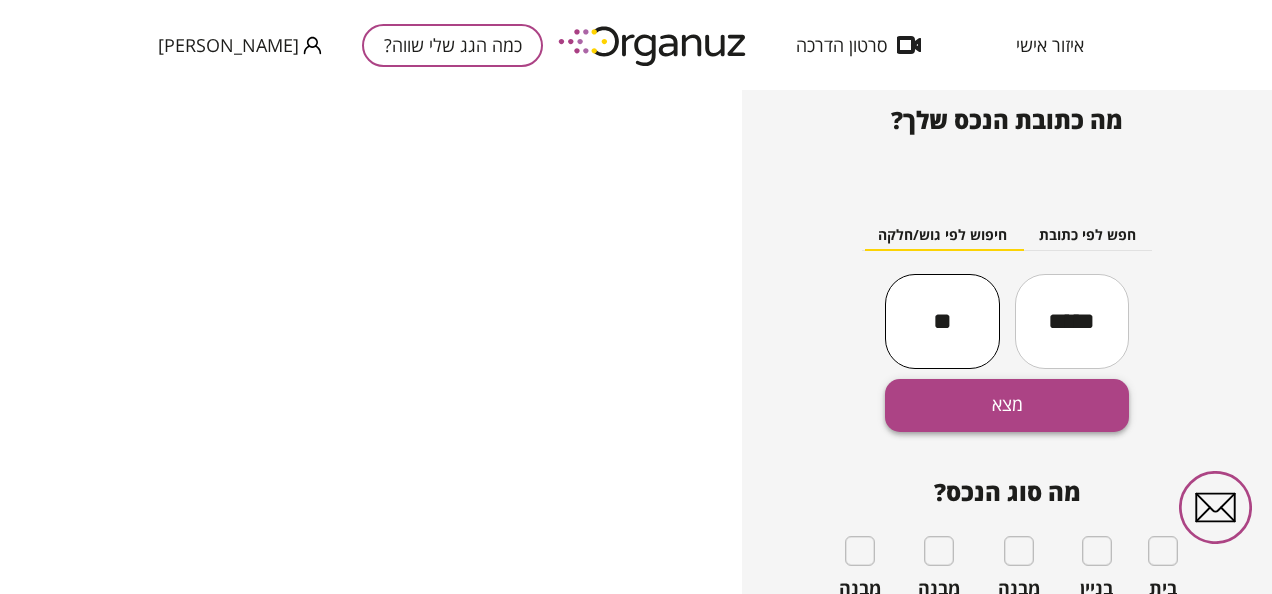 type on "**" 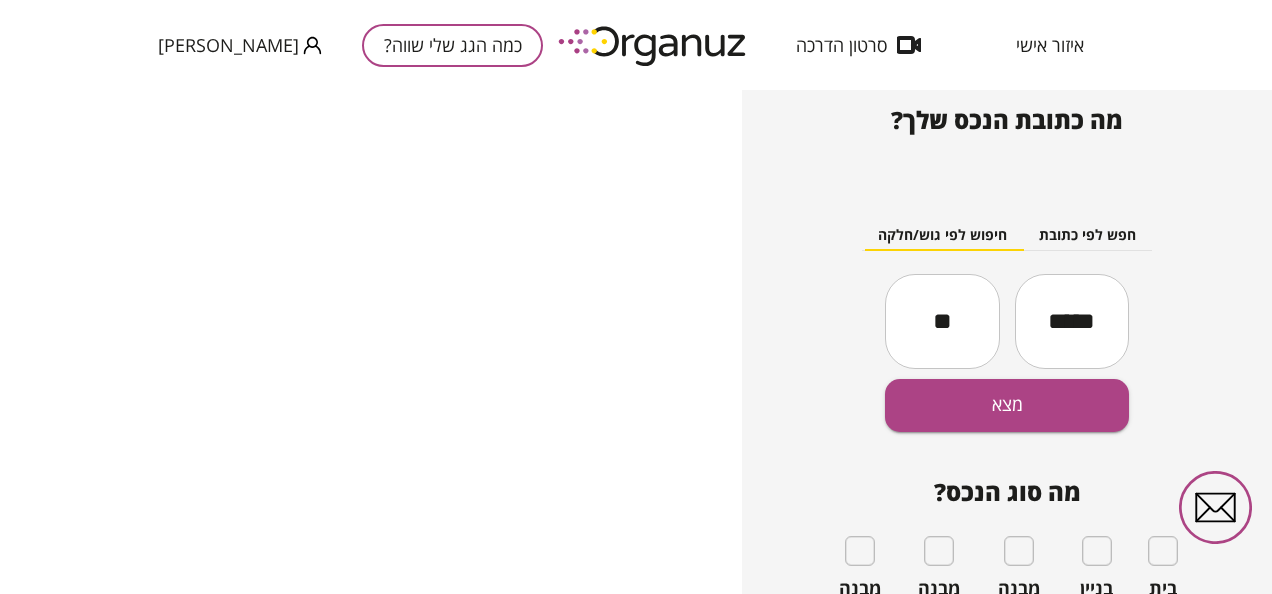 scroll, scrollTop: 300, scrollLeft: 0, axis: vertical 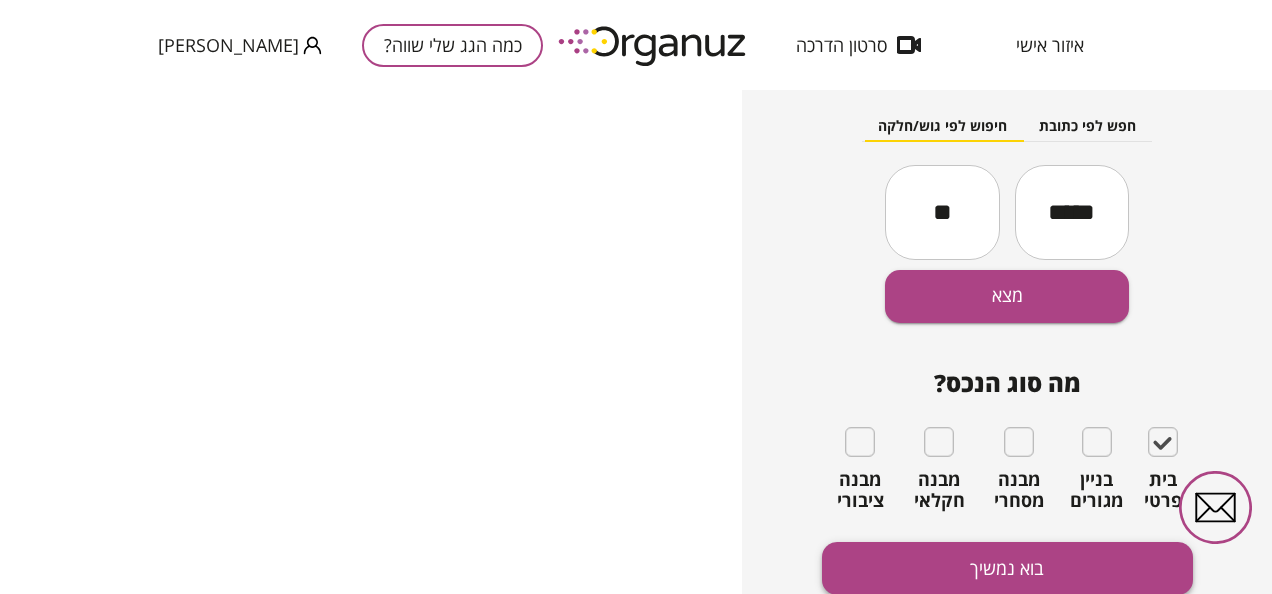 click on "בוא נמשיך" at bounding box center (1007, 568) 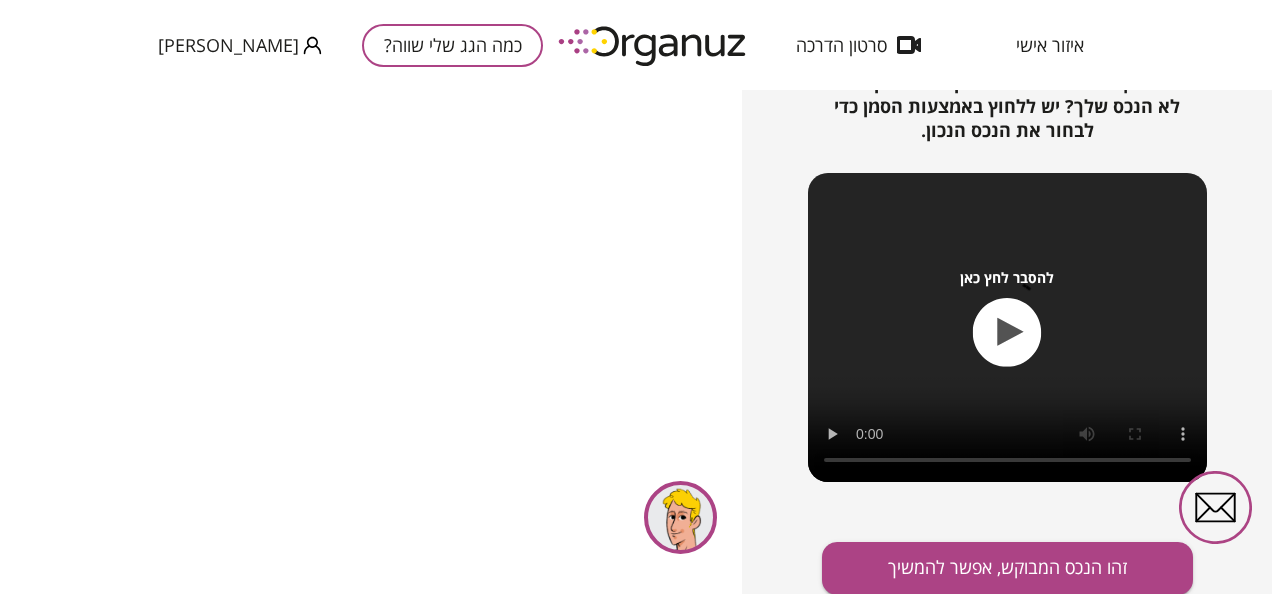 scroll, scrollTop: 308, scrollLeft: 0, axis: vertical 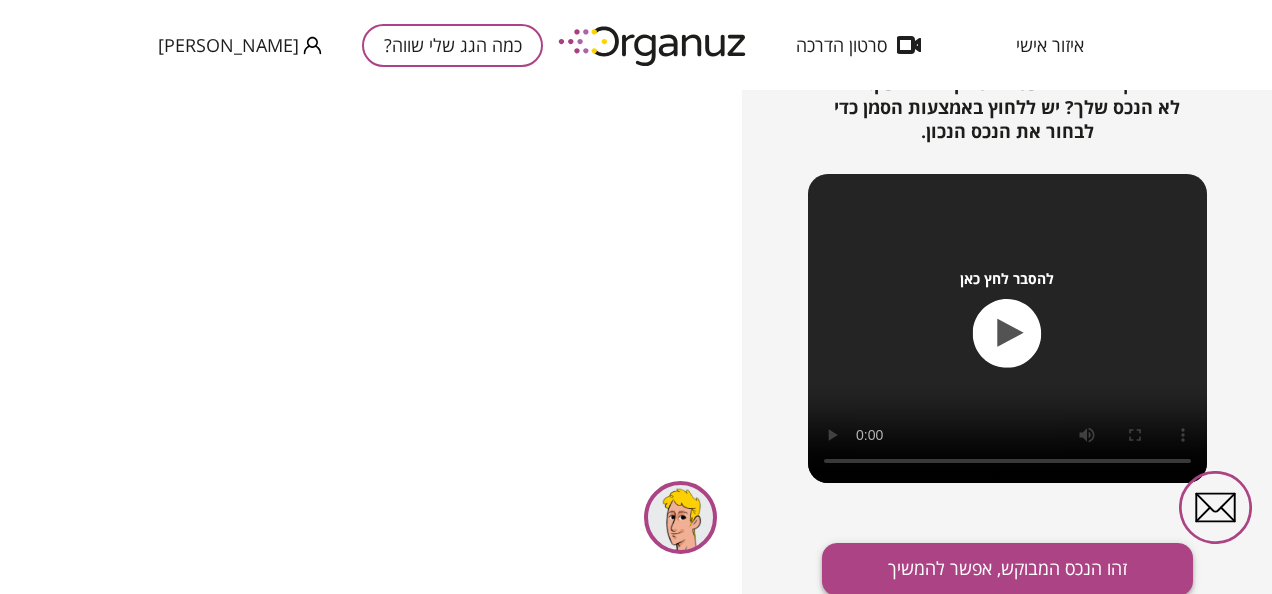 click on "זהו הנכס המבוקש, אפשר להמשיך" at bounding box center [1007, 569] 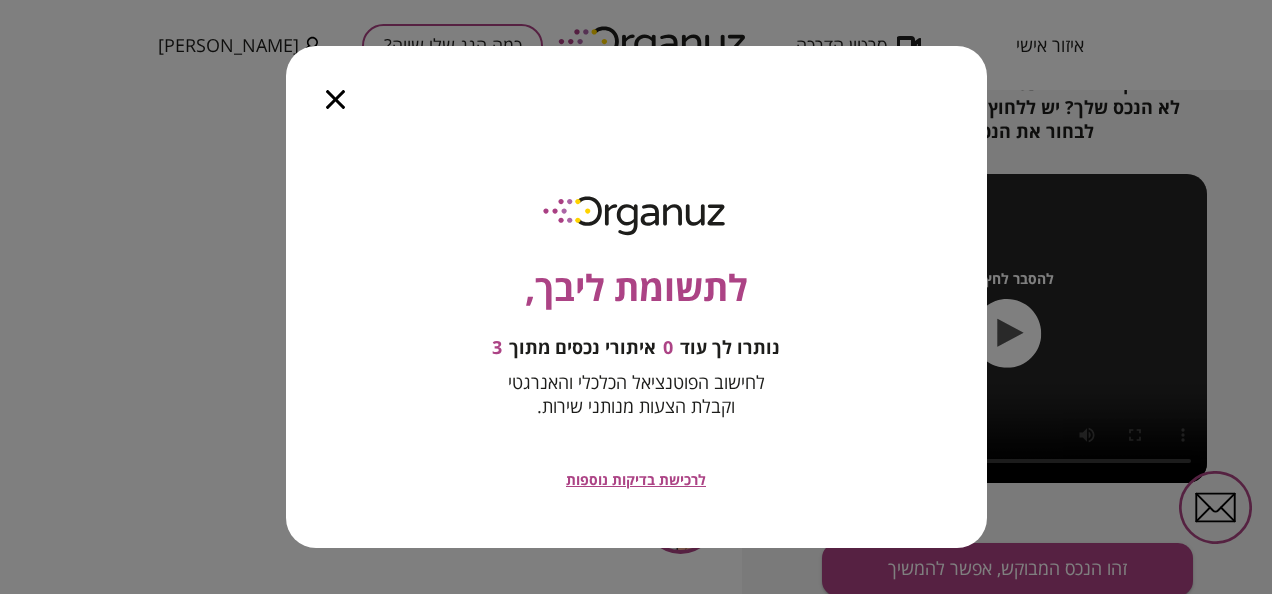 click at bounding box center [335, 88] 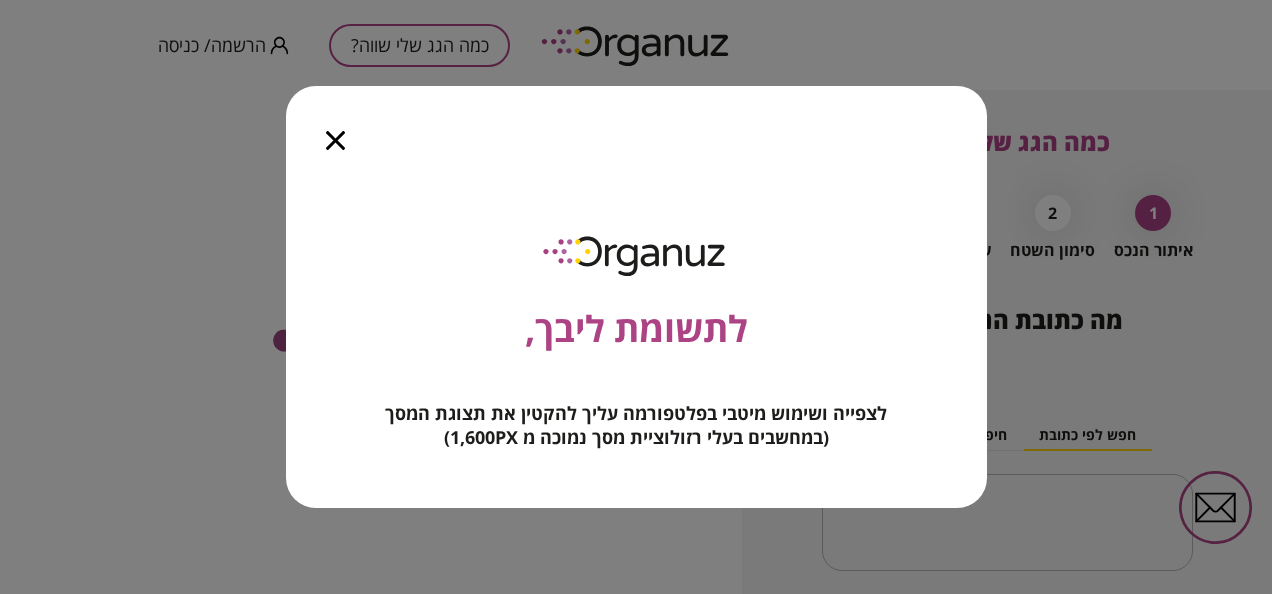 scroll, scrollTop: 0, scrollLeft: 0, axis: both 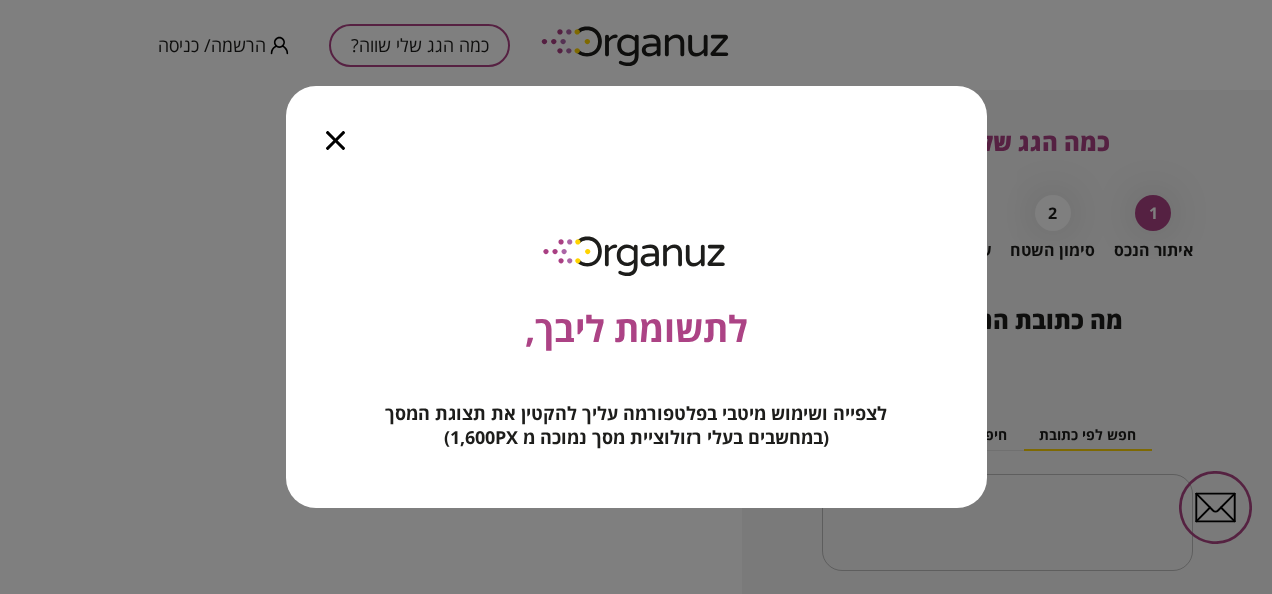 click 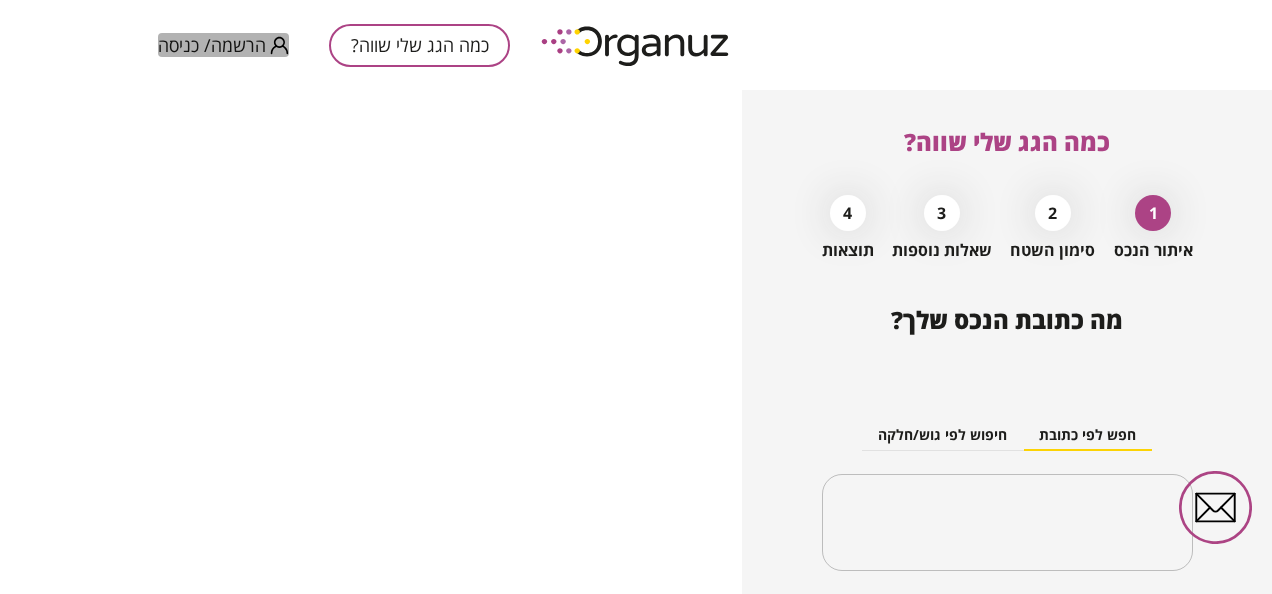 click on "הרשמה/ כניסה" at bounding box center (212, 45) 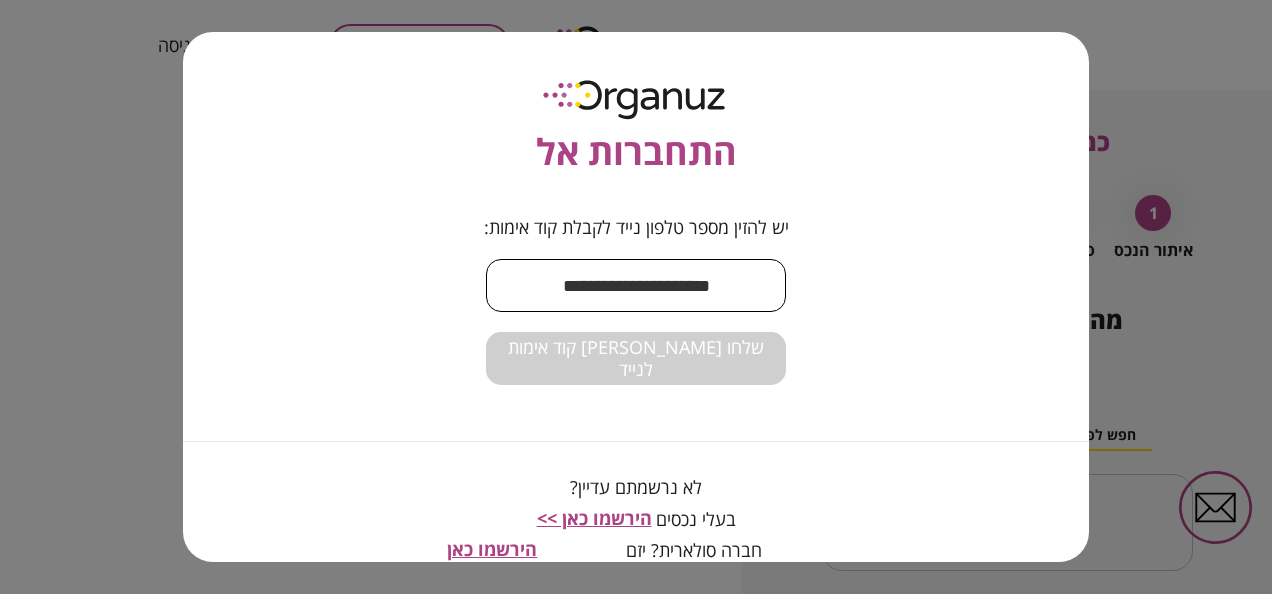 click at bounding box center (636, 285) 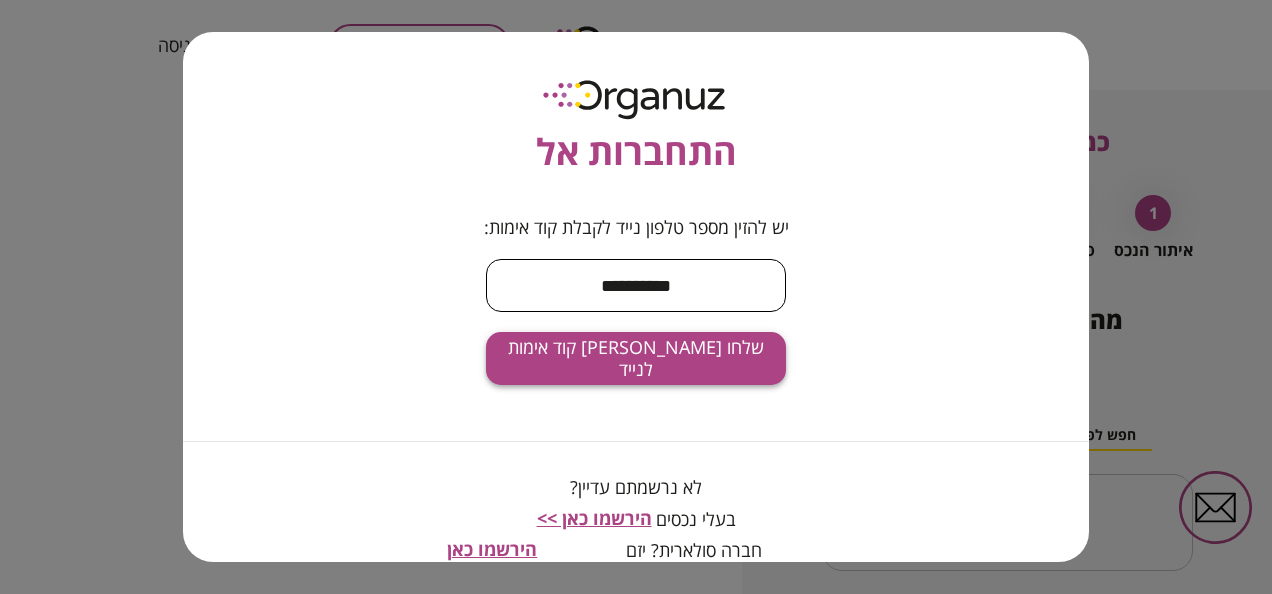 type on "**********" 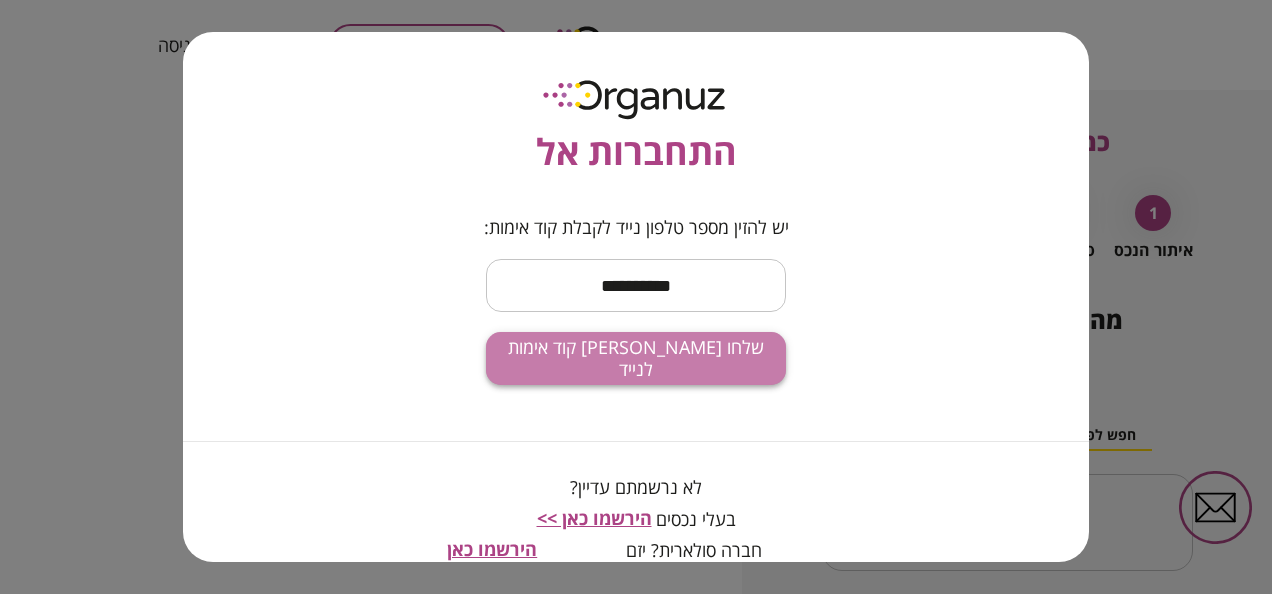 click on "שלחו [PERSON_NAME] קוד אימות לנייד" at bounding box center [636, 358] 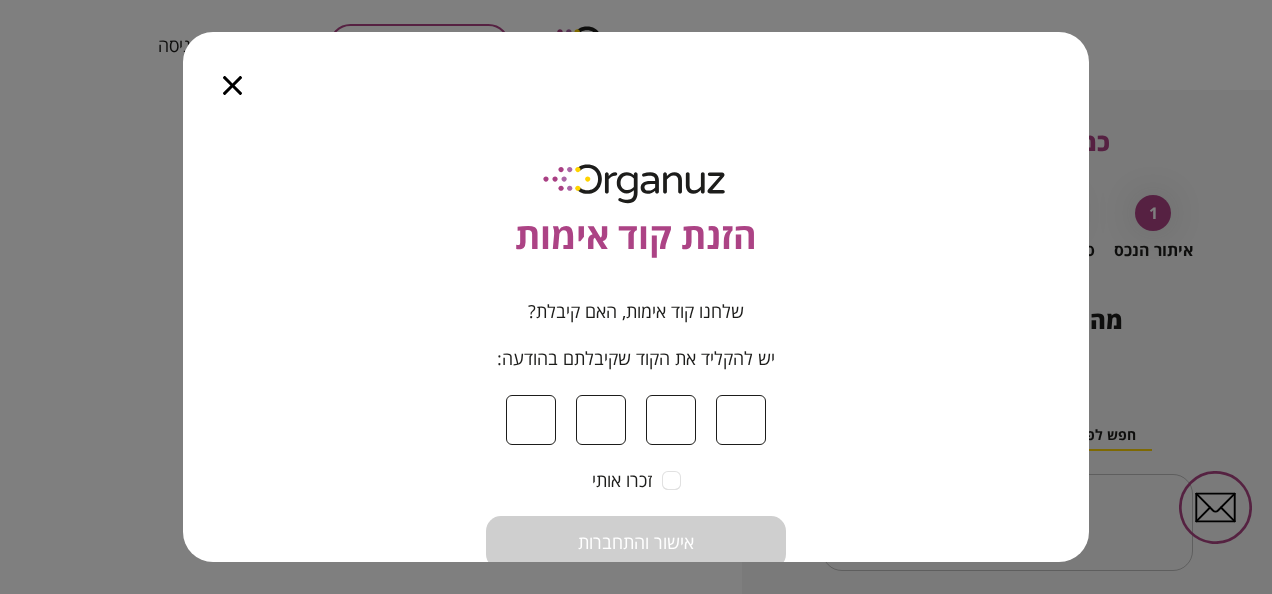 type on "*" 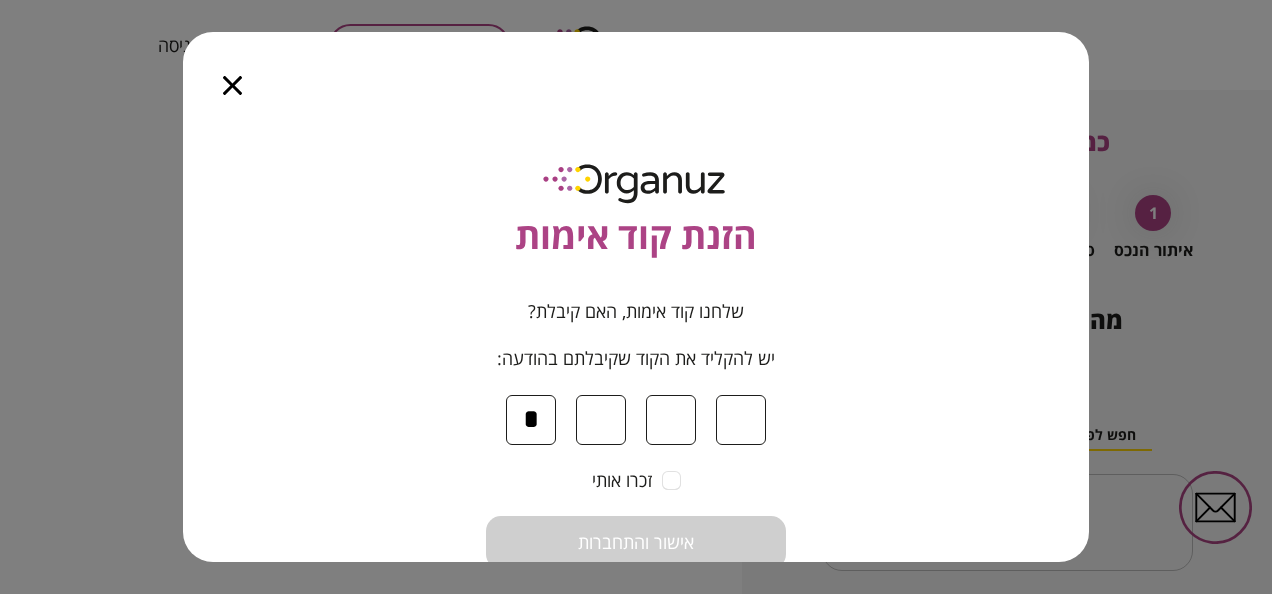 type on "*" 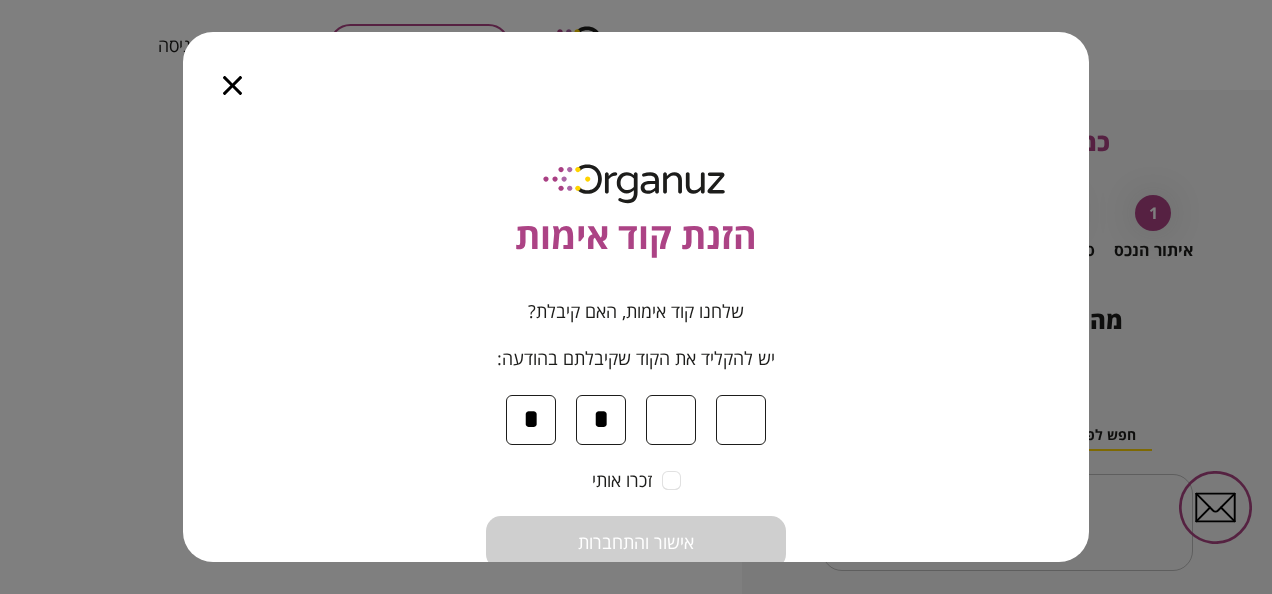 type on "*" 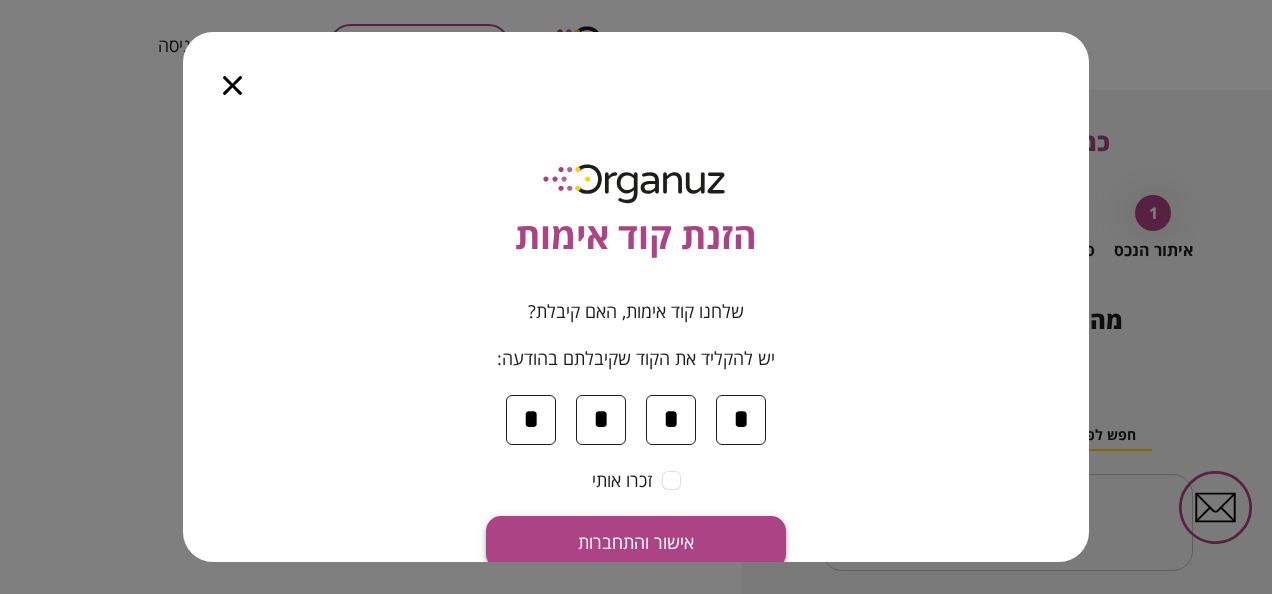 type on "*" 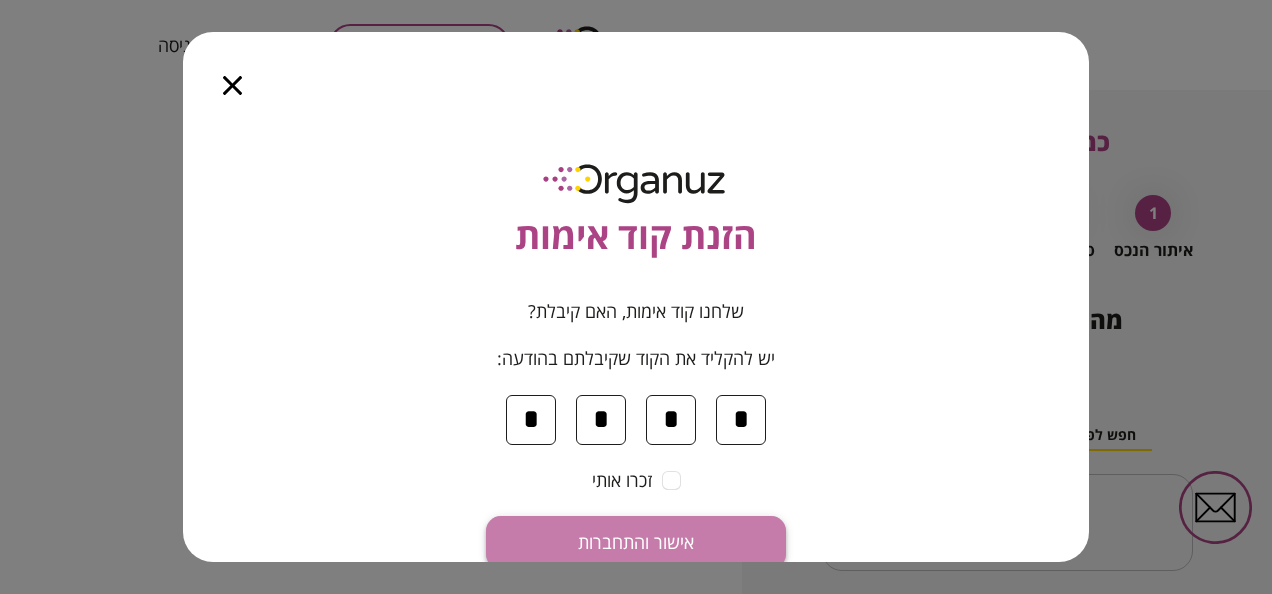 click on "אישור והתחברות" at bounding box center (636, 543) 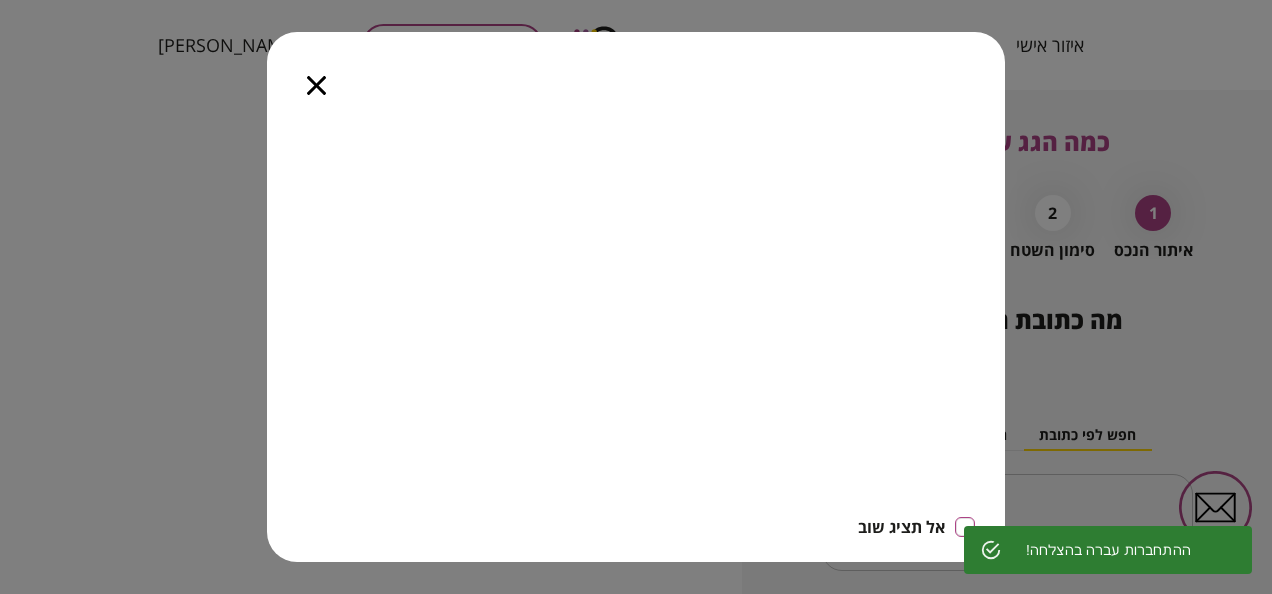click 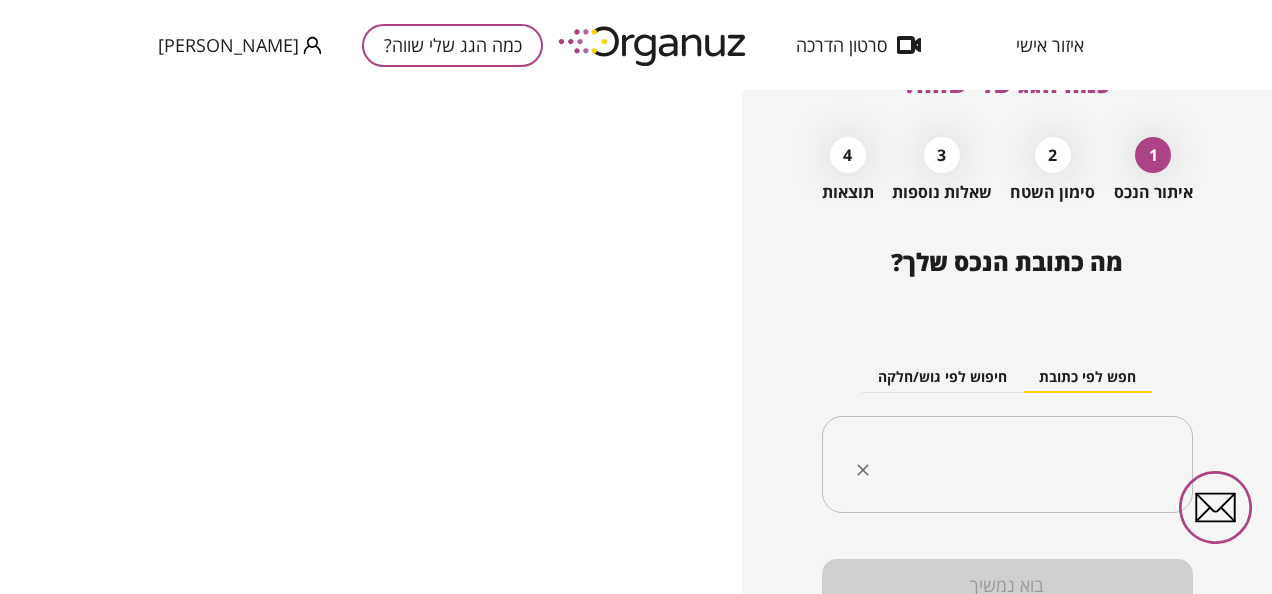 scroll, scrollTop: 100, scrollLeft: 0, axis: vertical 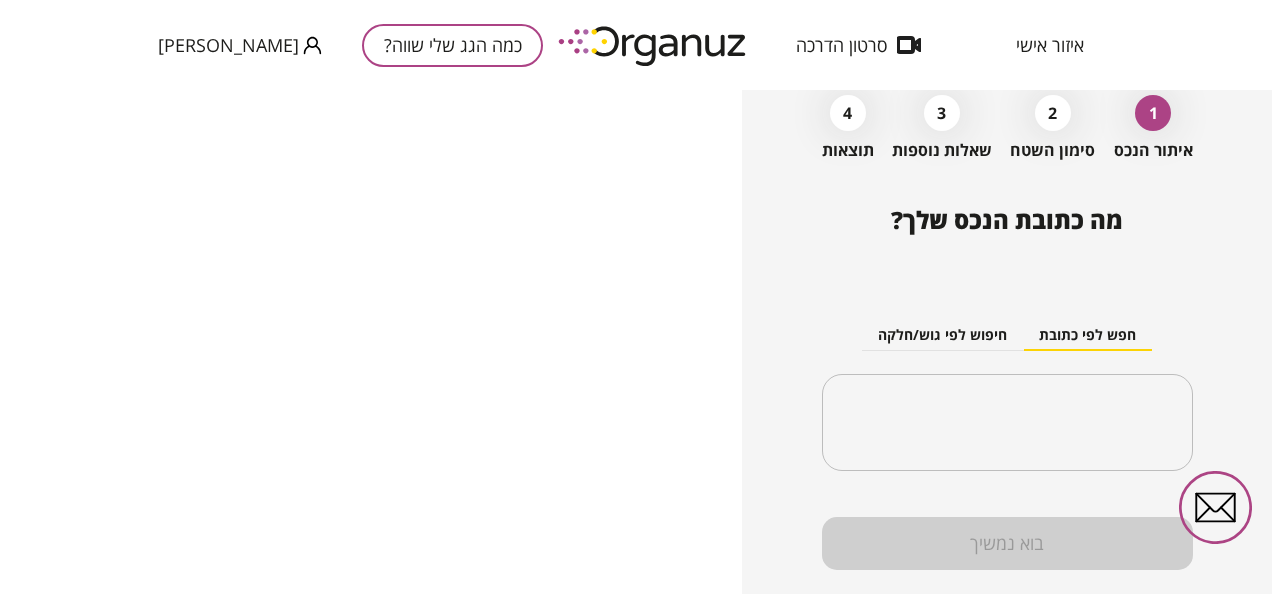 click on "חיפוש לפי גוש/חלקה" at bounding box center (942, 336) 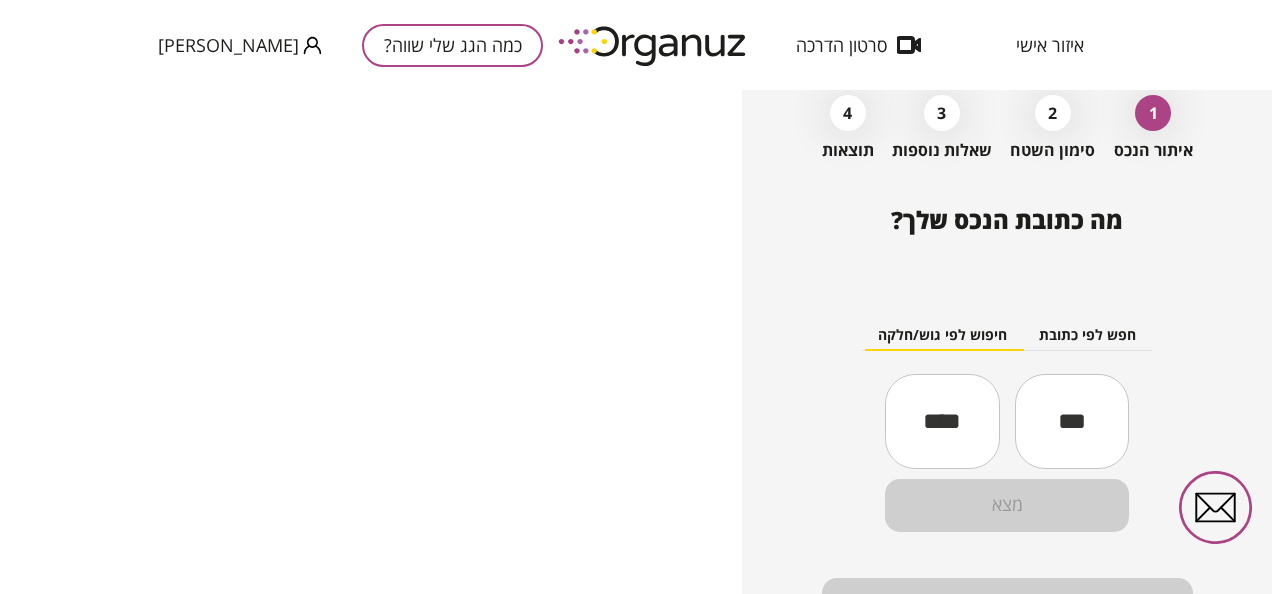 click at bounding box center (1072, 421) 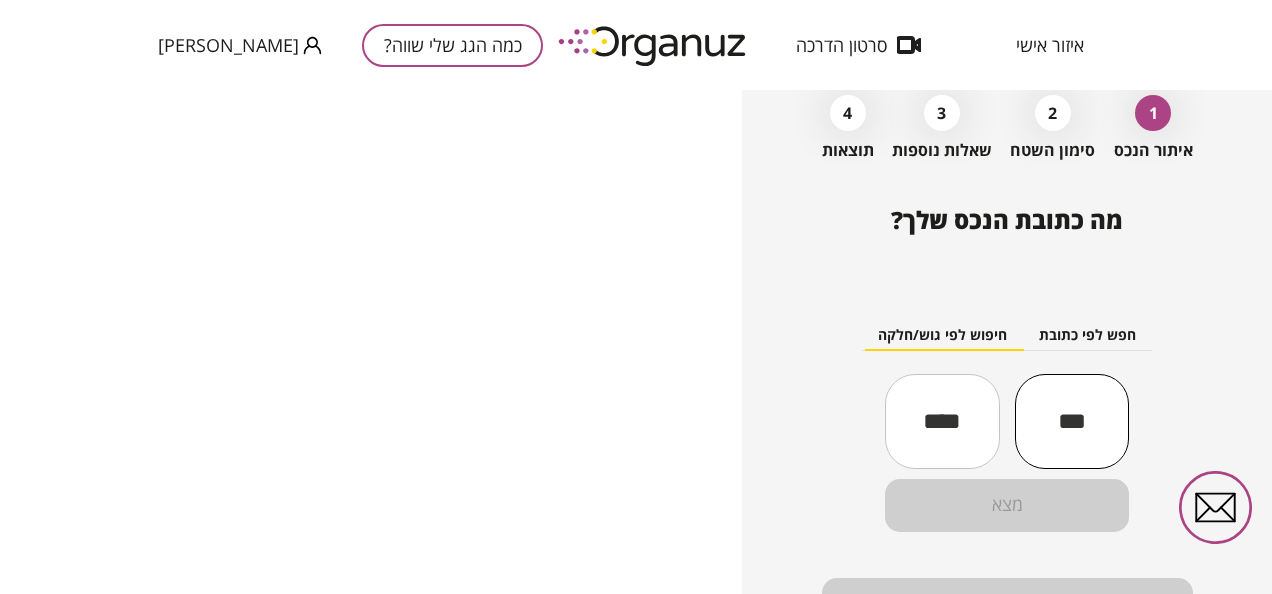 type on "*****" 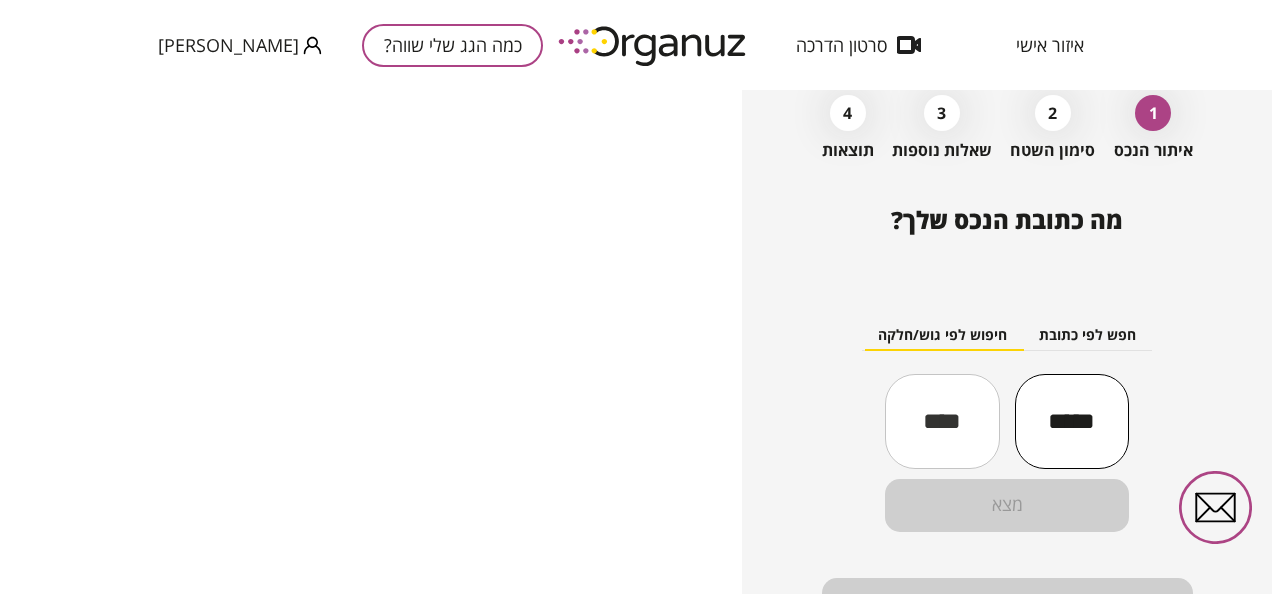 type on "**" 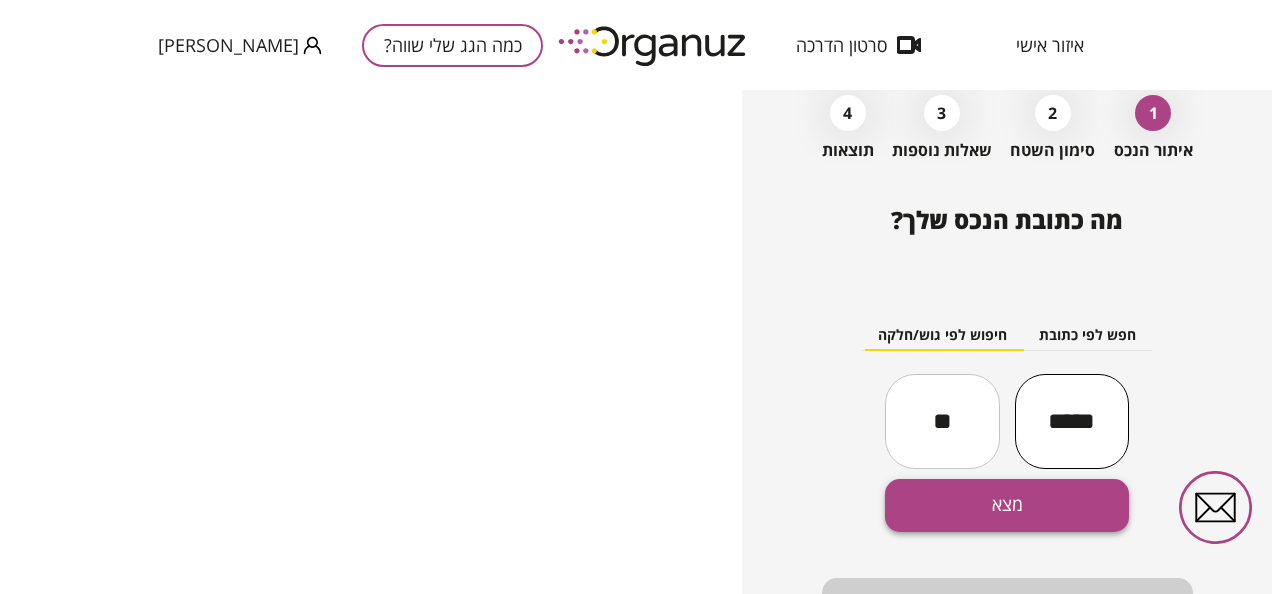 click on "מצא" at bounding box center (1007, 505) 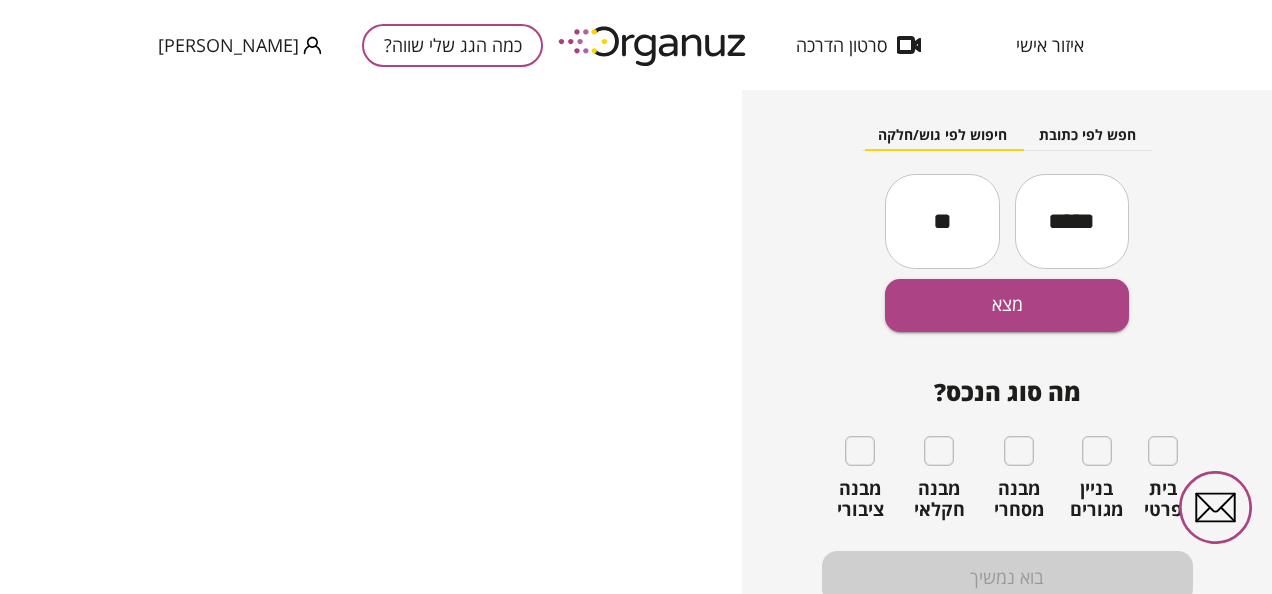 scroll, scrollTop: 309, scrollLeft: 0, axis: vertical 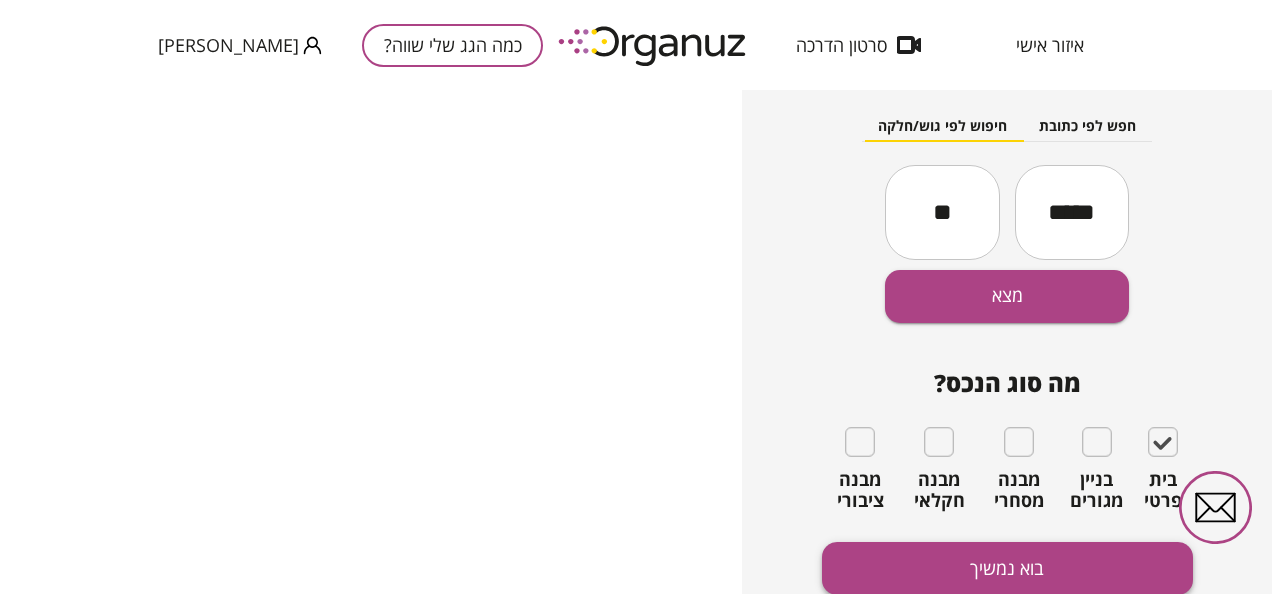 click on "בוא נמשיך" at bounding box center [1007, 568] 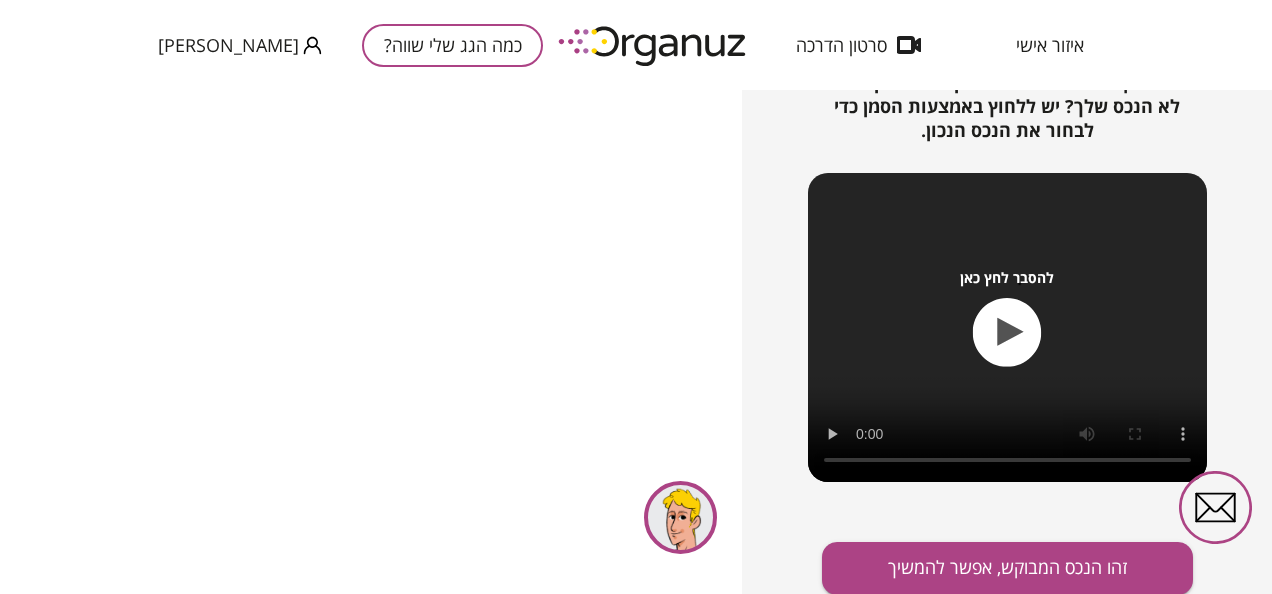 scroll, scrollTop: 308, scrollLeft: 0, axis: vertical 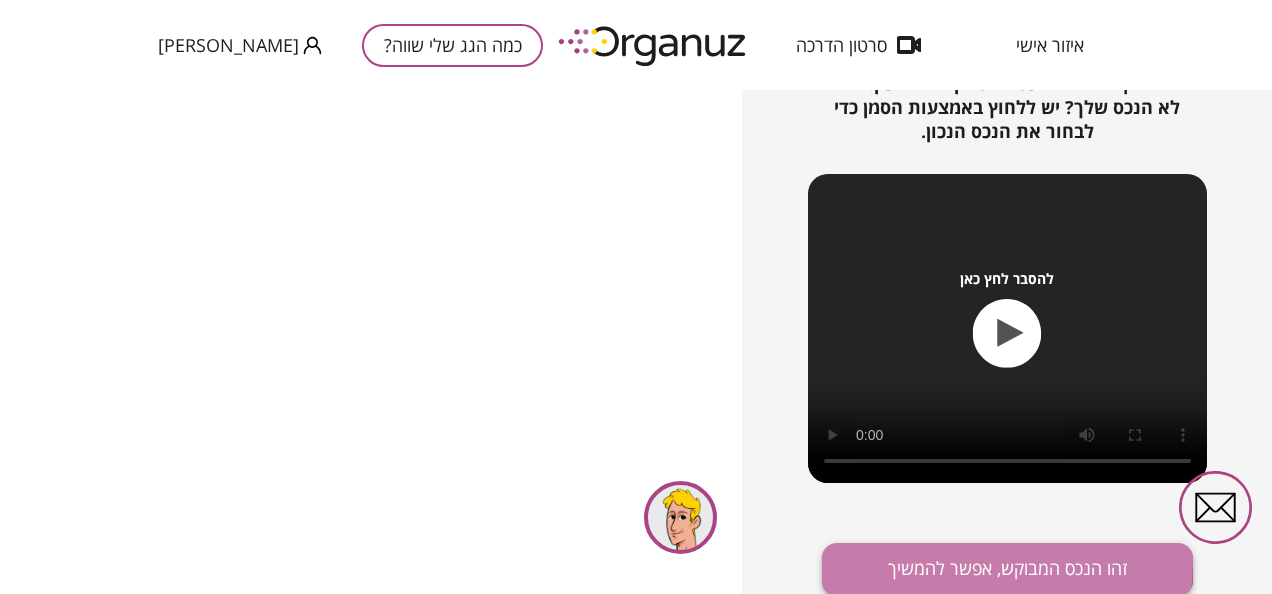 click on "זהו הנכס המבוקש, אפשר להמשיך" at bounding box center [1007, 569] 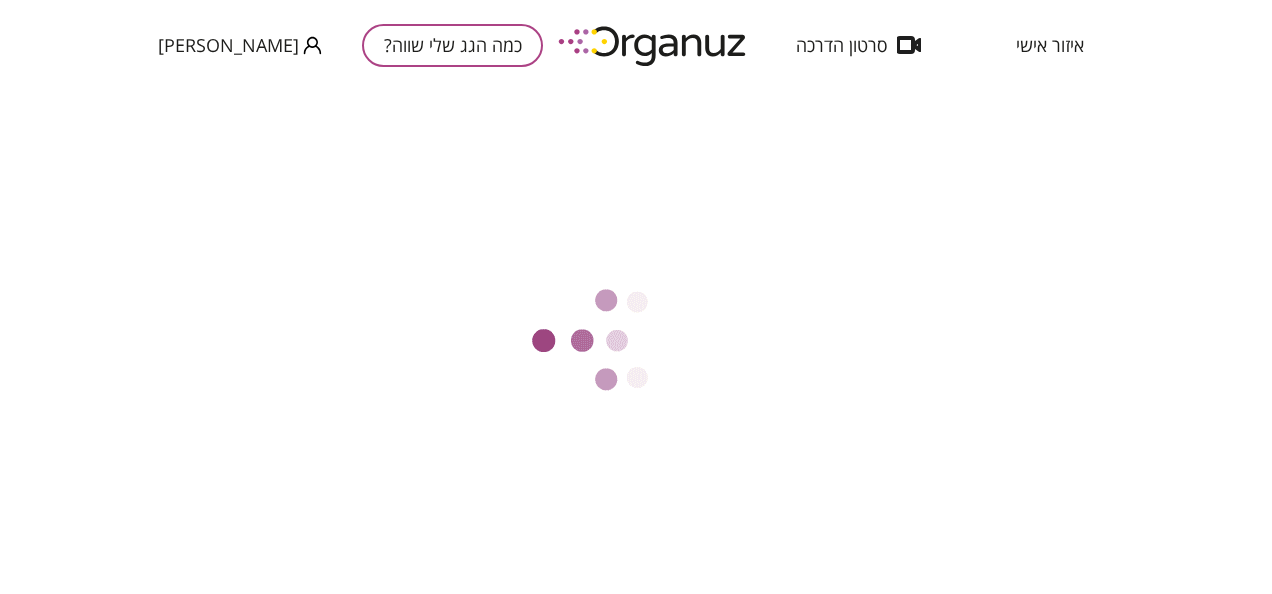 scroll, scrollTop: 271, scrollLeft: 0, axis: vertical 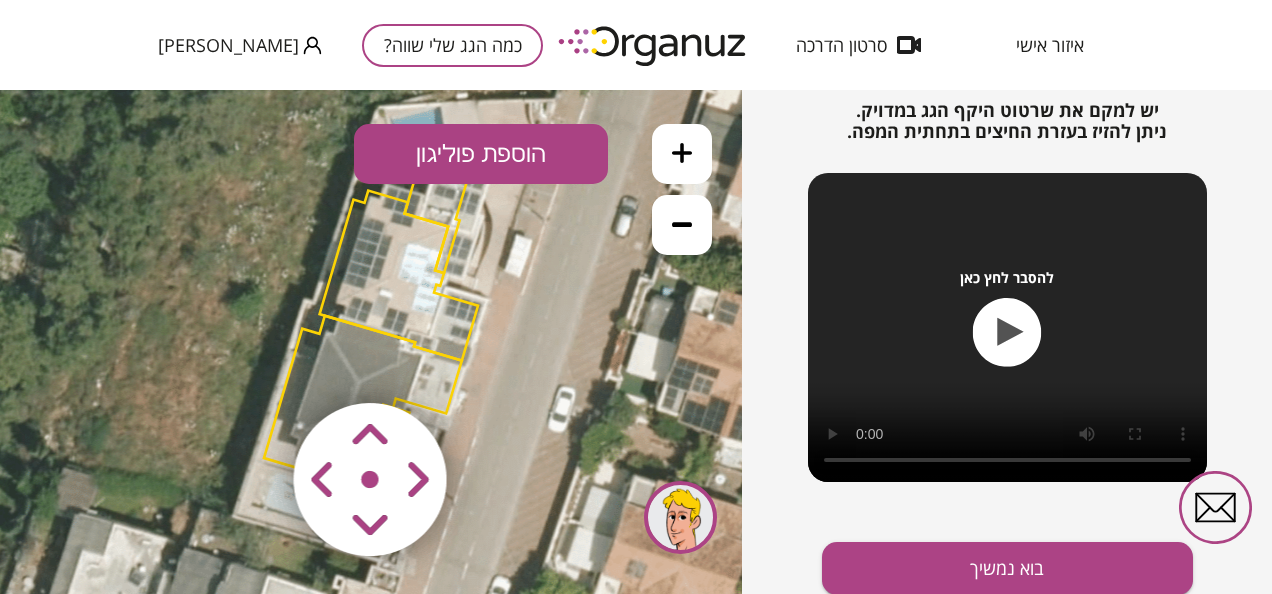 click at bounding box center (371, 480) 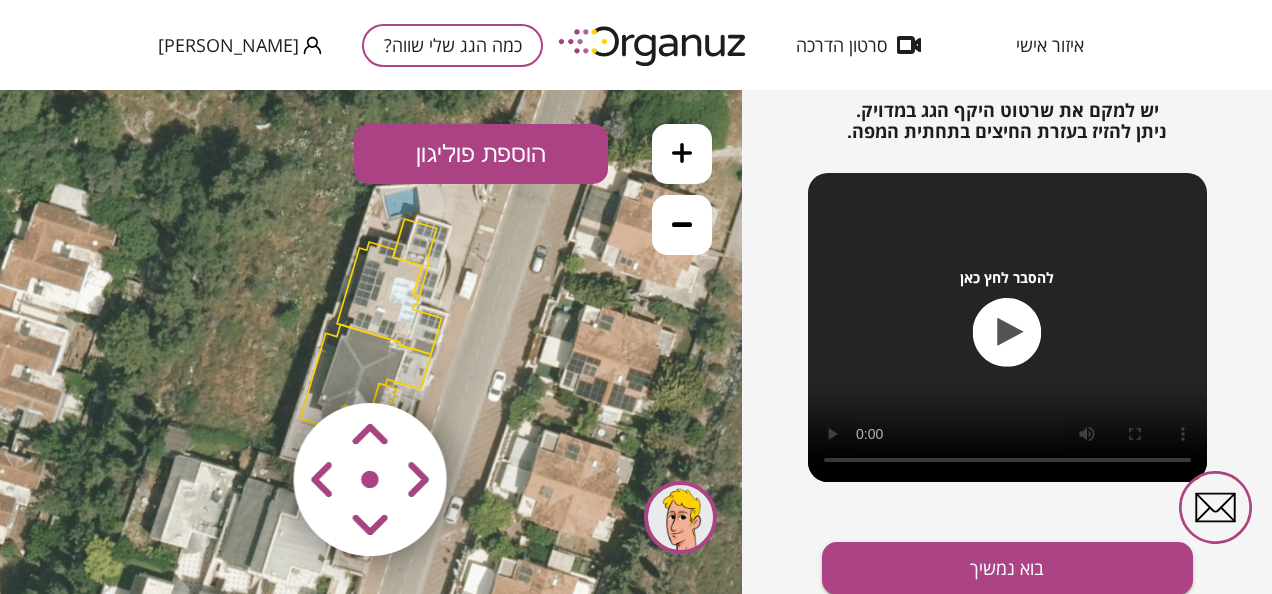 click 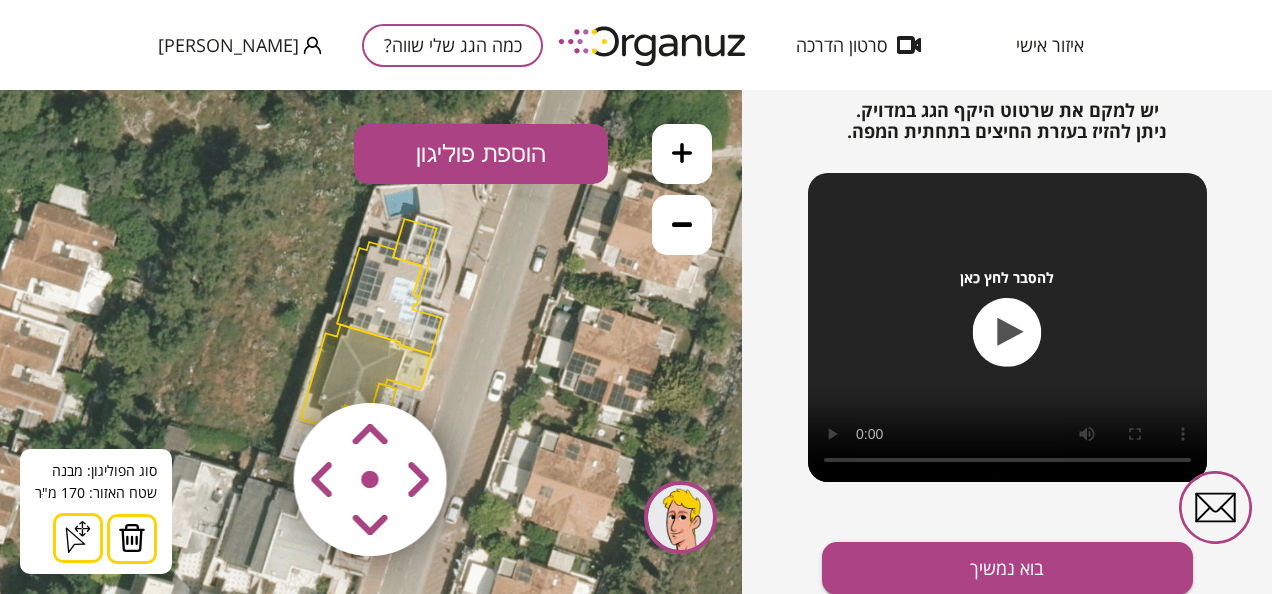 click 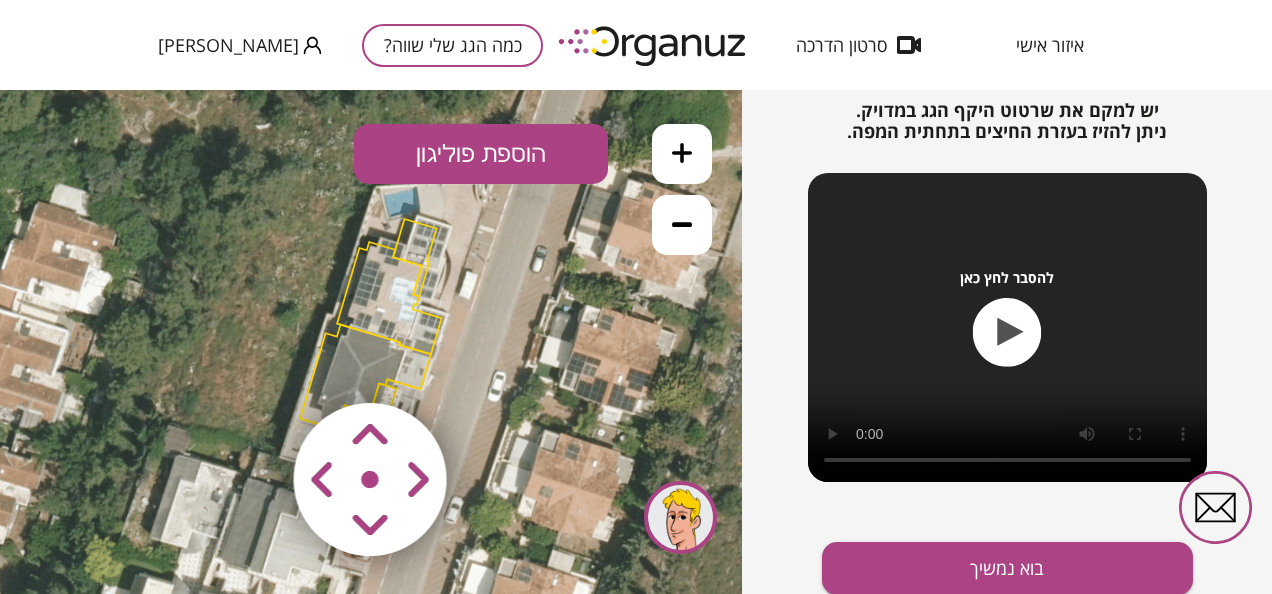 click 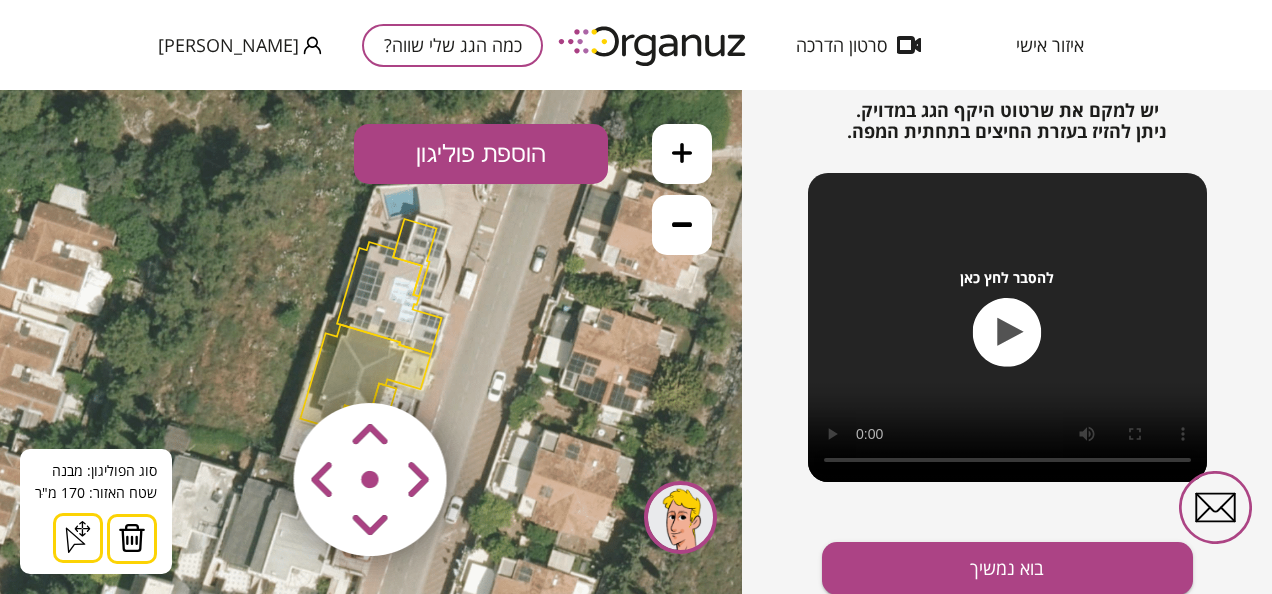 click 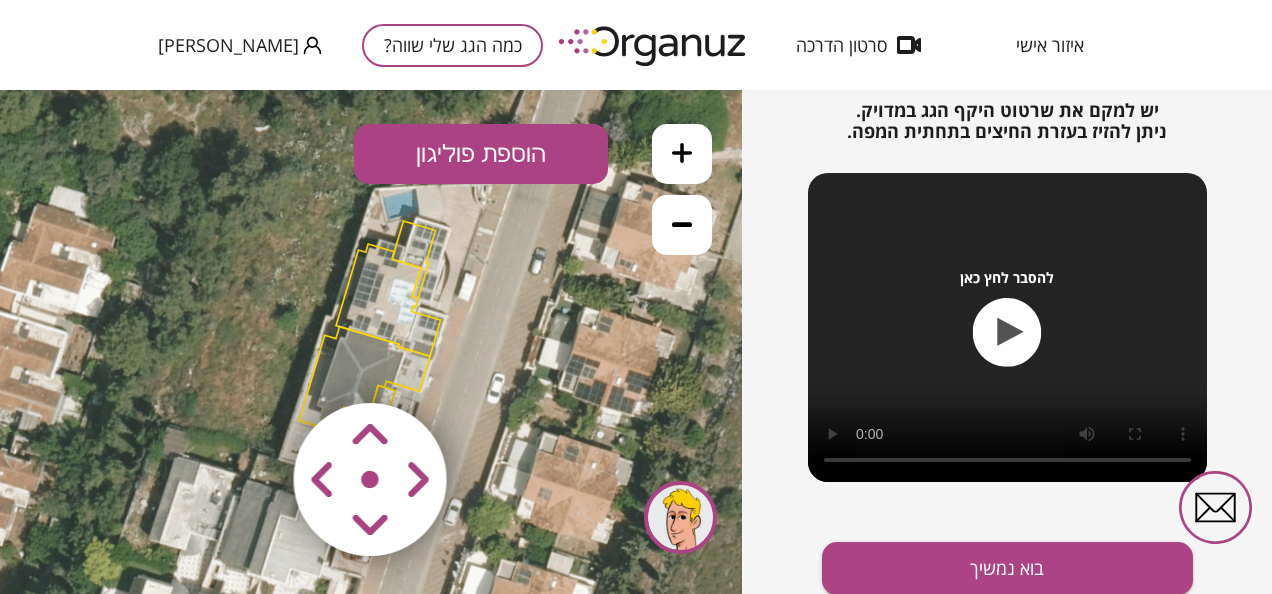 click 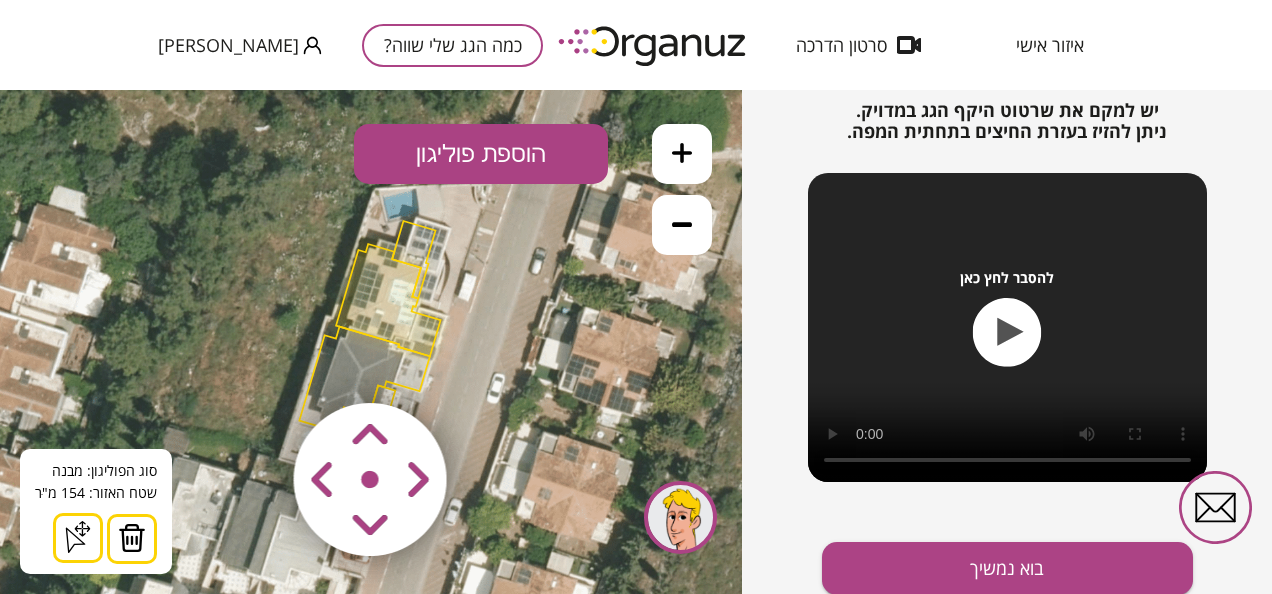 click at bounding box center [132, 538] 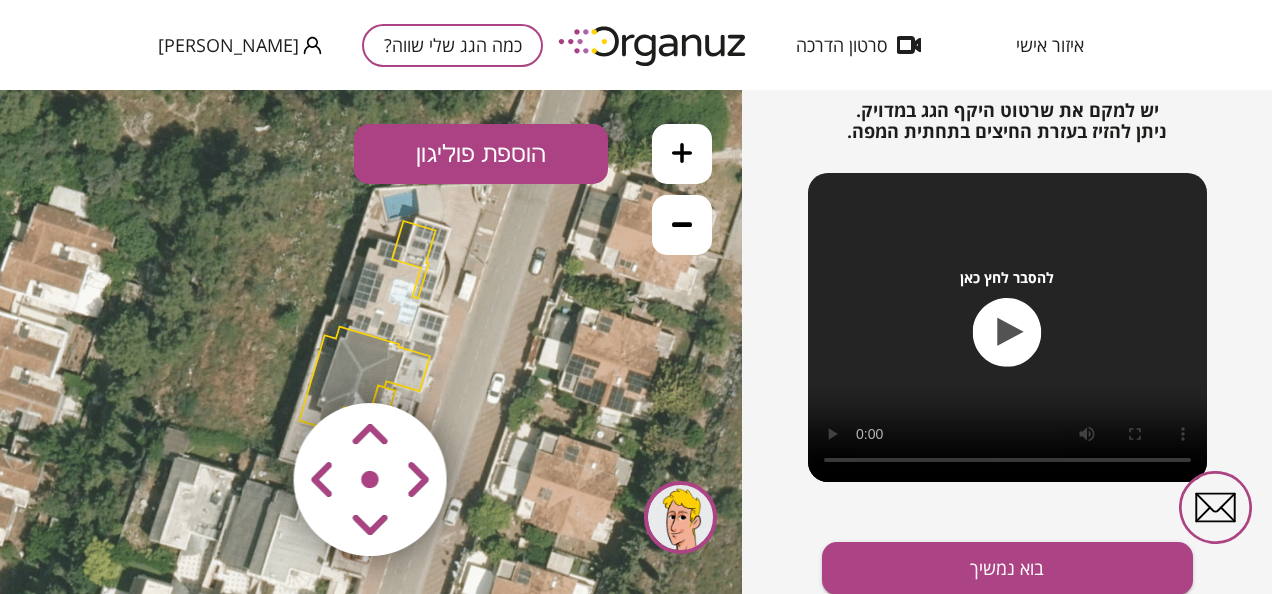 click 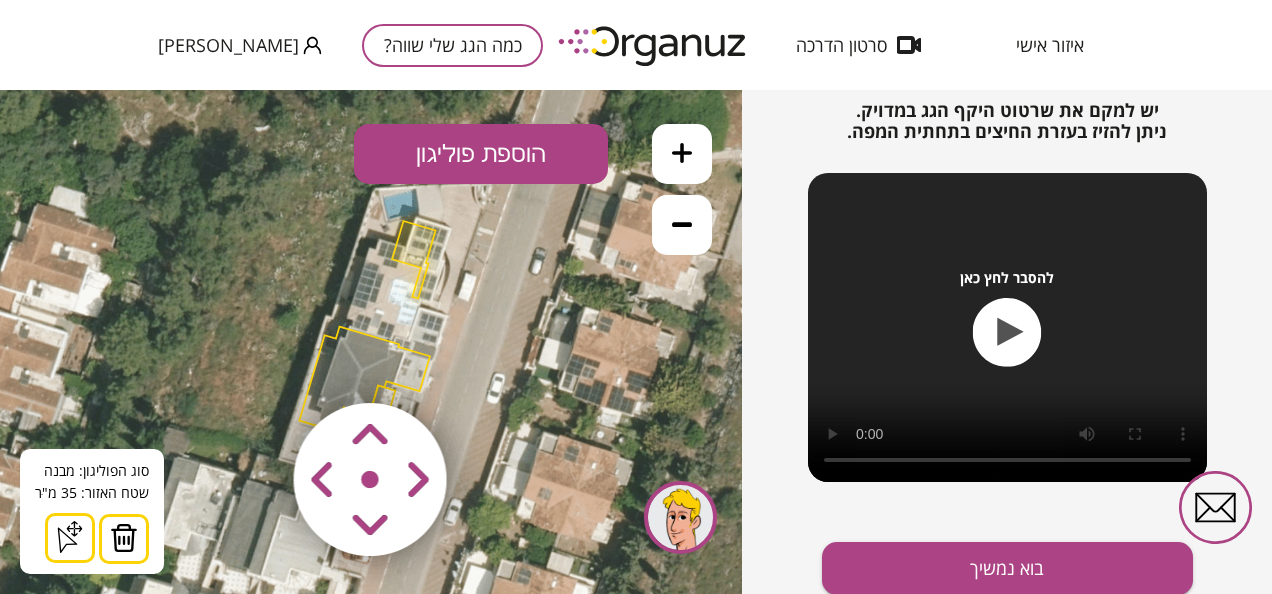 click at bounding box center [124, 538] 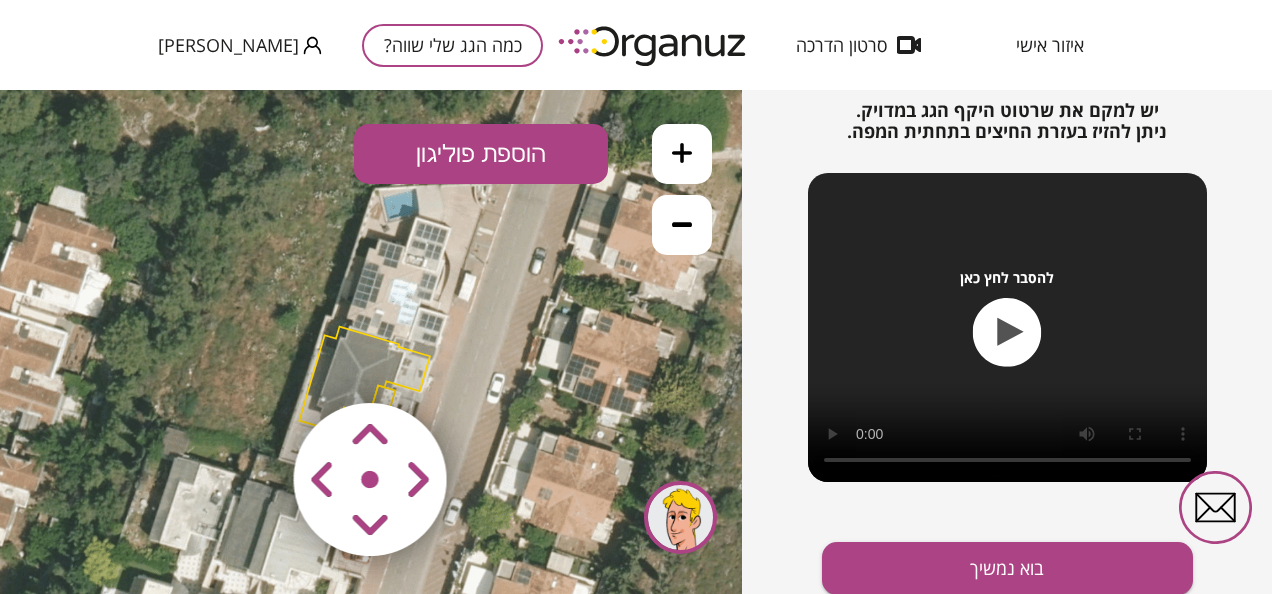 click at bounding box center [371, 480] 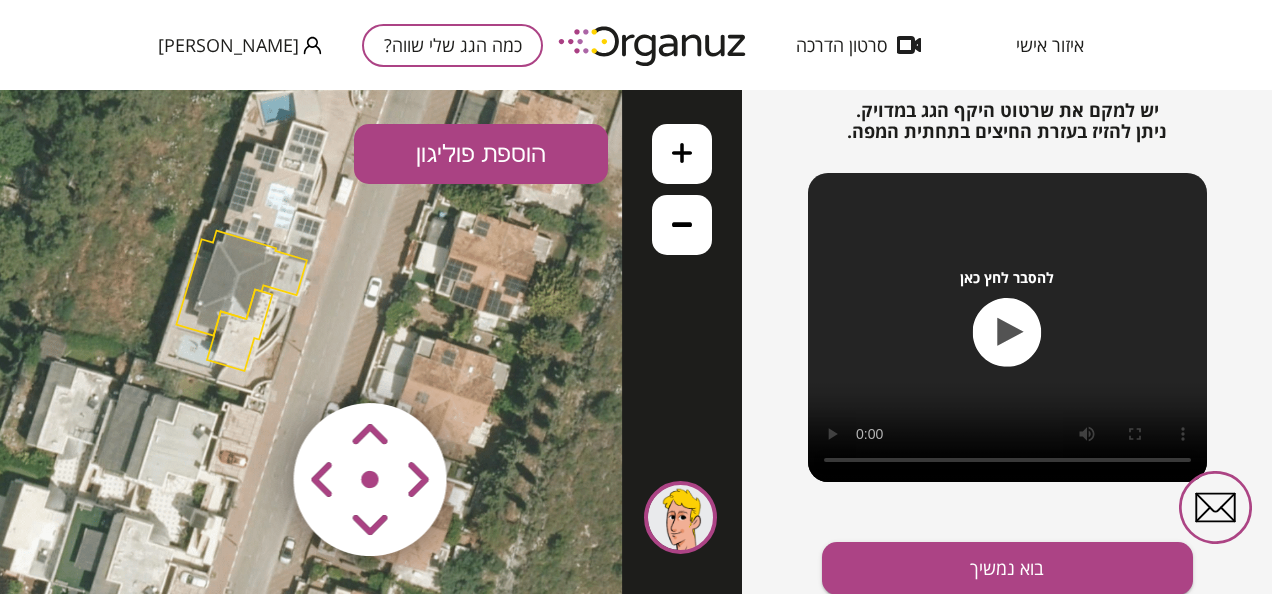 drag, startPoint x: 464, startPoint y: 350, endPoint x: 298, endPoint y: 292, distance: 175.84084 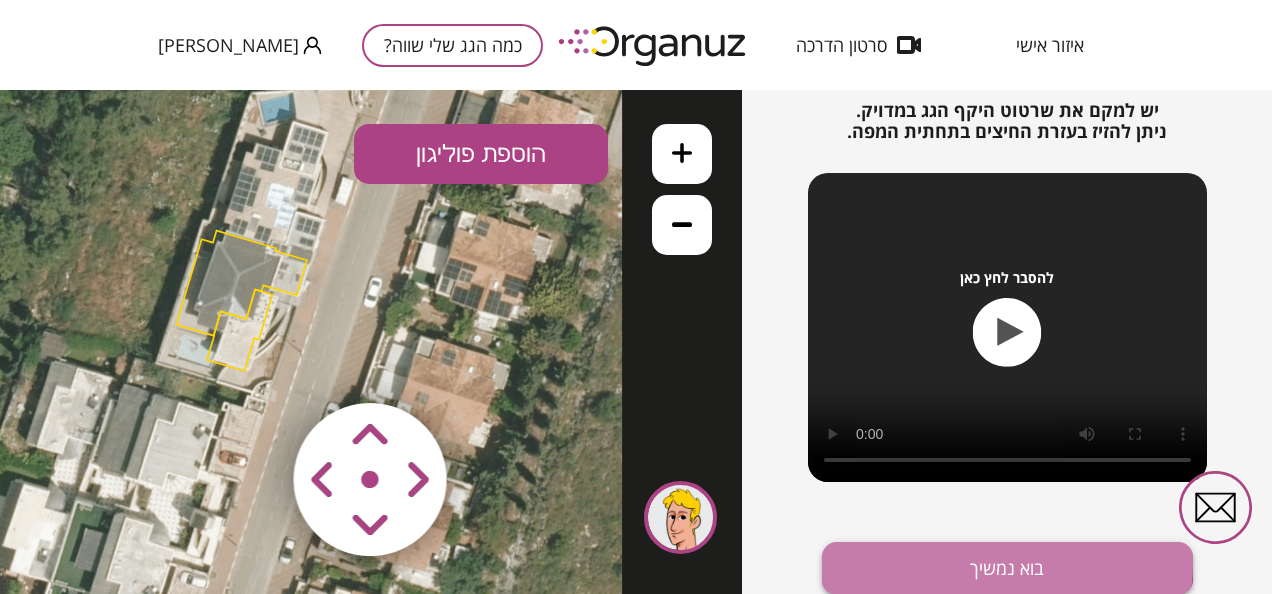 click on "בוא נמשיך" at bounding box center (1007, 568) 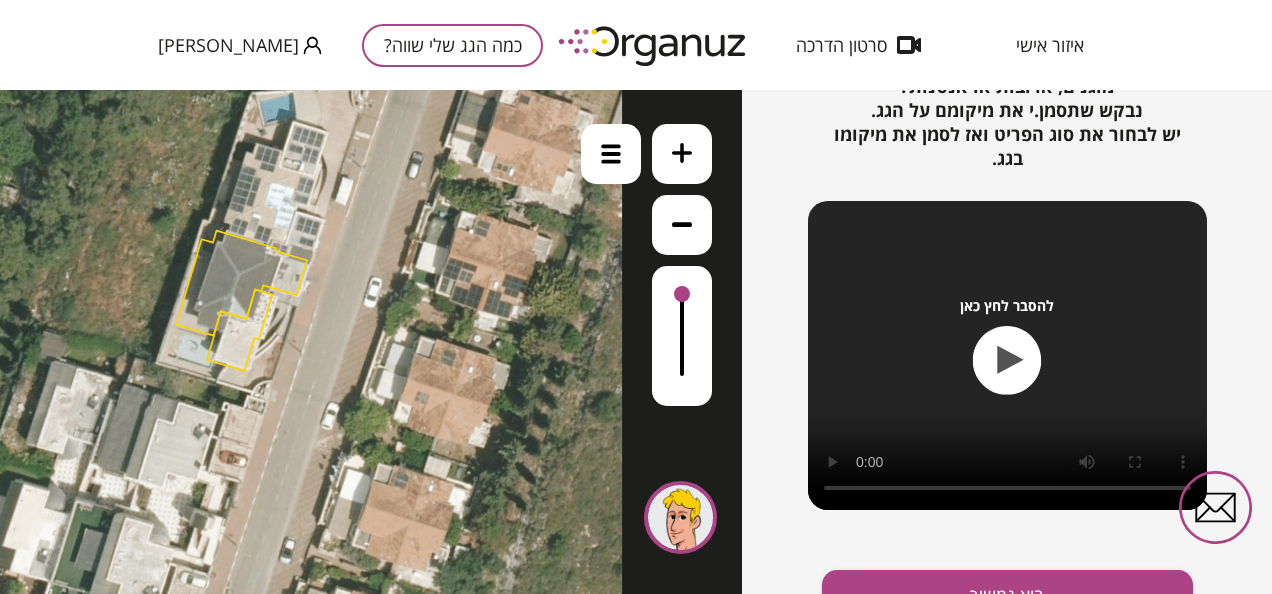 scroll, scrollTop: 328, scrollLeft: 0, axis: vertical 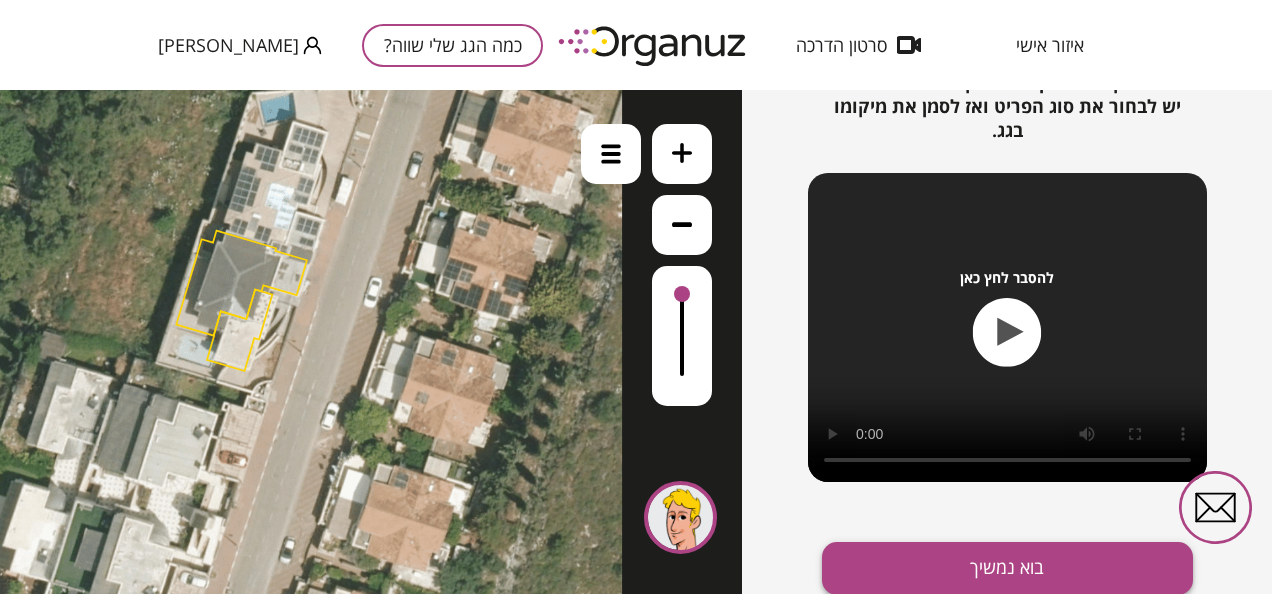 click on "בוא נמשיך" at bounding box center (1007, 568) 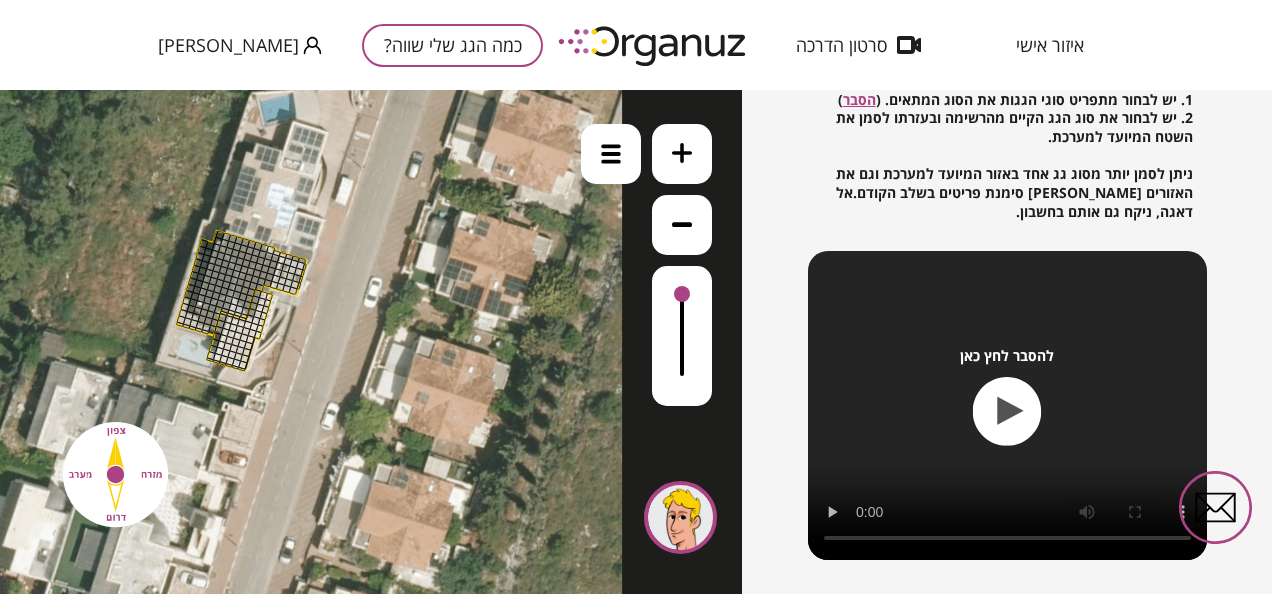 click at bounding box center (224, 243) 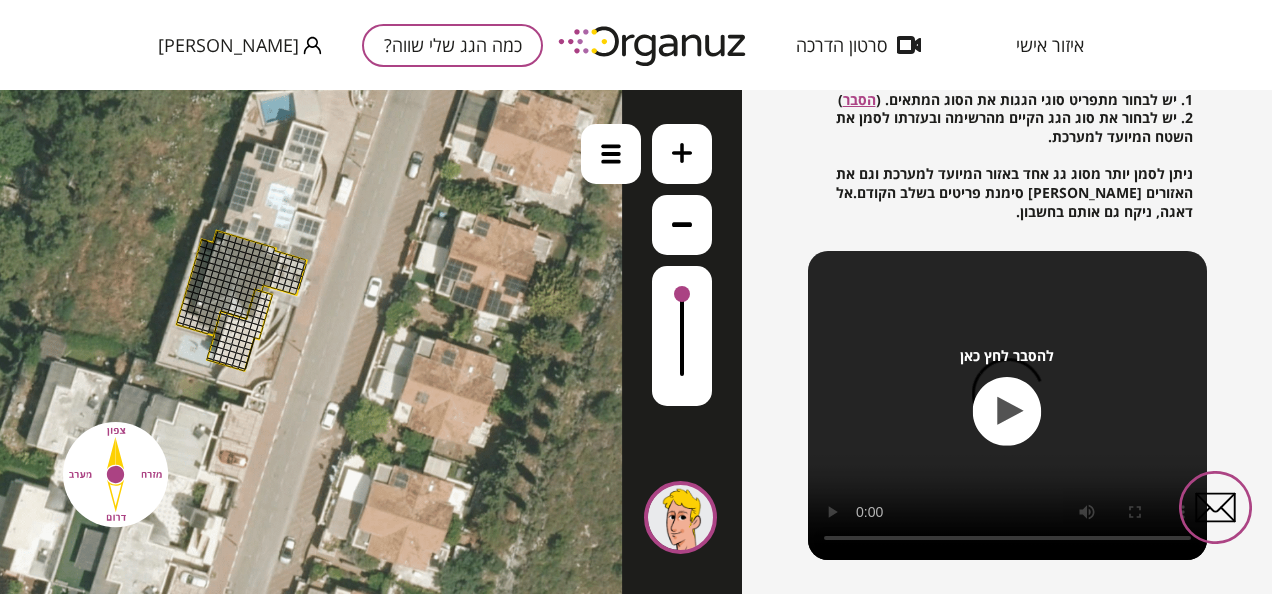 click at bounding box center (225, 264) 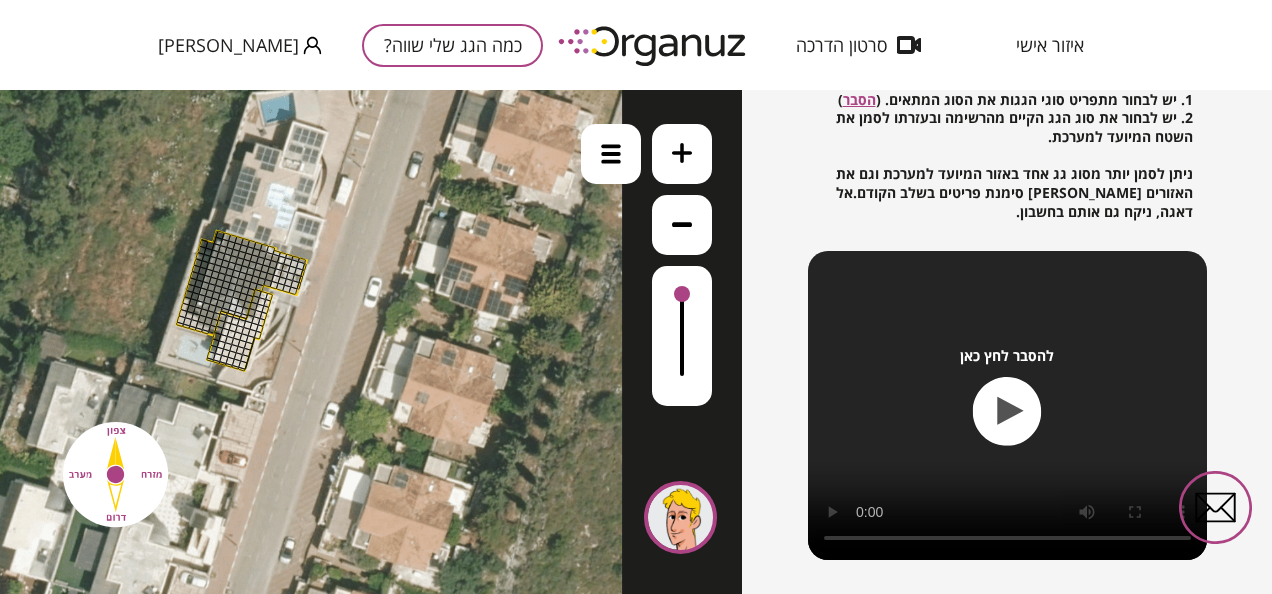 click 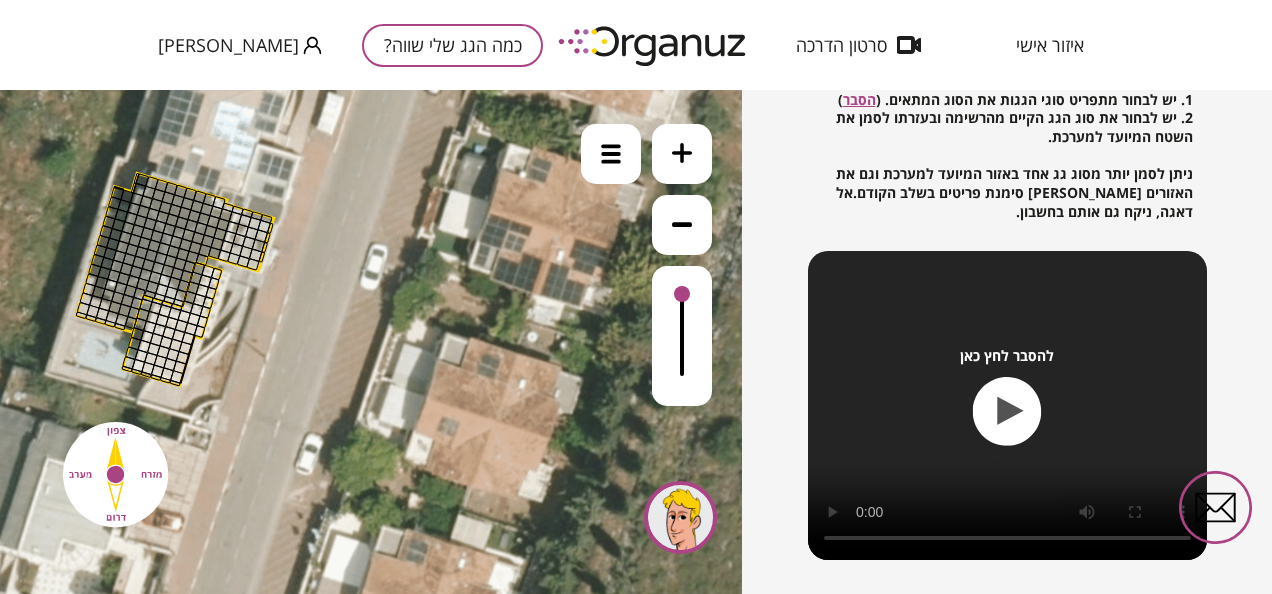 click 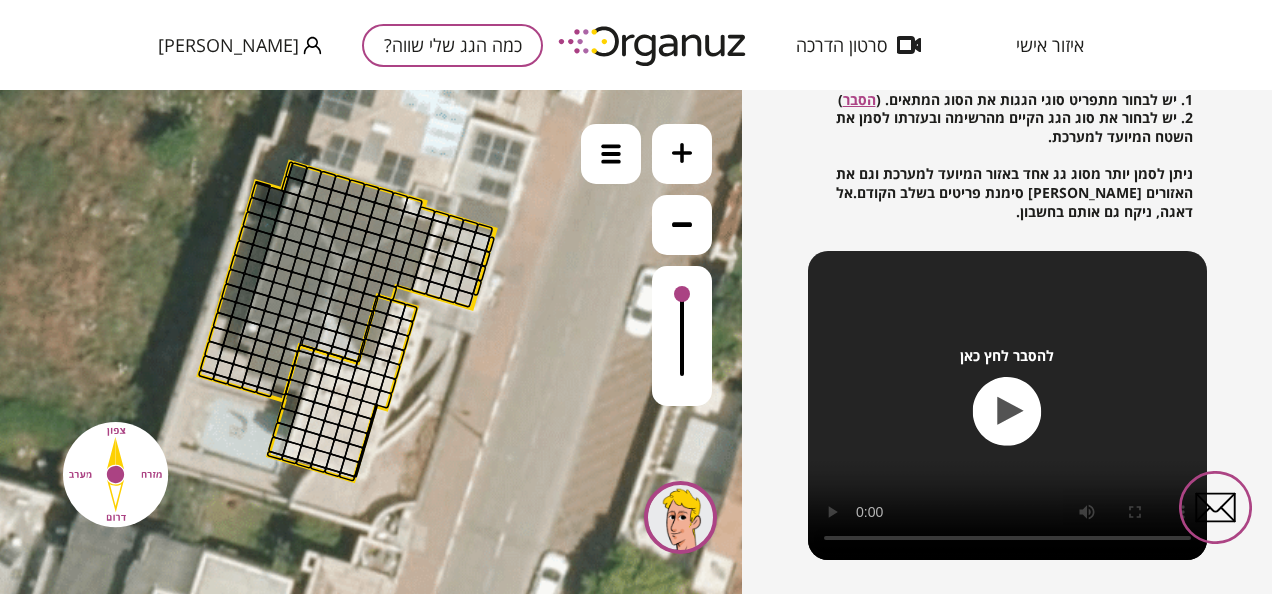 drag, startPoint x: 250, startPoint y: 384, endPoint x: 520, endPoint y: 457, distance: 279.6945 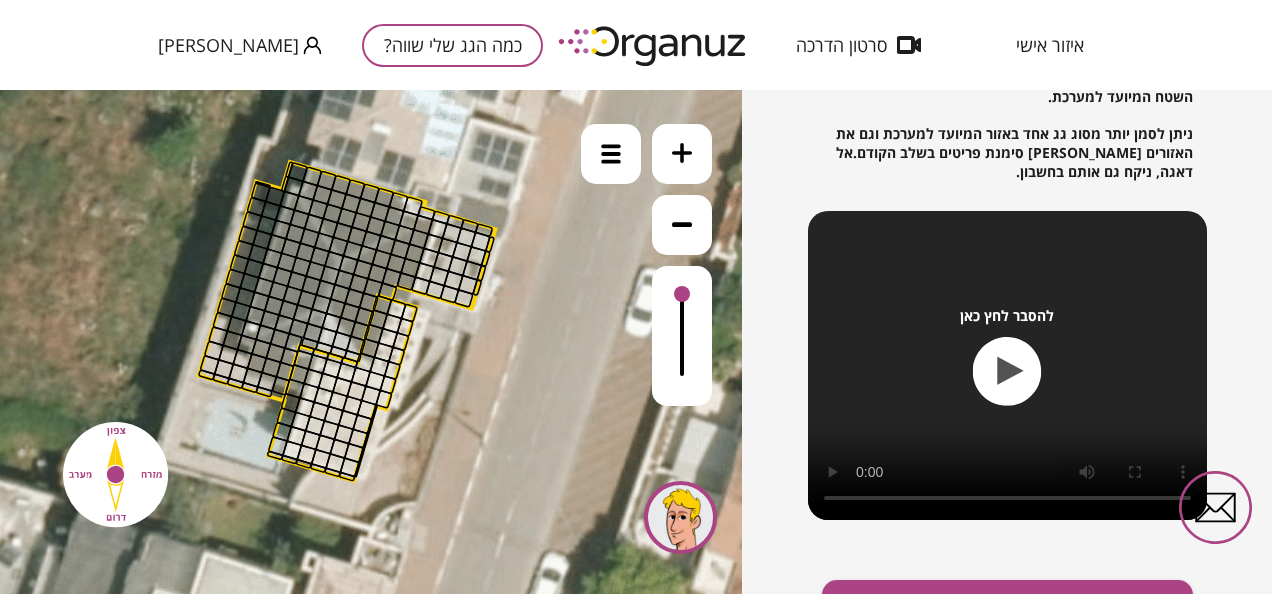 scroll, scrollTop: 406, scrollLeft: 0, axis: vertical 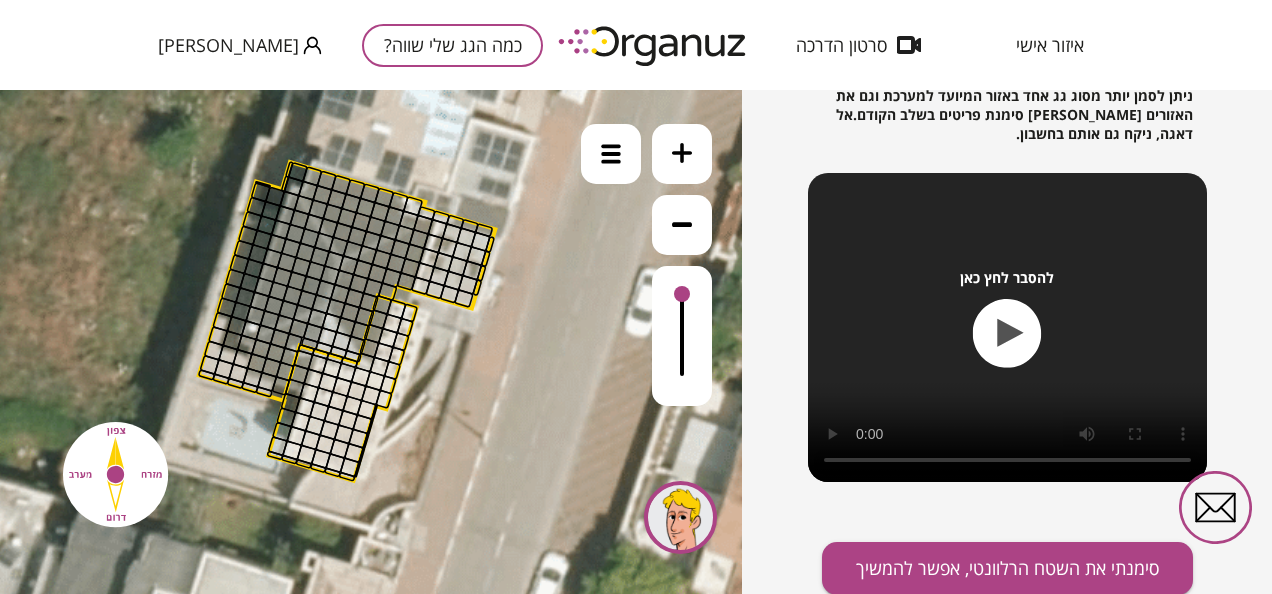 click at bounding box center [297, 281] 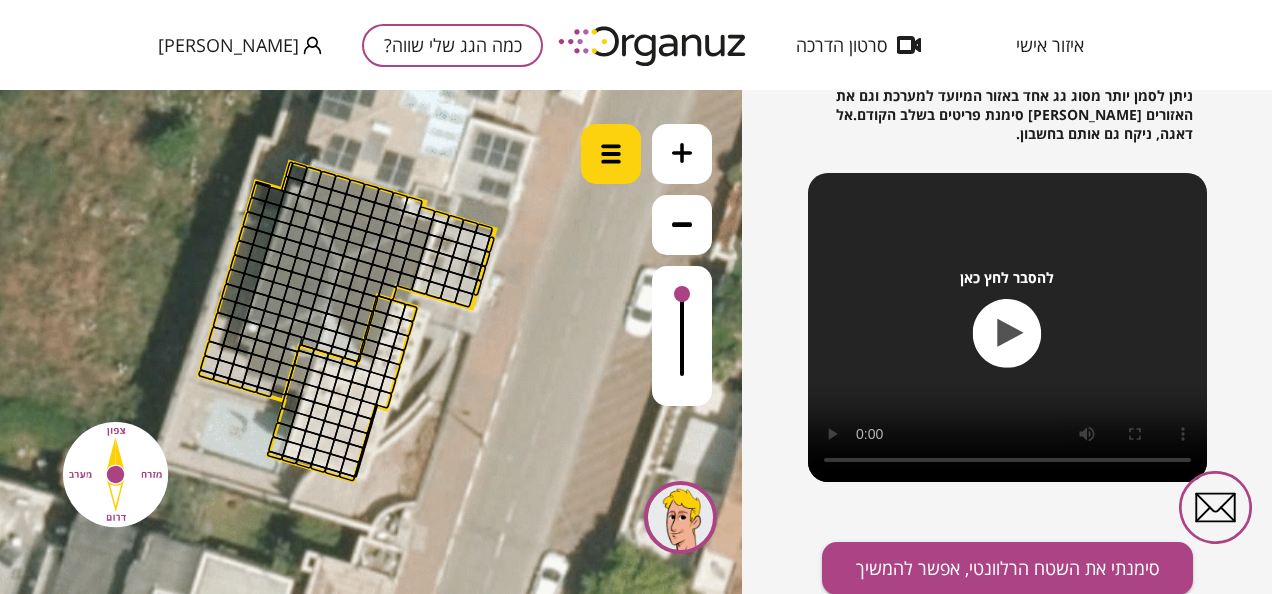 click at bounding box center [611, 154] 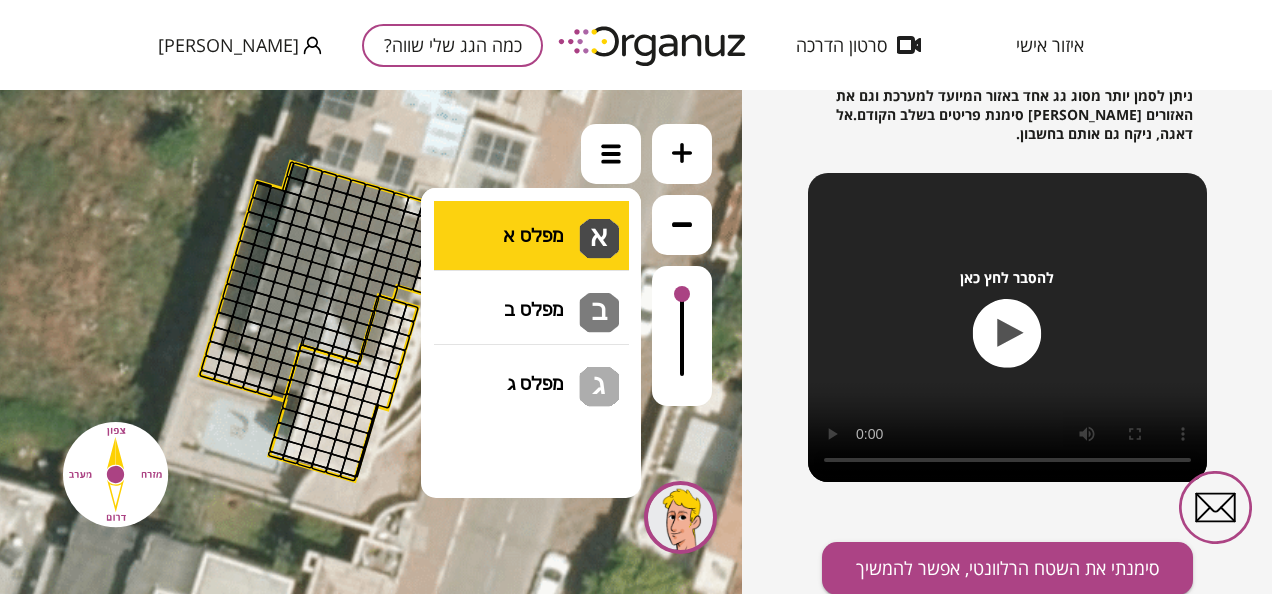 drag, startPoint x: 534, startPoint y: 223, endPoint x: 518, endPoint y: 242, distance: 24.839485 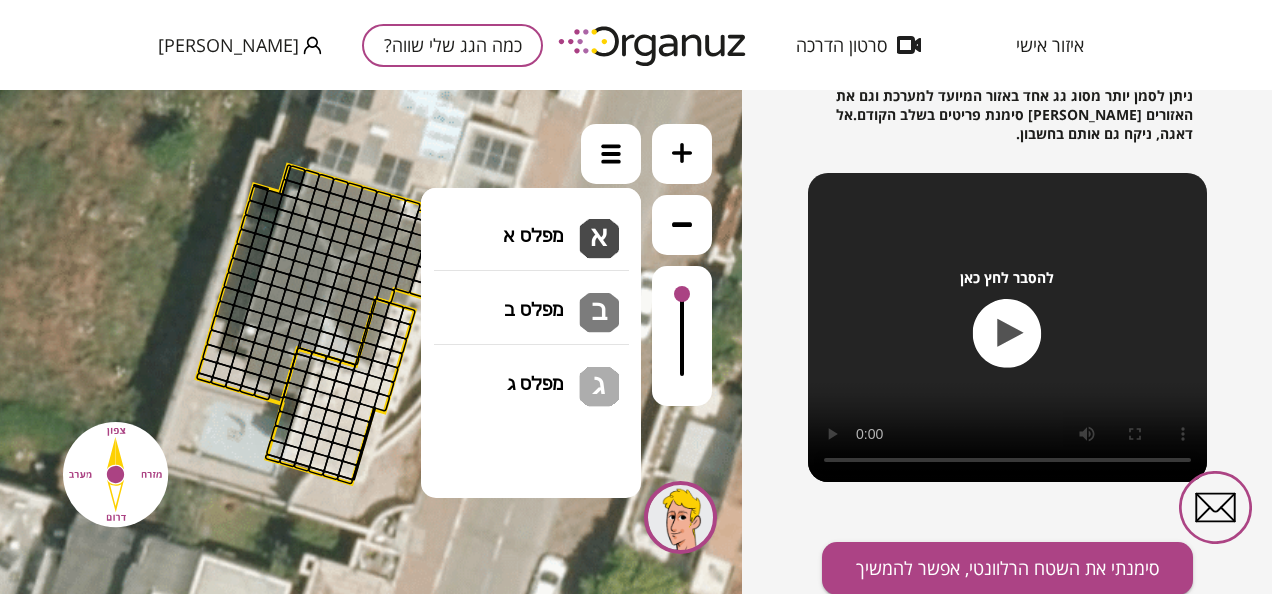 click at bounding box center [326, 385] 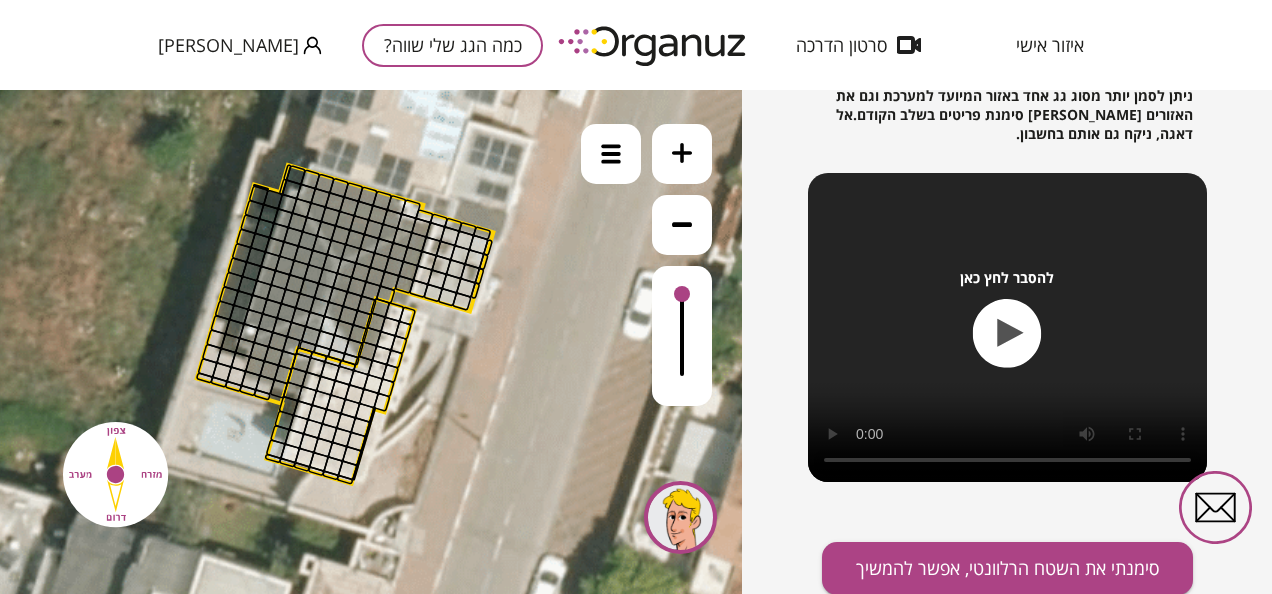 click at bounding box center (336, 404) 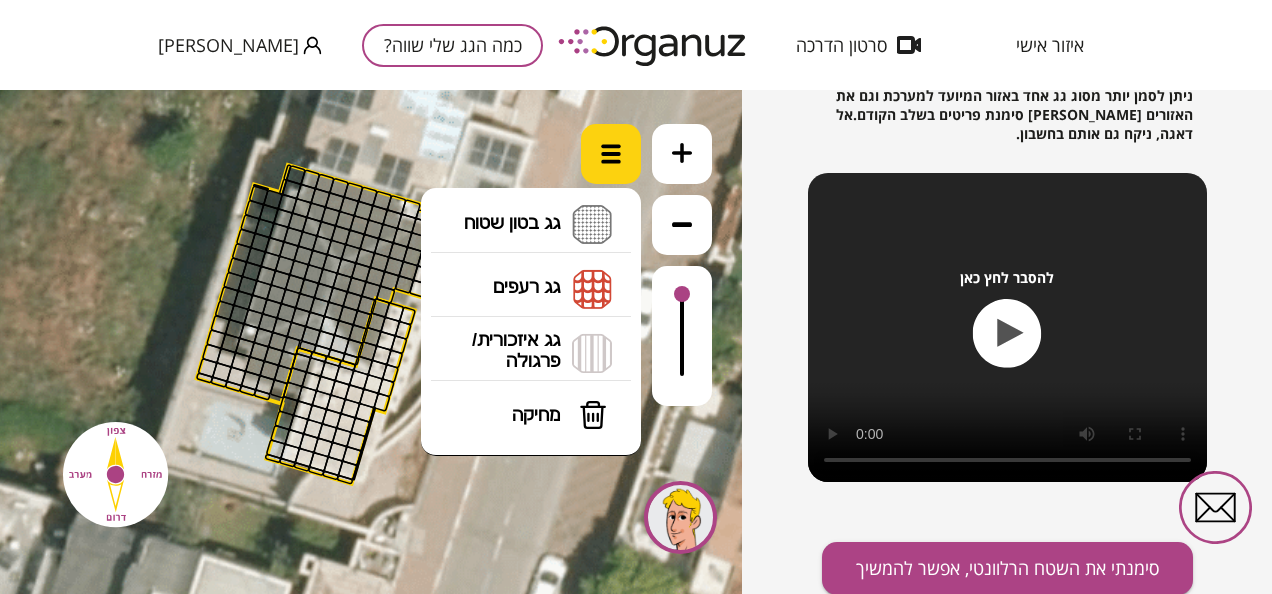 click at bounding box center (611, 154) 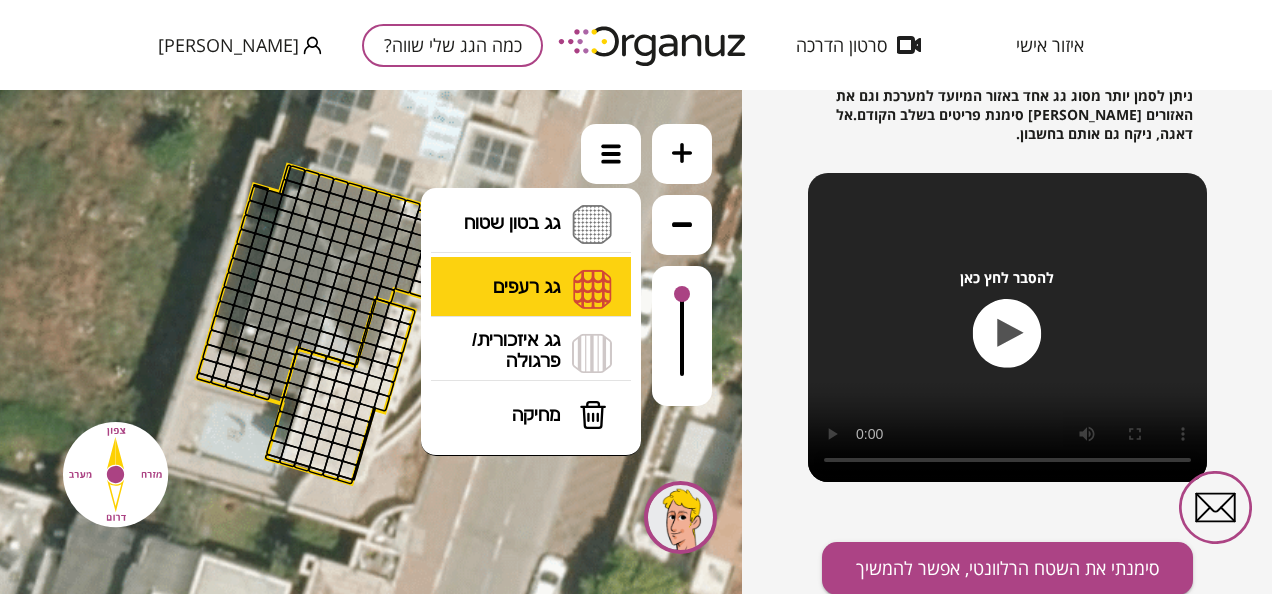 click on "גג רעפים
רעפים צפון
רעפים דרום
רעפים מערב
רעפים מזרח" at bounding box center [531, 289] 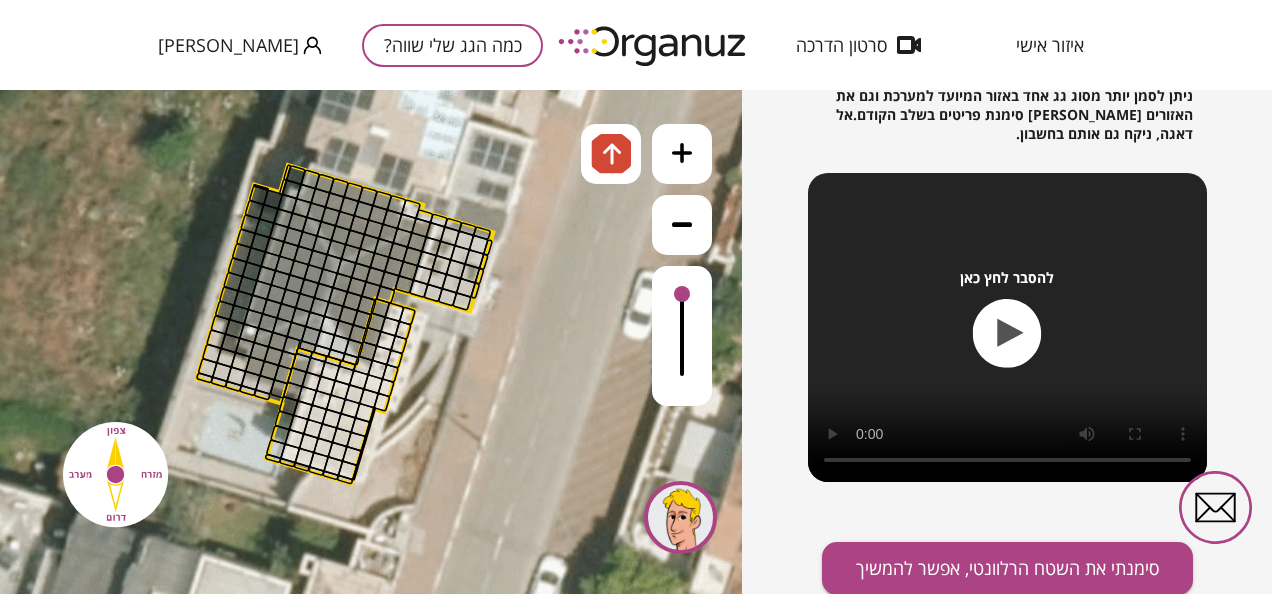 click on ".st0 {
fill: #FFFFFF;
}
0" at bounding box center [371, 342] 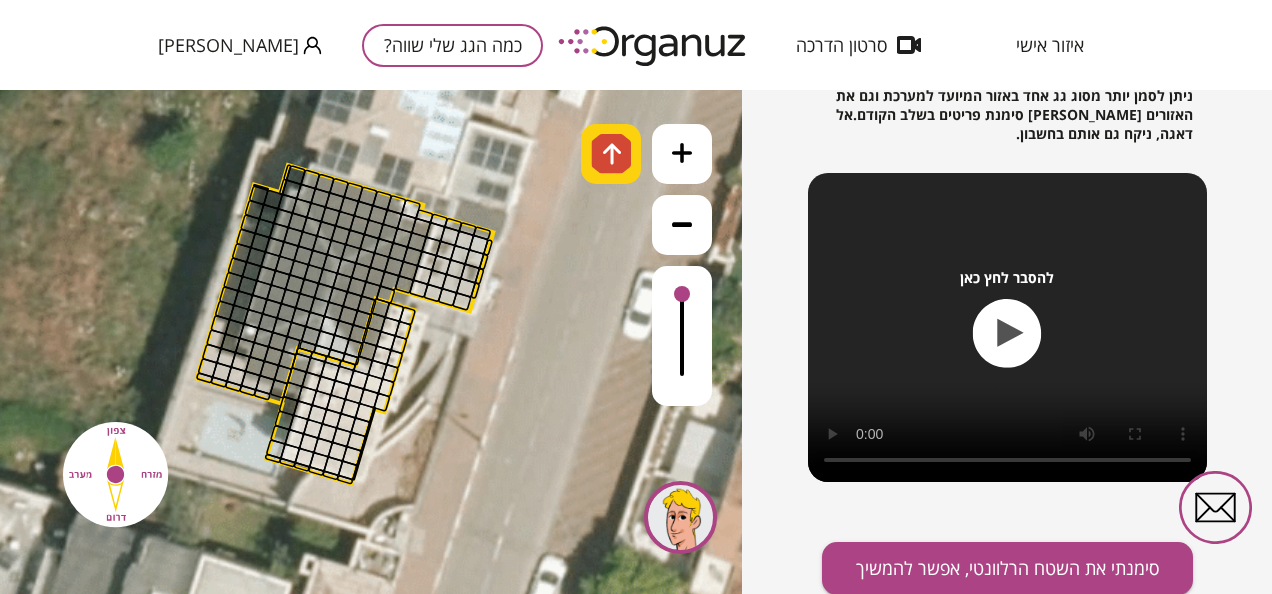 click at bounding box center (612, 154) 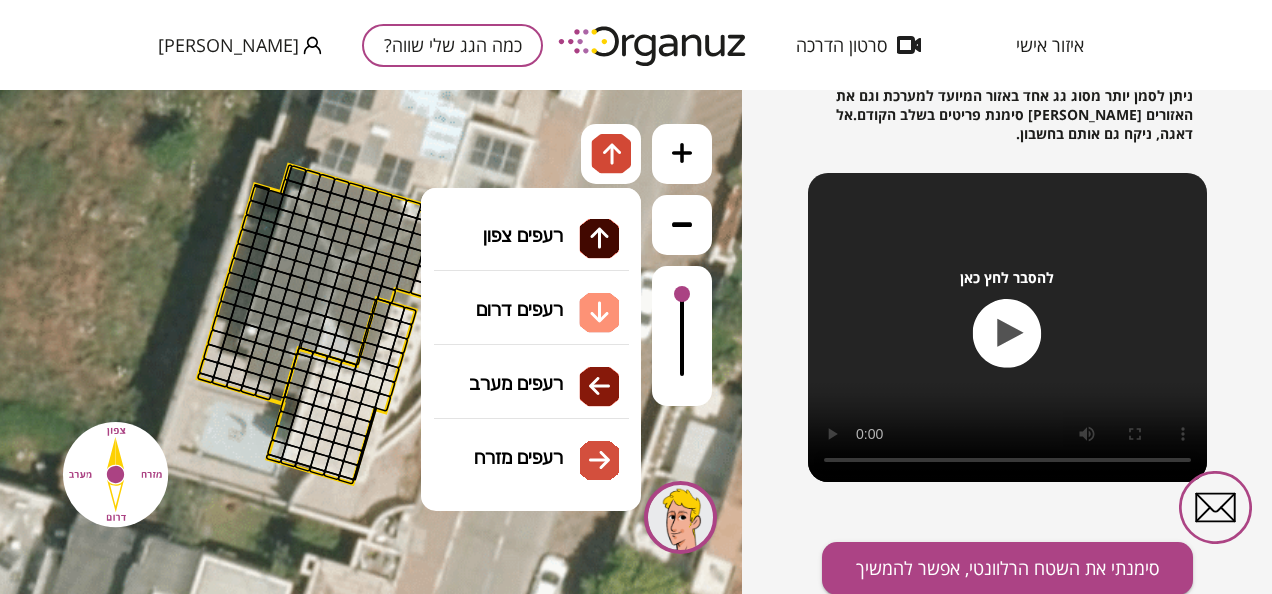 click on "גג רעפים
רעפים צפון
רעפים דרום
רעפים מערב
רעפים מזרח" at bounding box center (531, 288) 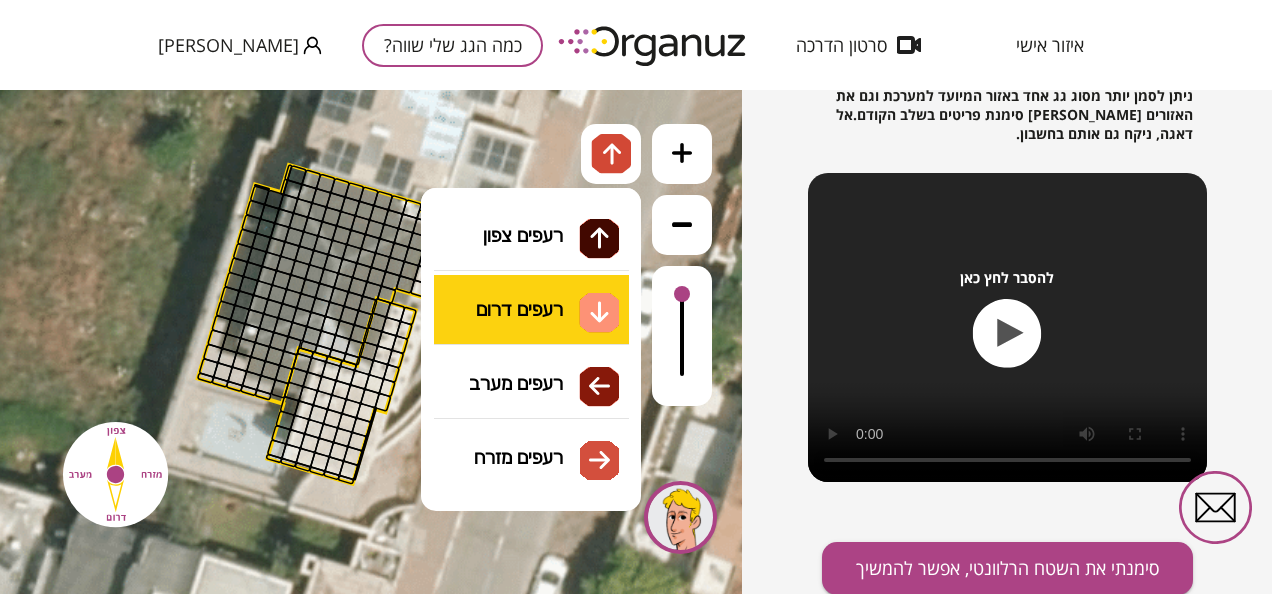 click on ".st0 {
fill: #FFFFFF;
}
0" at bounding box center (371, 342) 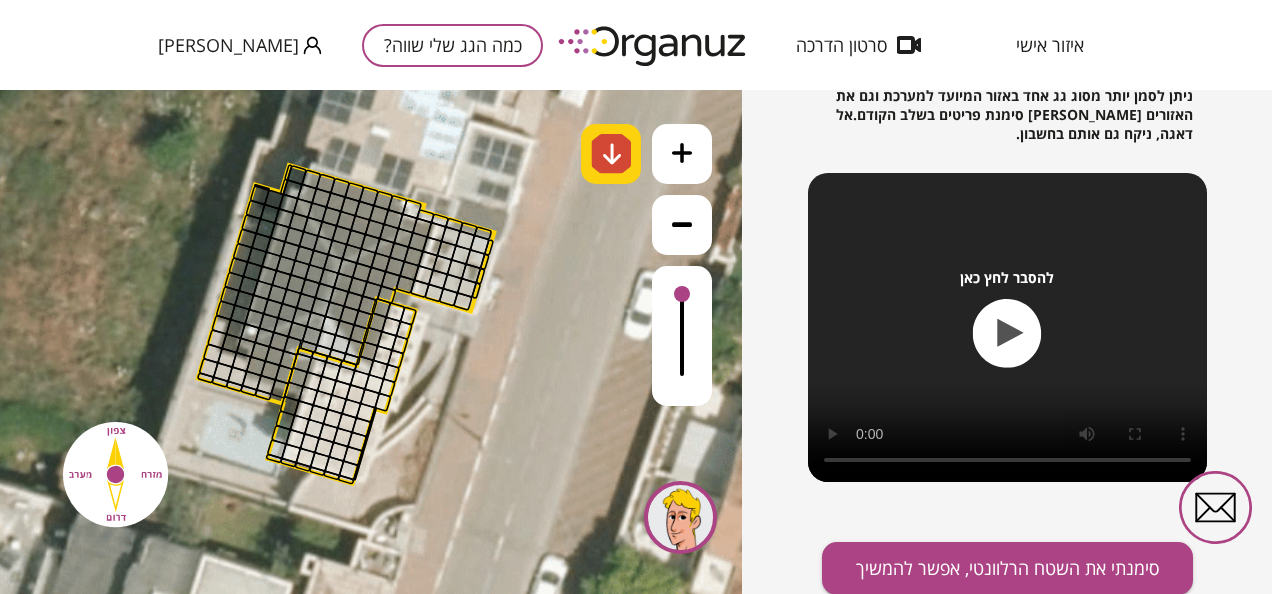 click at bounding box center [612, 154] 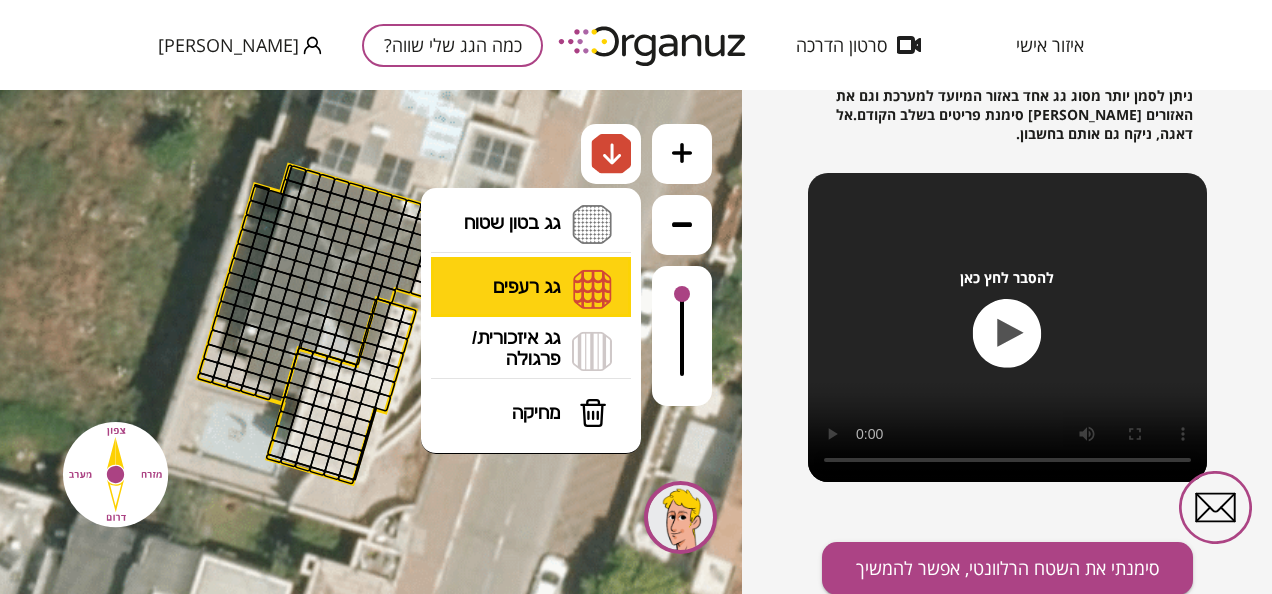 click on "גג רעפים
רעפים צפון
רעפים דרום
רעפים מערב
רעפים מזרח" at bounding box center [531, 288] 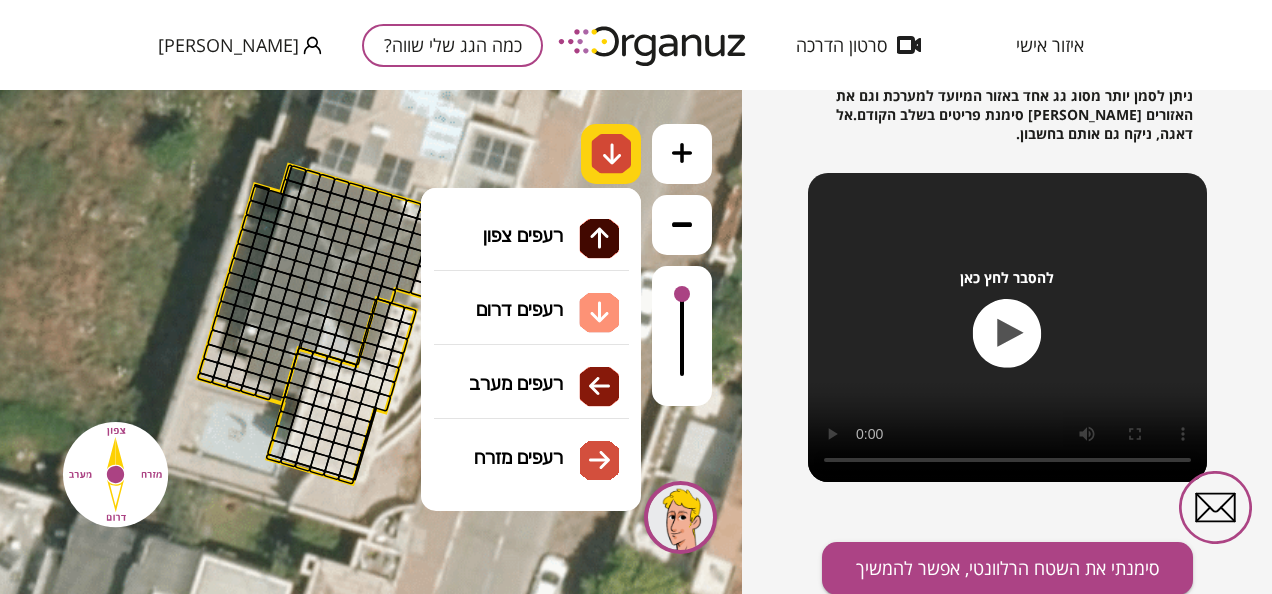 click at bounding box center (612, 154) 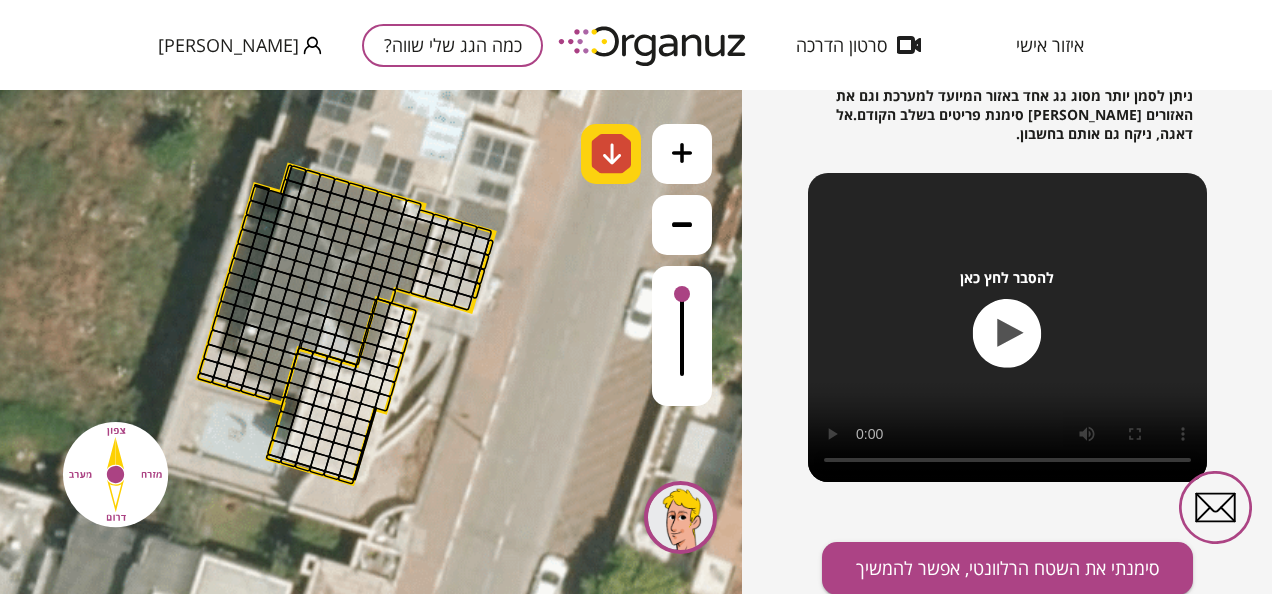click at bounding box center [612, 154] 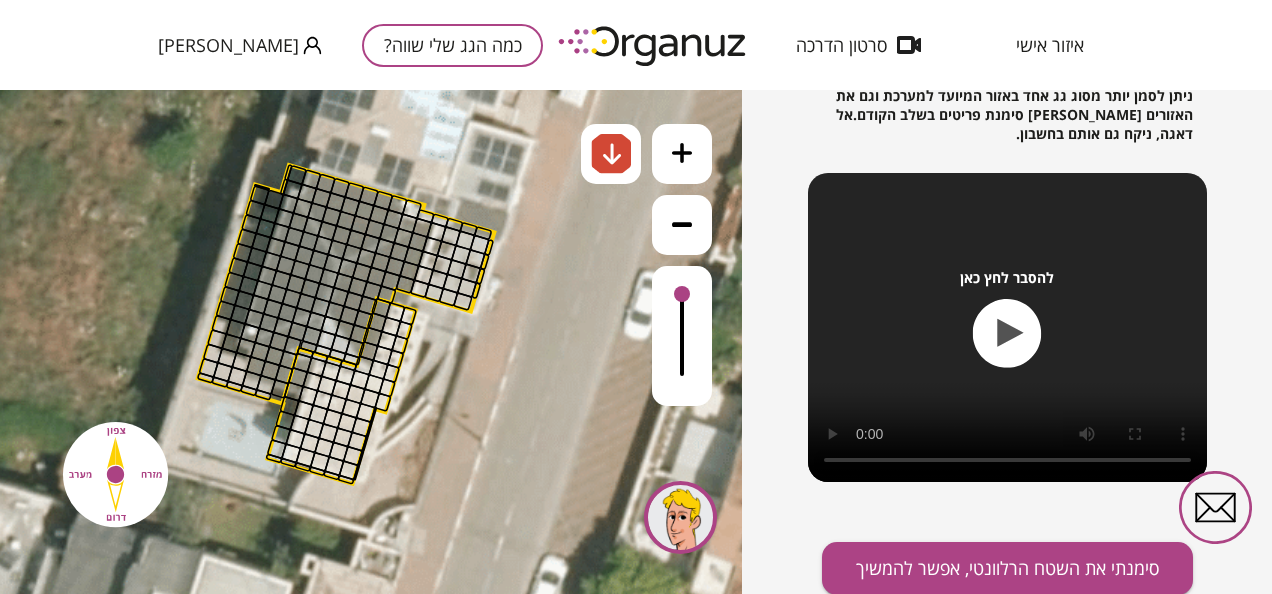 click at bounding box center [365, 413] 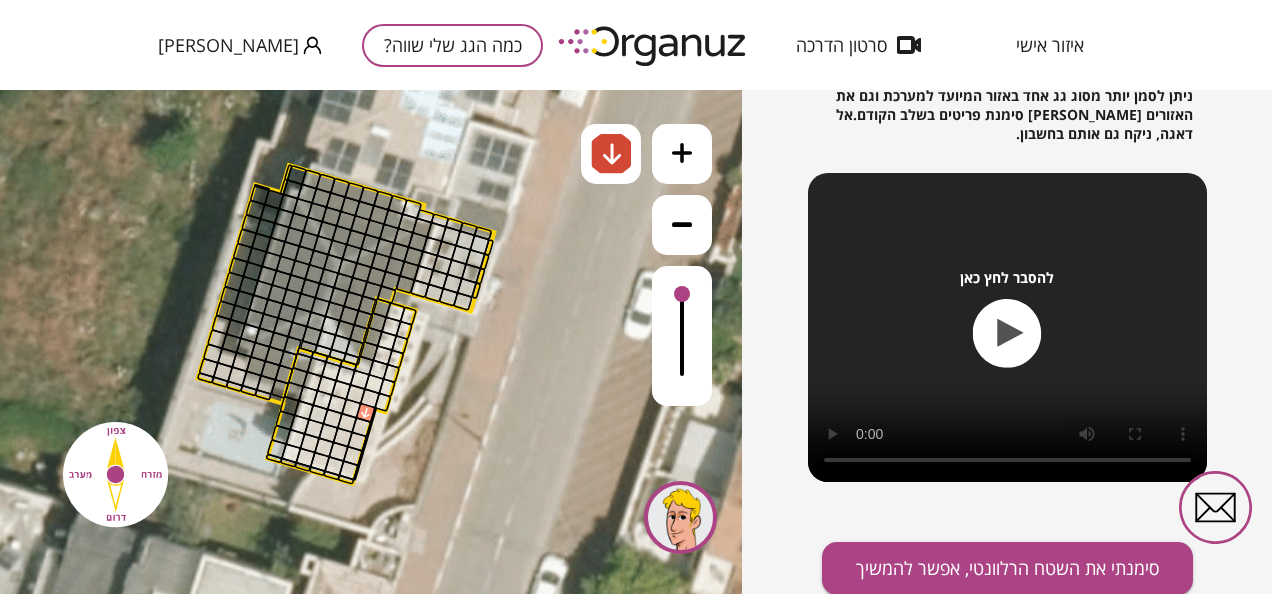 click at bounding box center (332, 418) 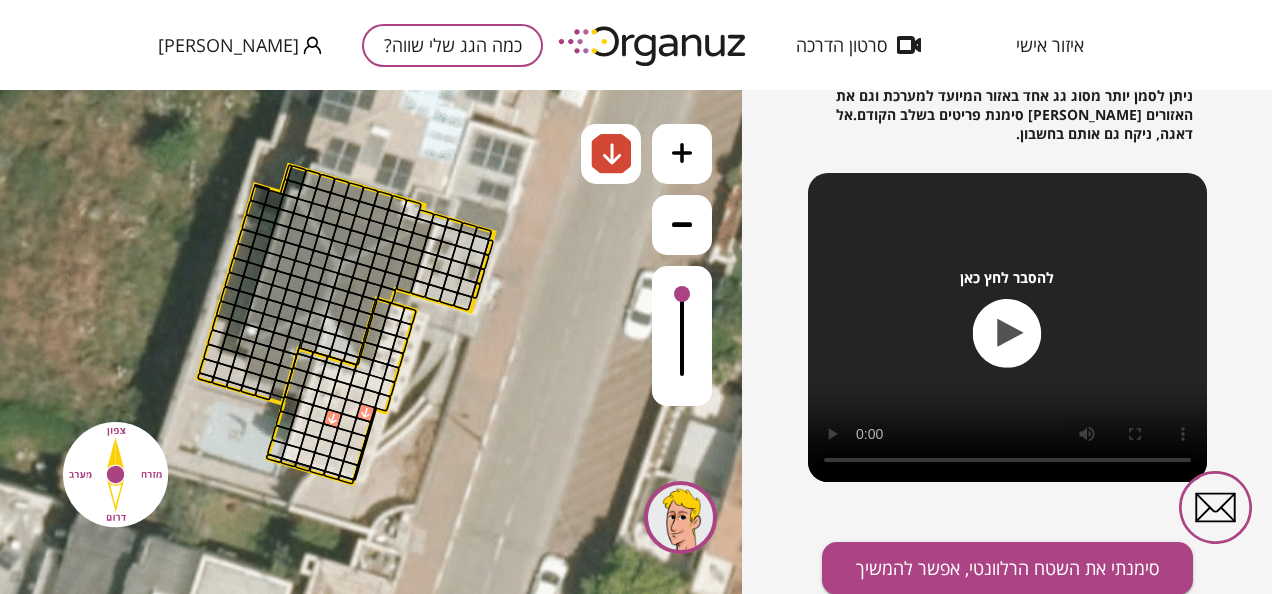 click at bounding box center (355, 394) 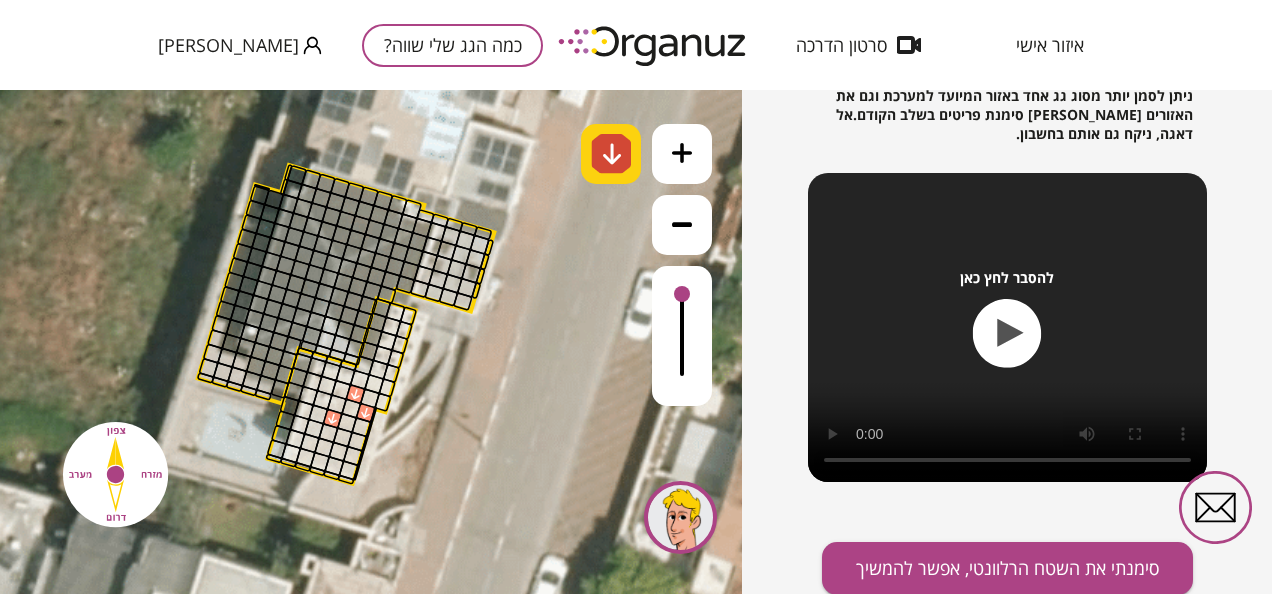 click at bounding box center (611, 154) 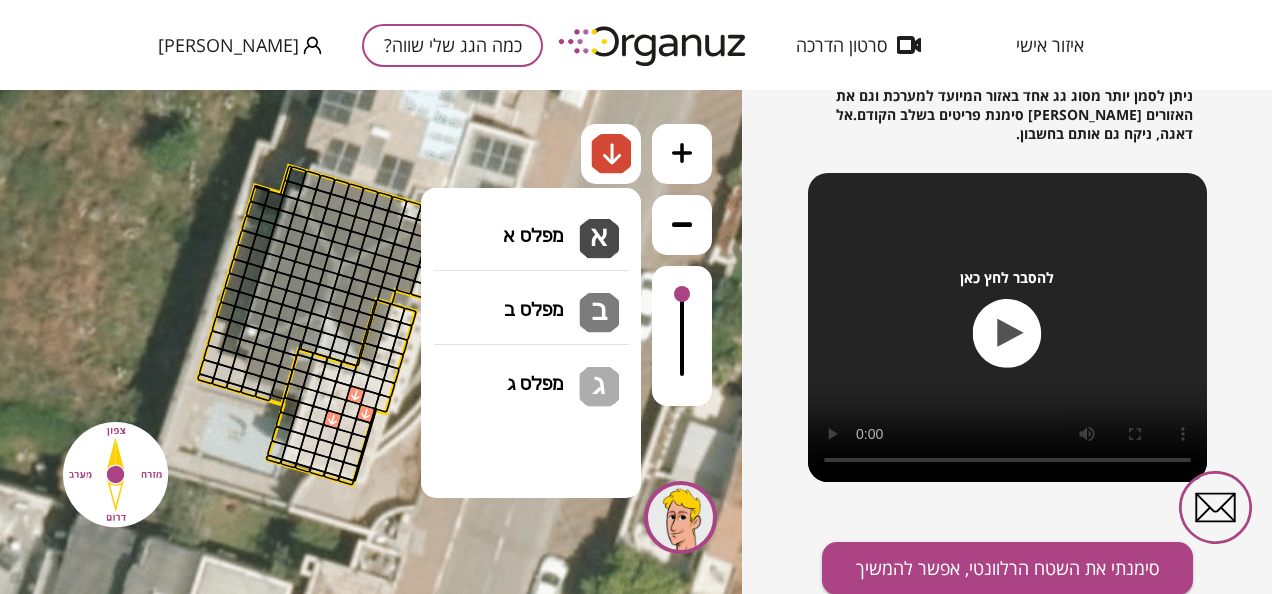 click on "גג בטון שטוח
מפלס א
א
מפלס ב
ב
מפלס ג
ג" at bounding box center (531, 225) 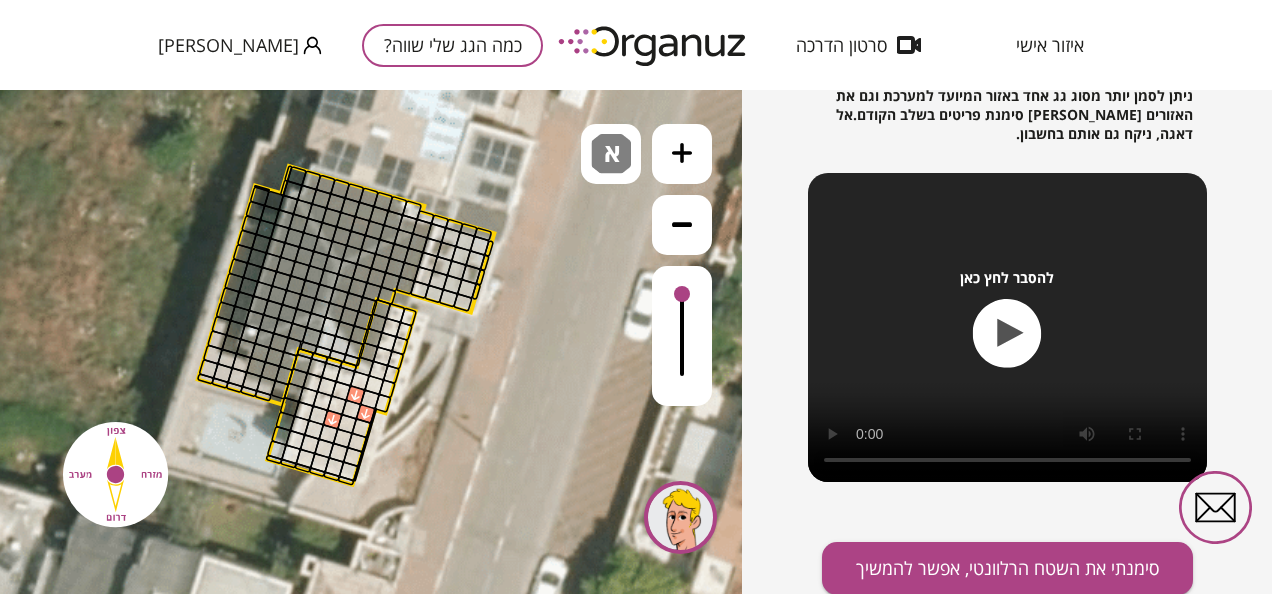 click on ".st0 {
fill: #FFFFFF;
}
0" at bounding box center (371, 342) 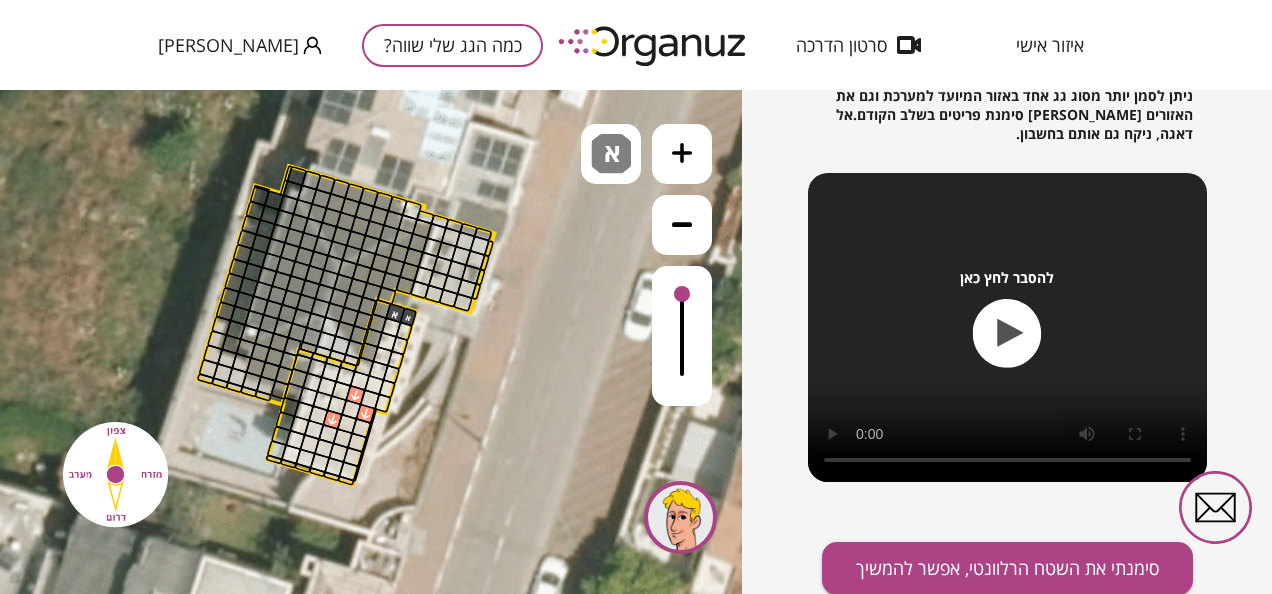 click at bounding box center (395, 313) 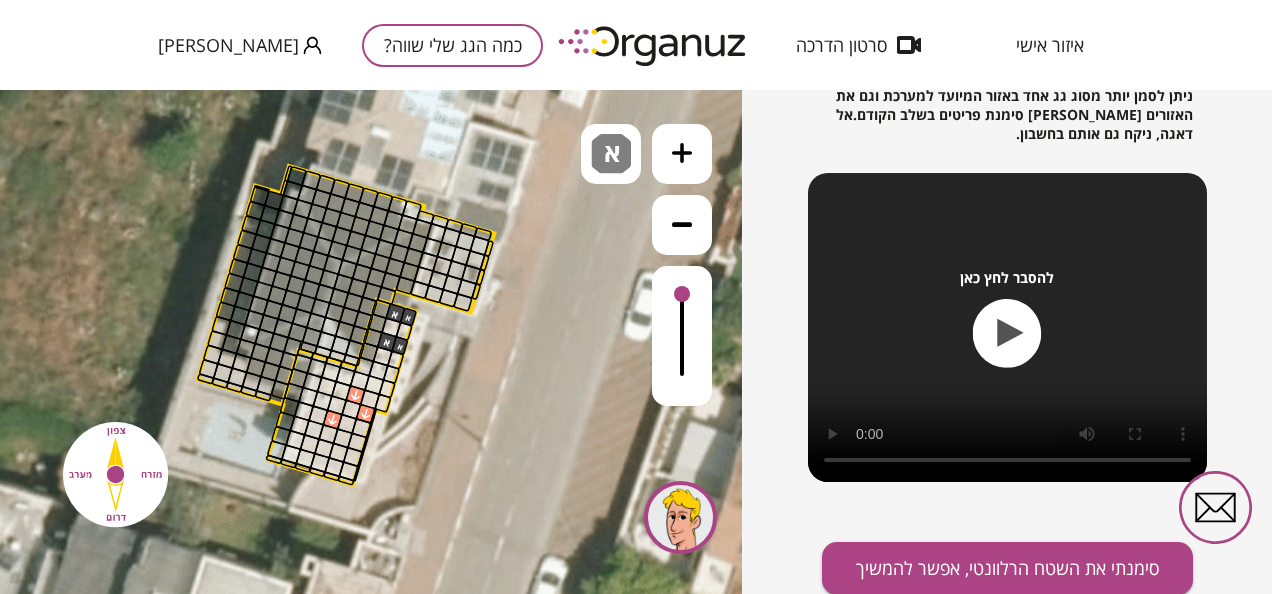click at bounding box center [404, 332] 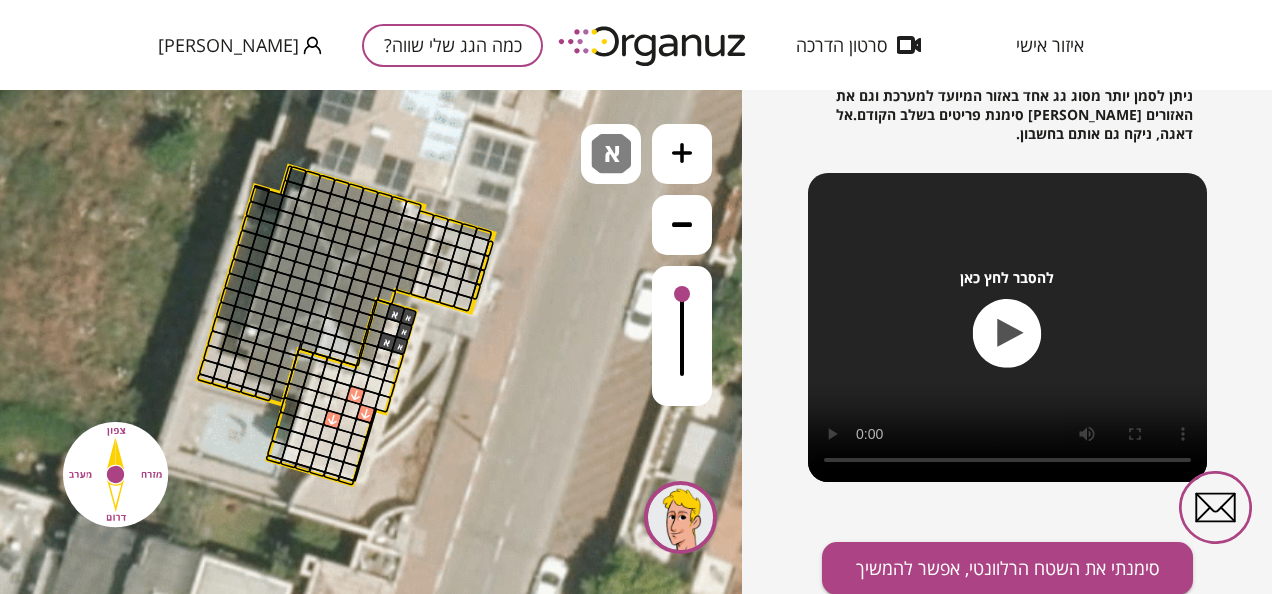 click at bounding box center (391, 327) 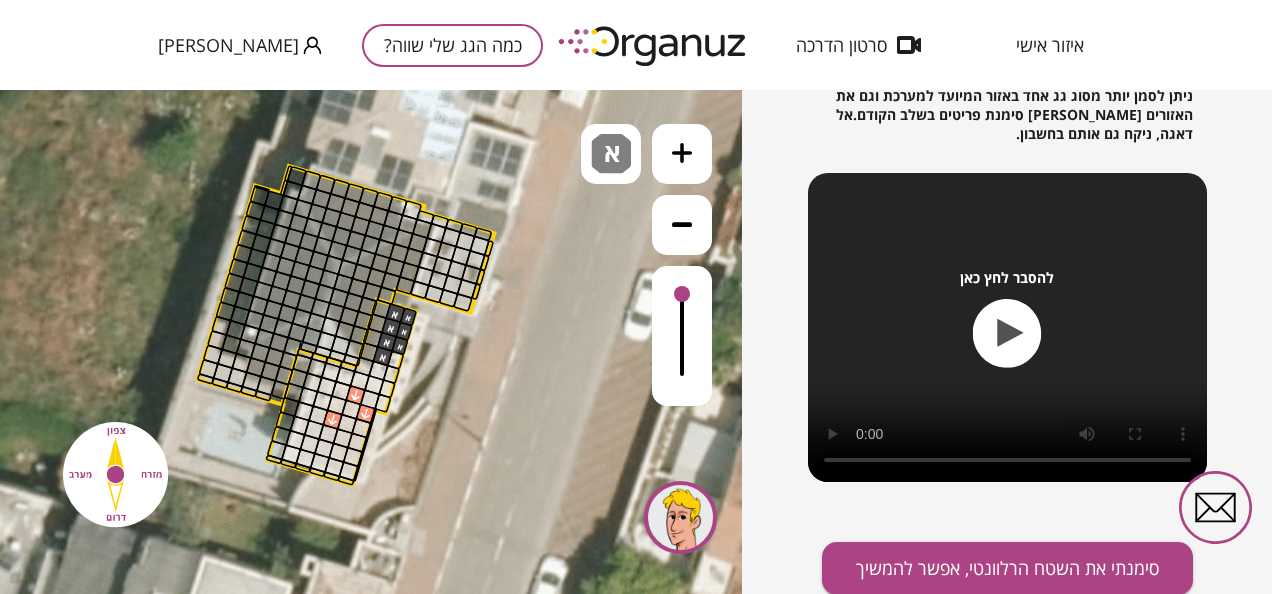 click at bounding box center (382, 356) 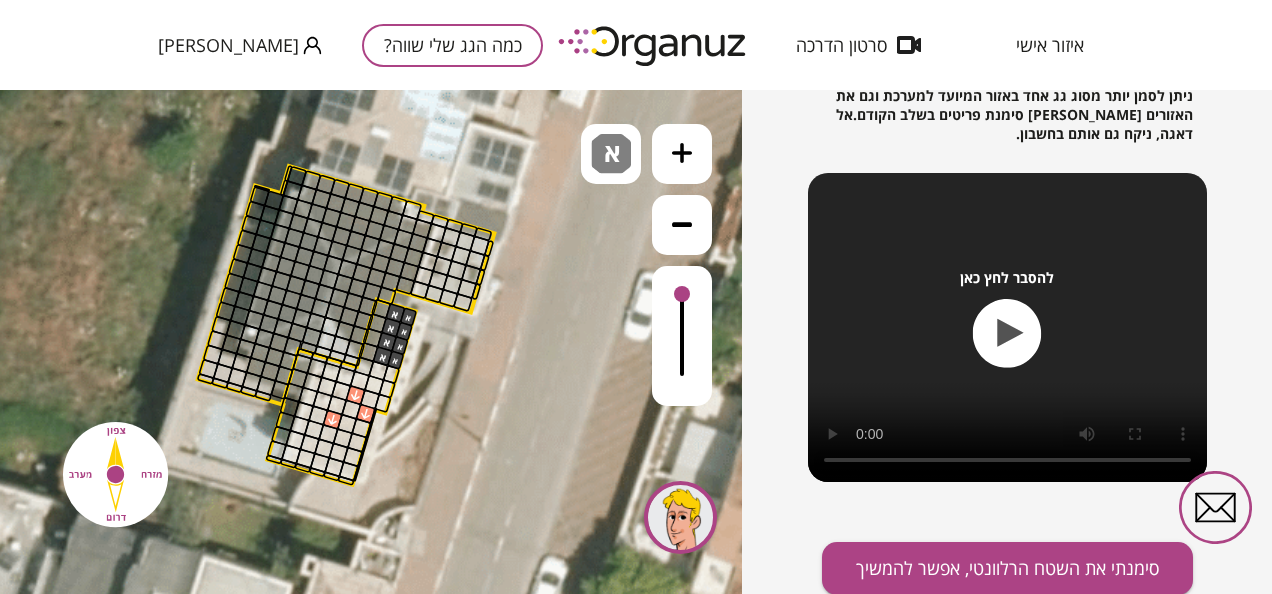 click at bounding box center (392, 375) 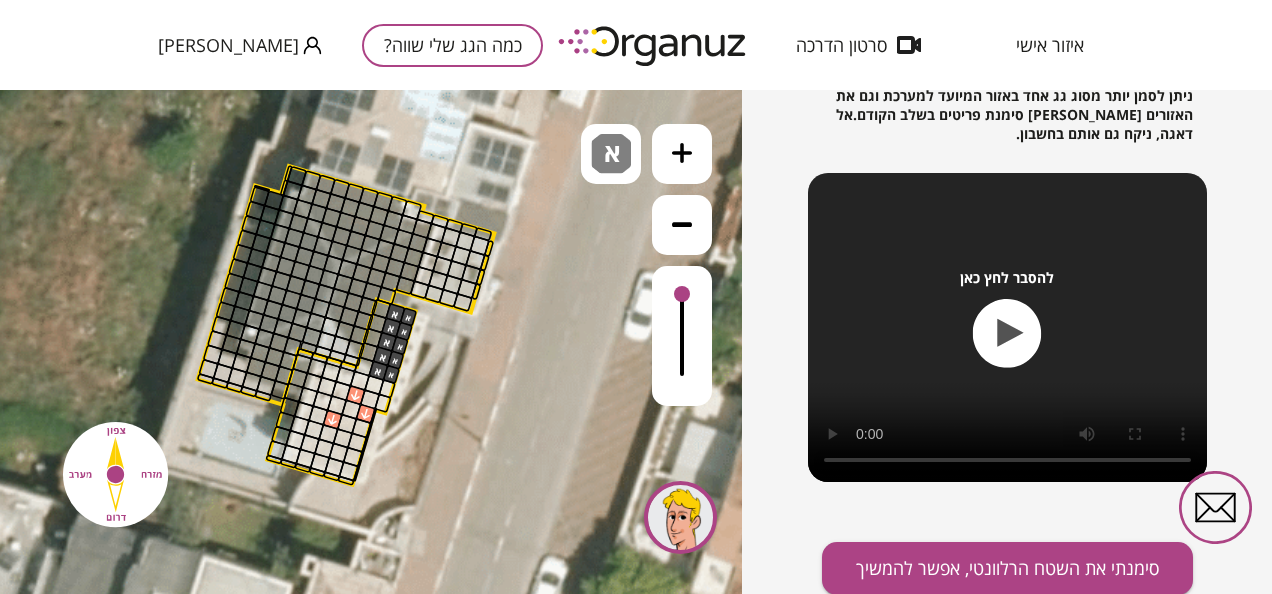 click at bounding box center [378, 370] 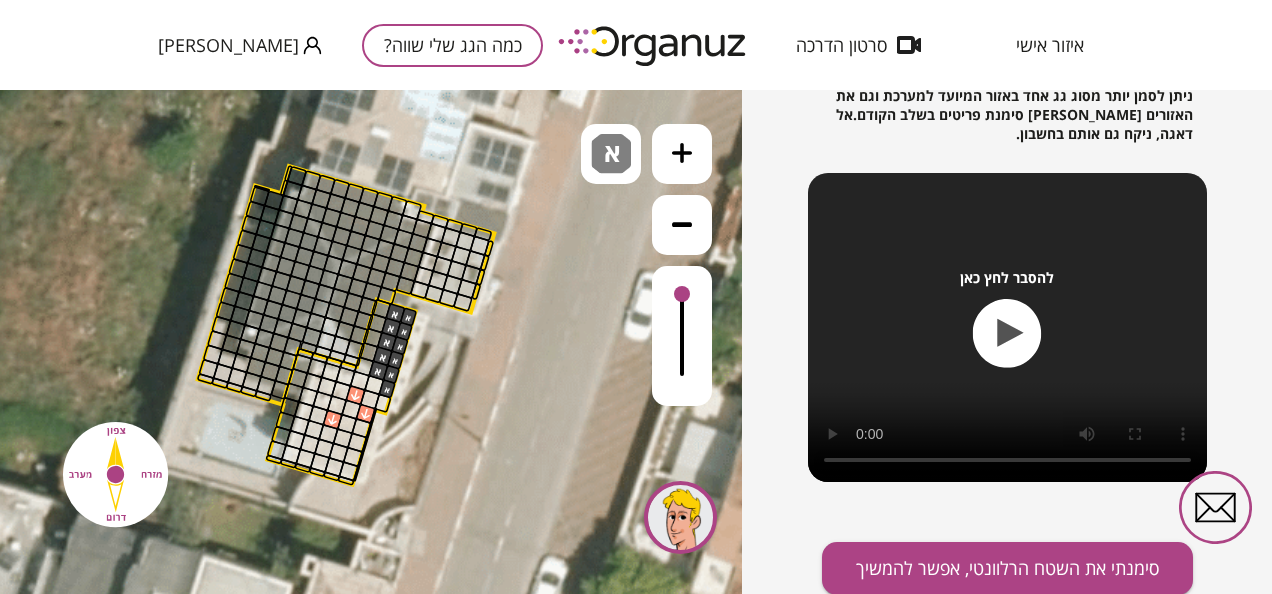 drag, startPoint x: 387, startPoint y: 385, endPoint x: 370, endPoint y: 384, distance: 17.029387 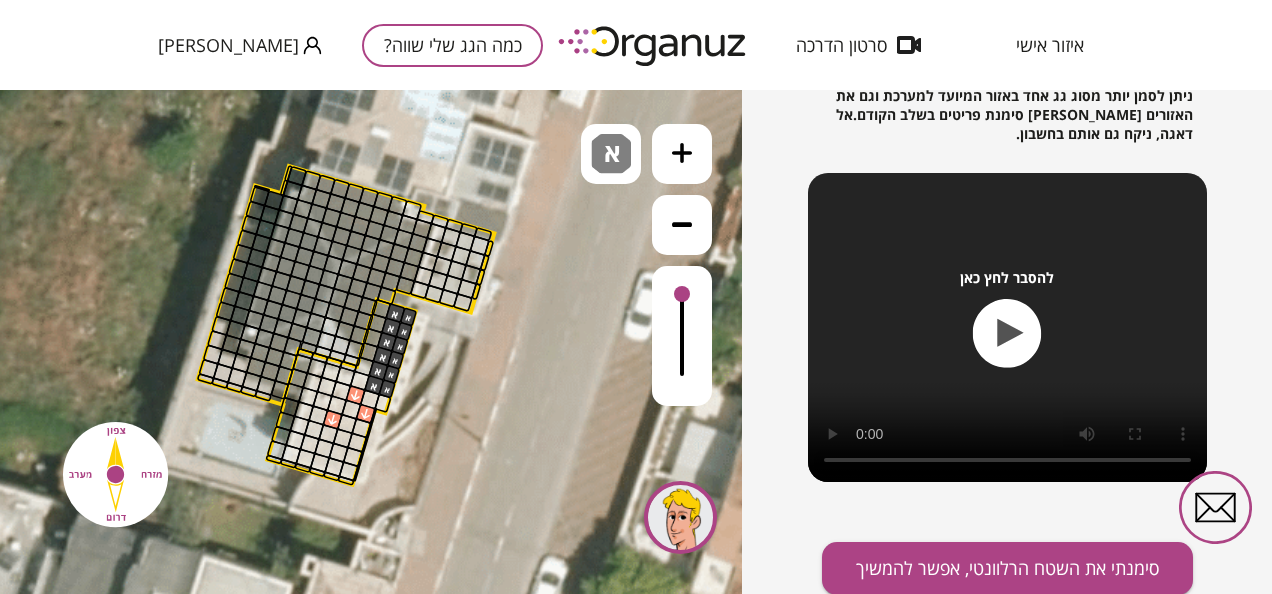 drag, startPoint x: 356, startPoint y: 380, endPoint x: 346, endPoint y: 376, distance: 10.770329 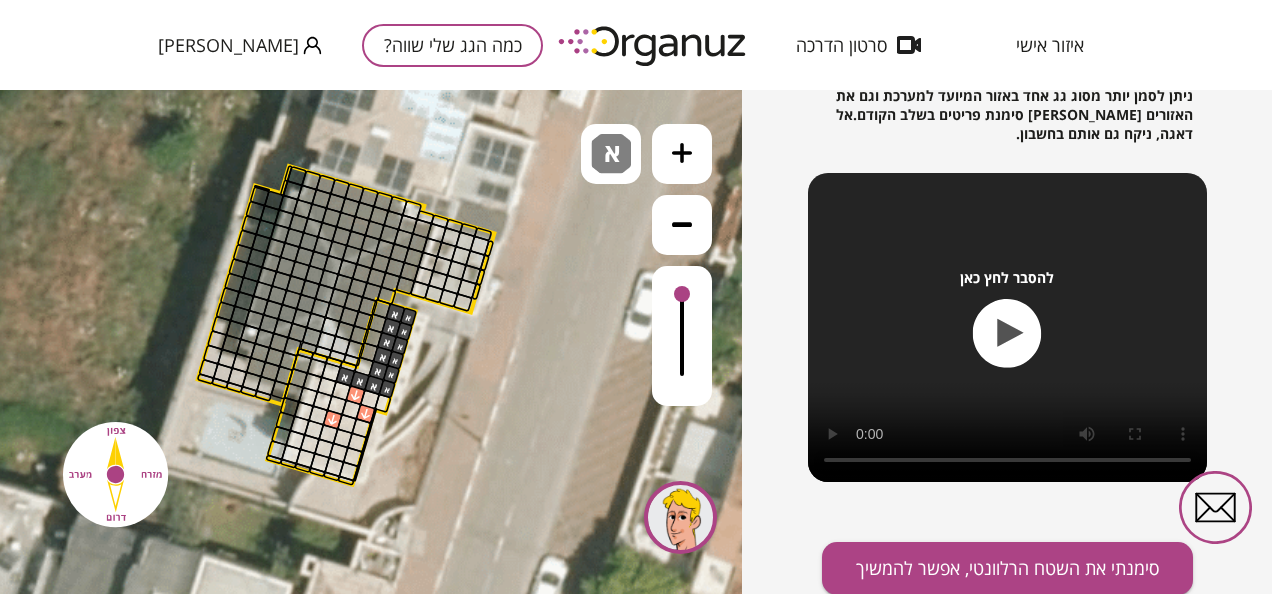 click at bounding box center [345, 376] 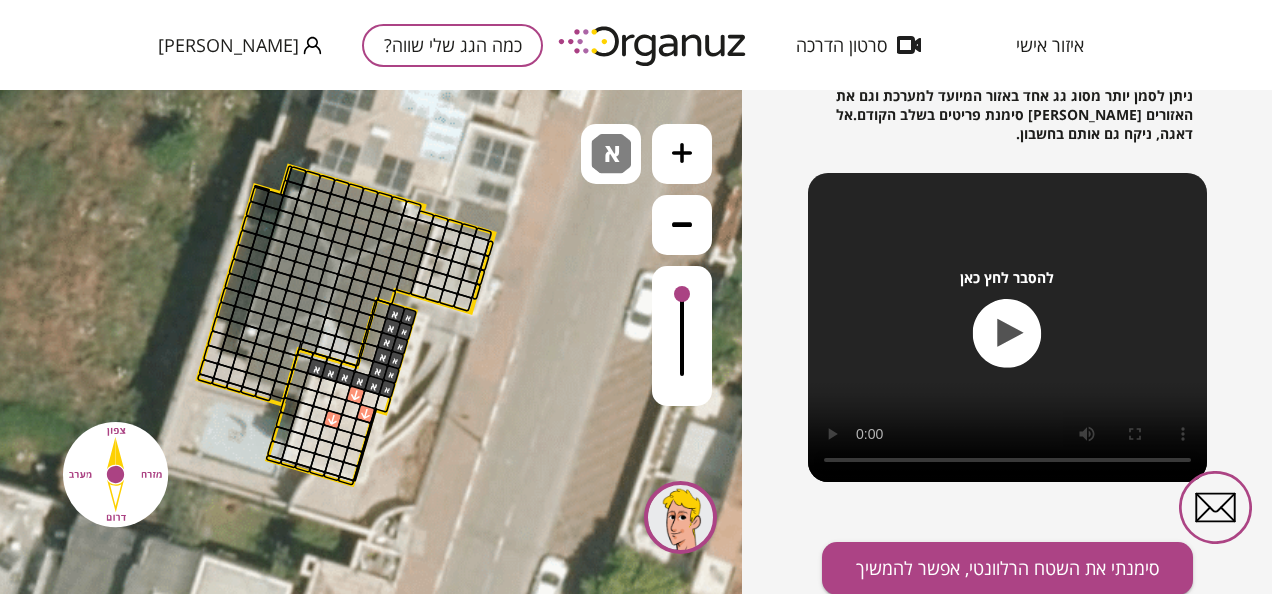 click at bounding box center [316, 368] 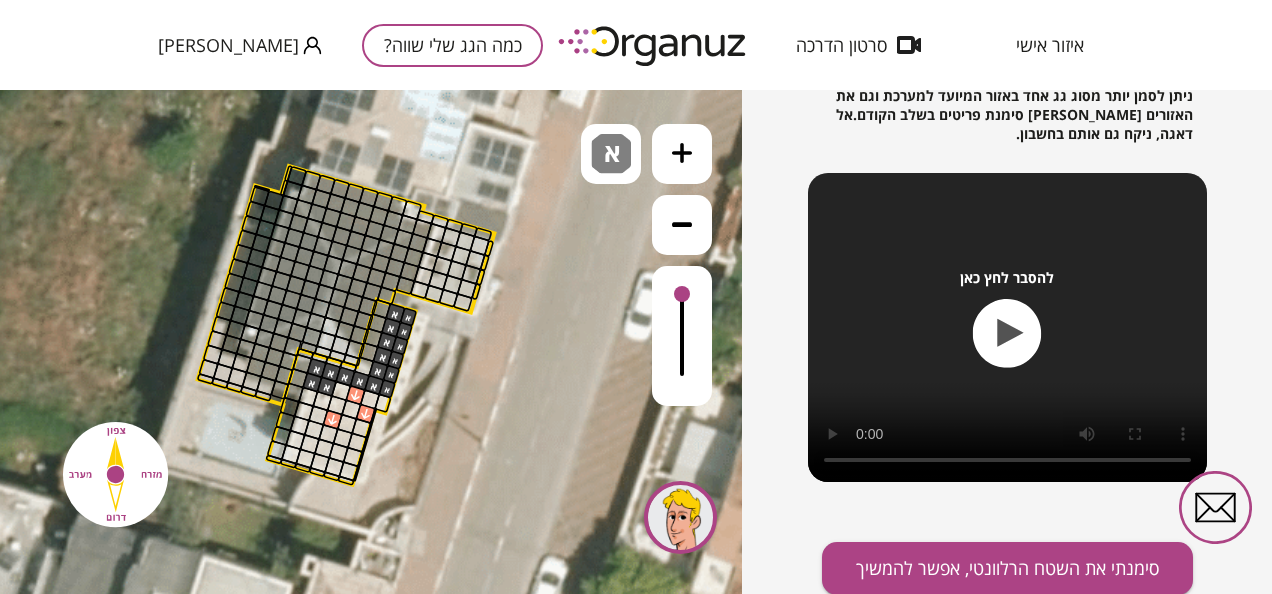 click at bounding box center (-499, -647) 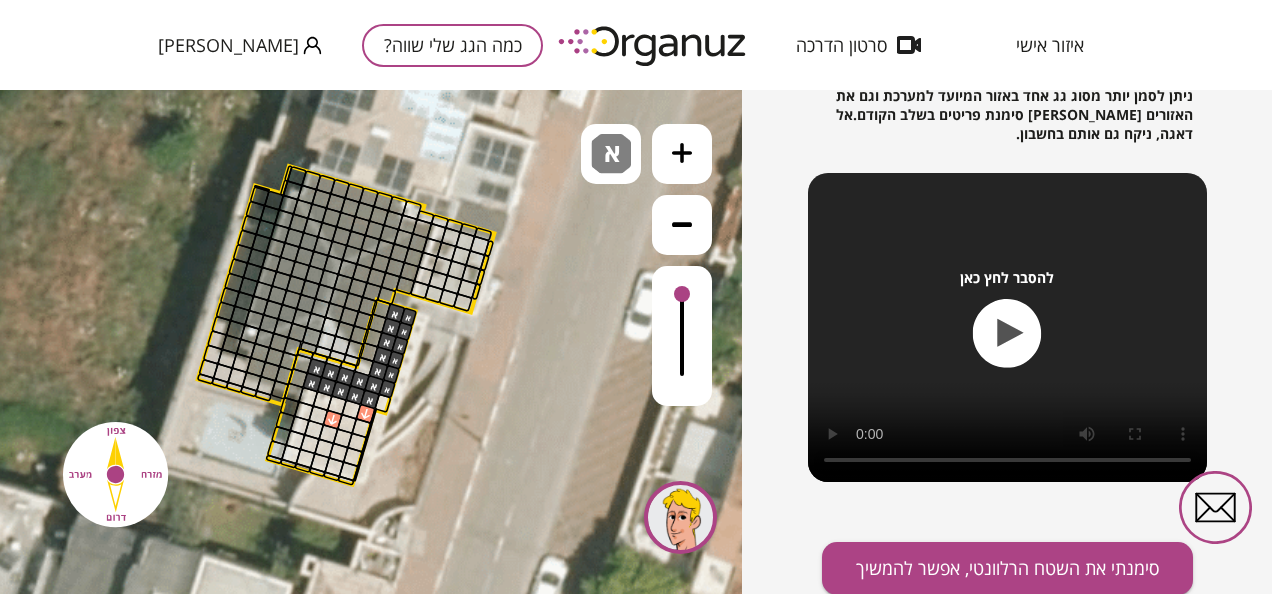 drag, startPoint x: 364, startPoint y: 394, endPoint x: 376, endPoint y: 394, distance: 12 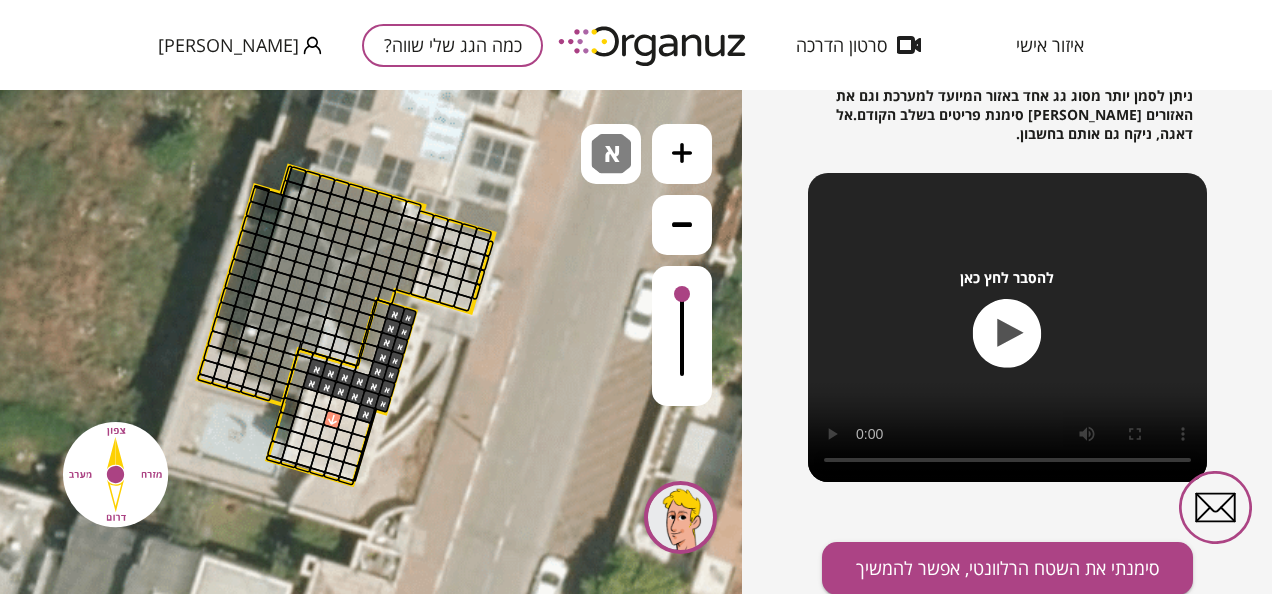 drag, startPoint x: 364, startPoint y: 418, endPoint x: 354, endPoint y: 414, distance: 10.770329 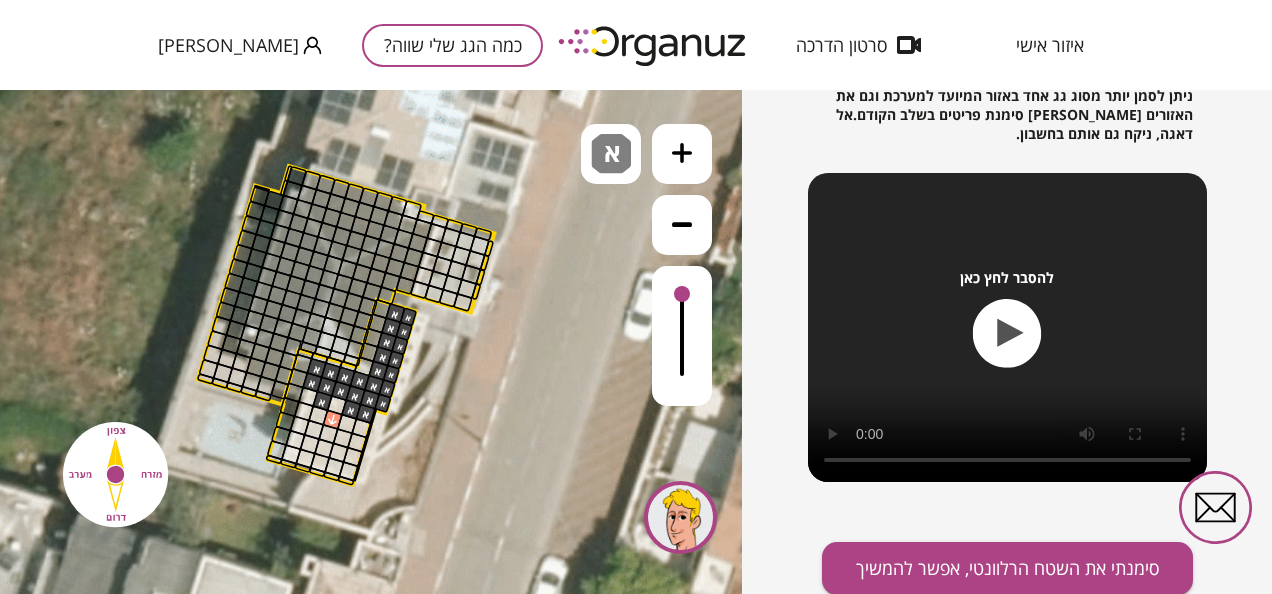drag, startPoint x: 324, startPoint y: 402, endPoint x: 334, endPoint y: 404, distance: 10.198039 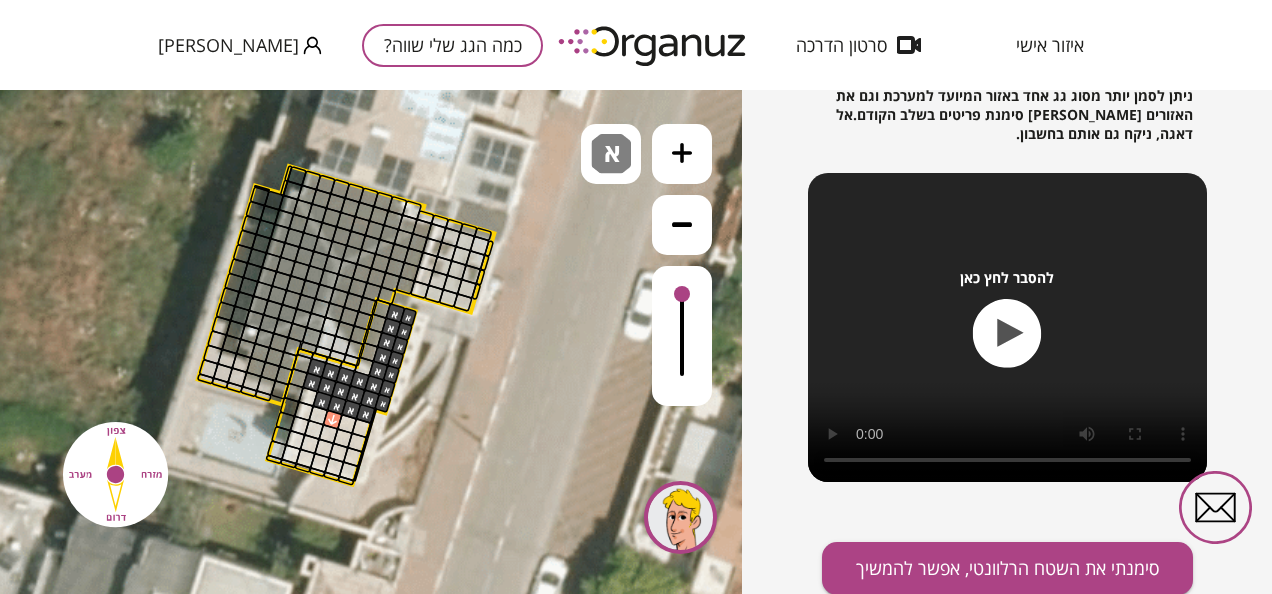 click at bounding box center (337, 405) 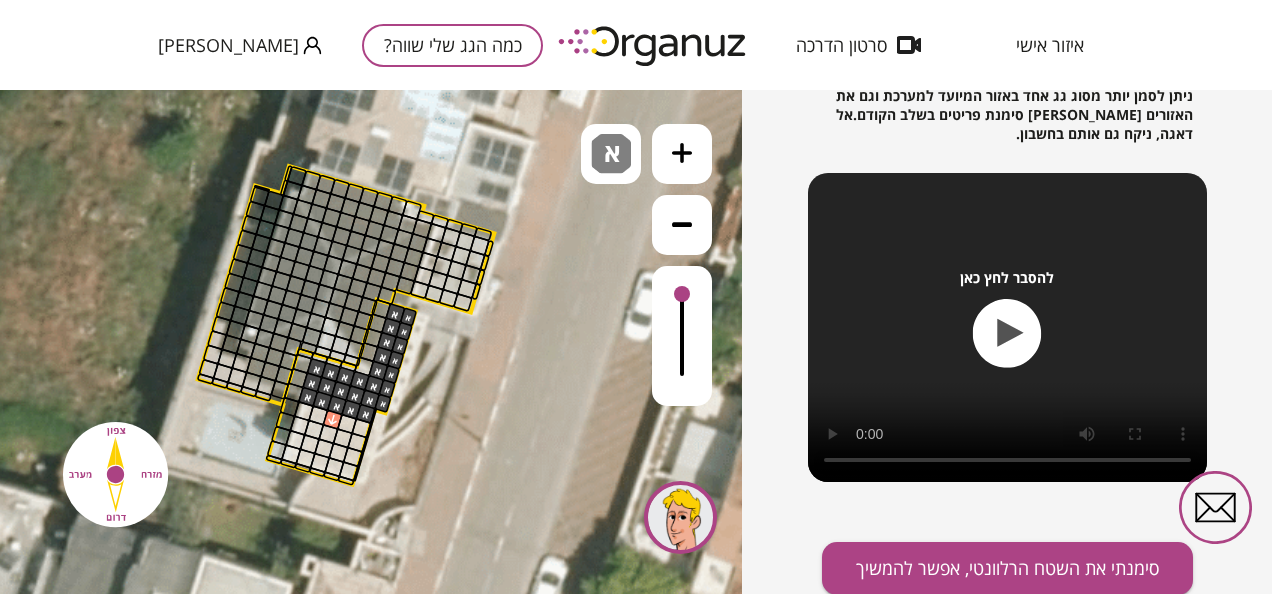 drag, startPoint x: 312, startPoint y: 399, endPoint x: 310, endPoint y: 411, distance: 12.165525 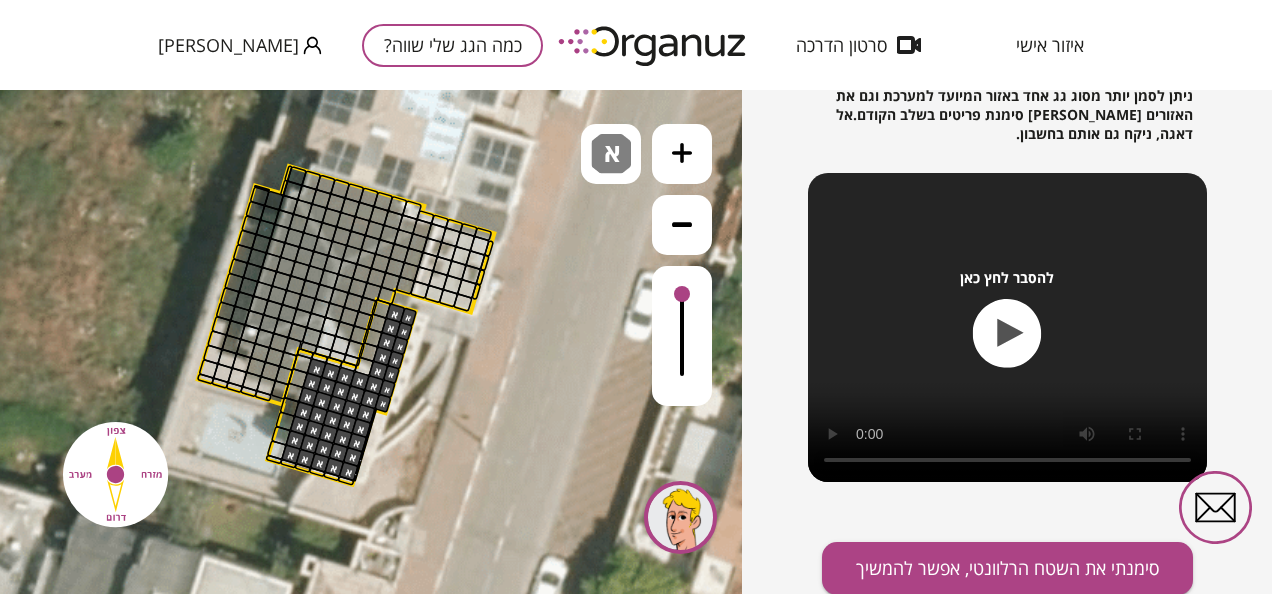 drag, startPoint x: 312, startPoint y: 408, endPoint x: 382, endPoint y: 419, distance: 70.85902 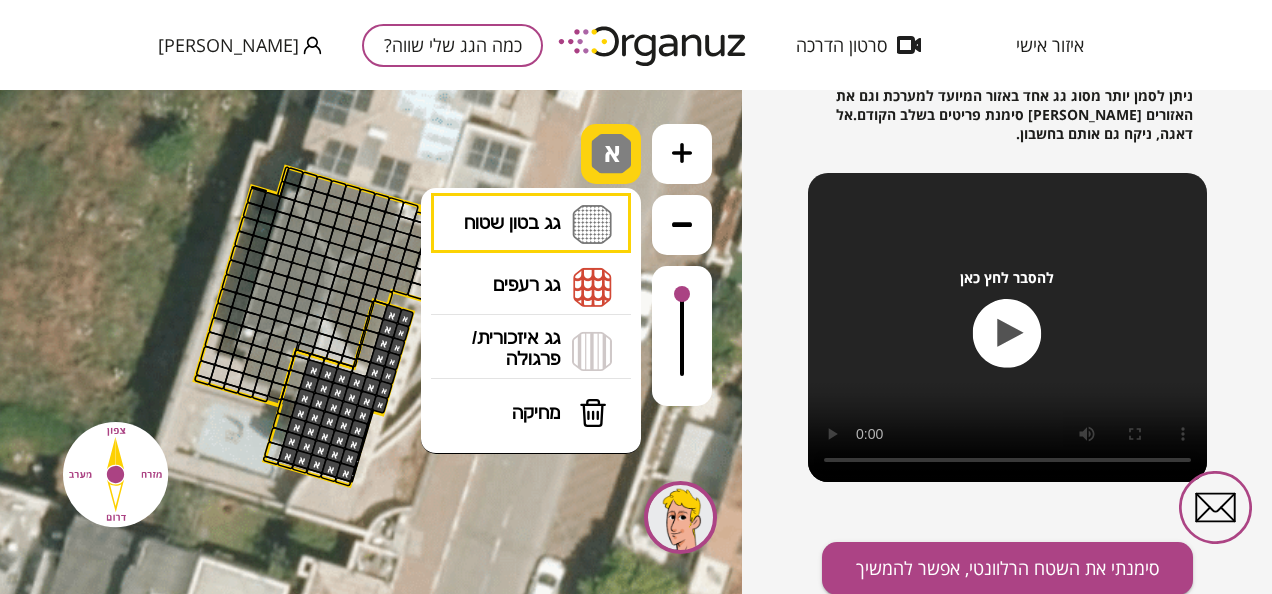 click on "א" at bounding box center [611, 154] 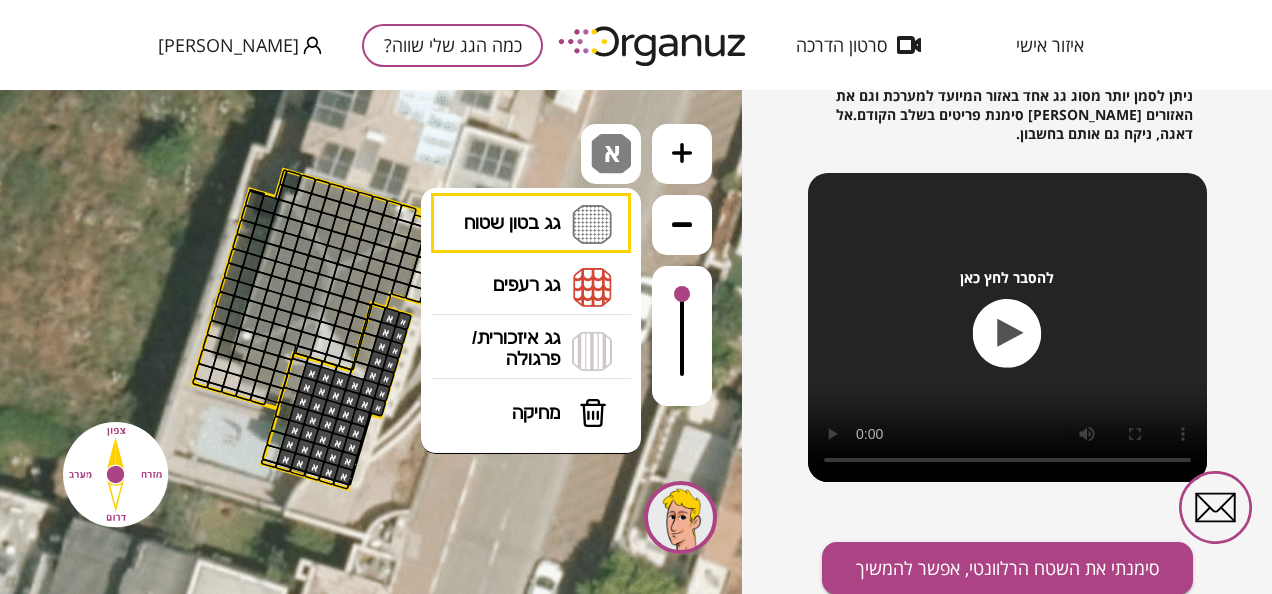 click on "גג רעפים
רעפים צפון
רעפים דרום
רעפים מערב
רעפים מזרח" at bounding box center (531, 287) 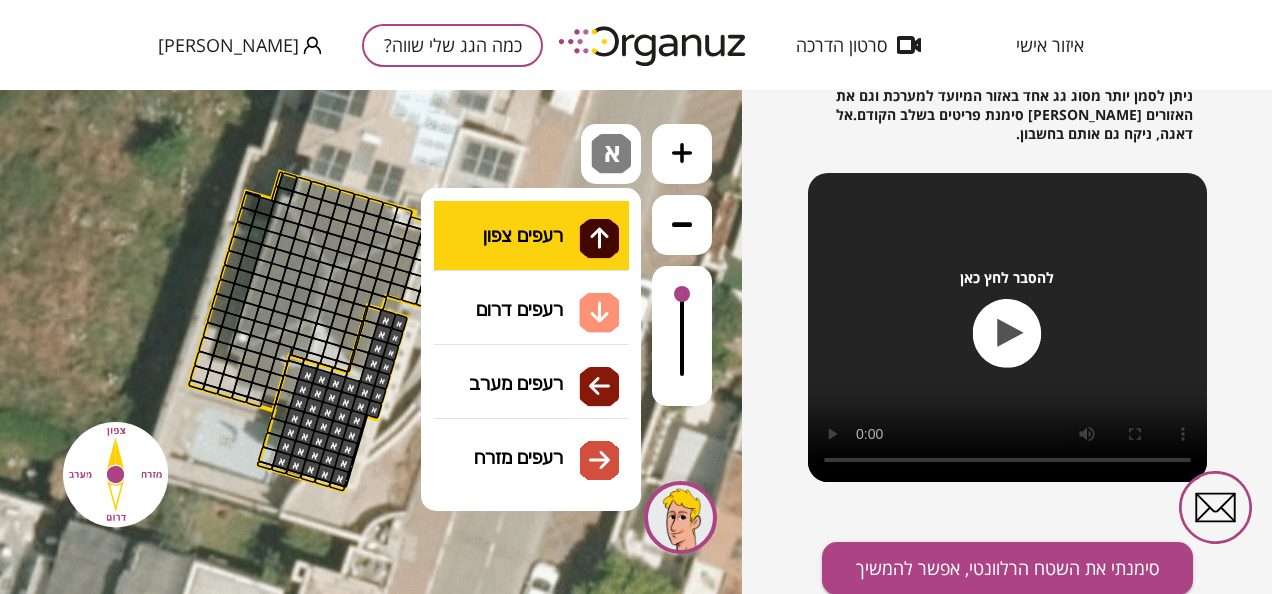 click on ".st0 {
fill: #FFFFFF;
}
0" at bounding box center (371, 342) 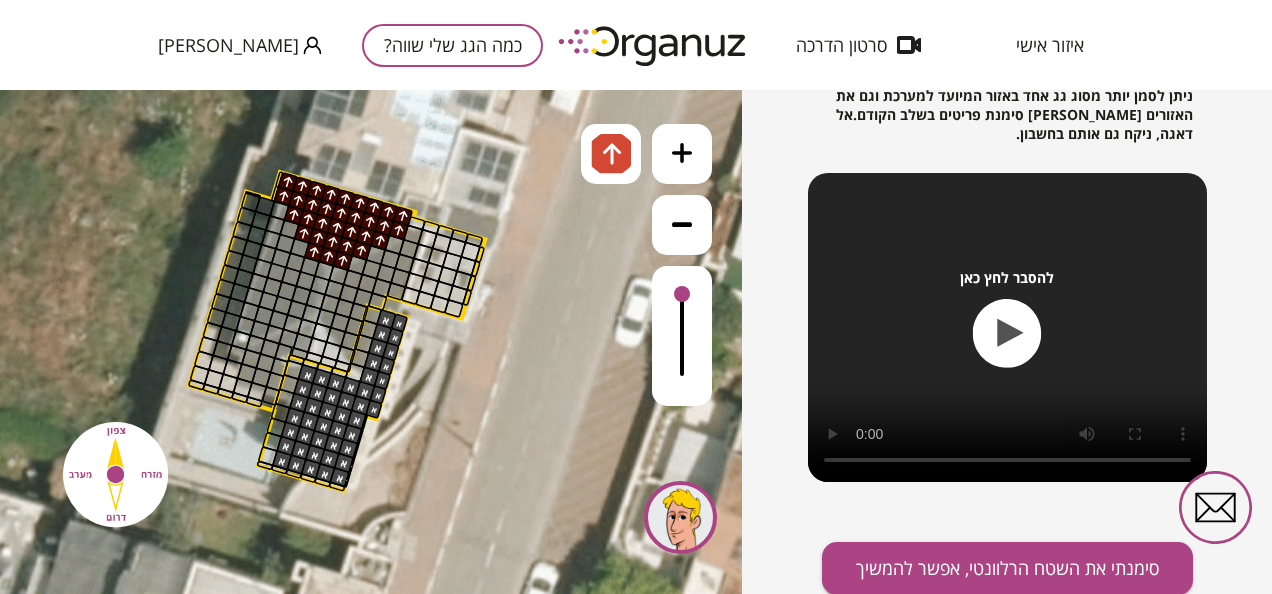 drag, startPoint x: 333, startPoint y: 257, endPoint x: 360, endPoint y: 224, distance: 42.638012 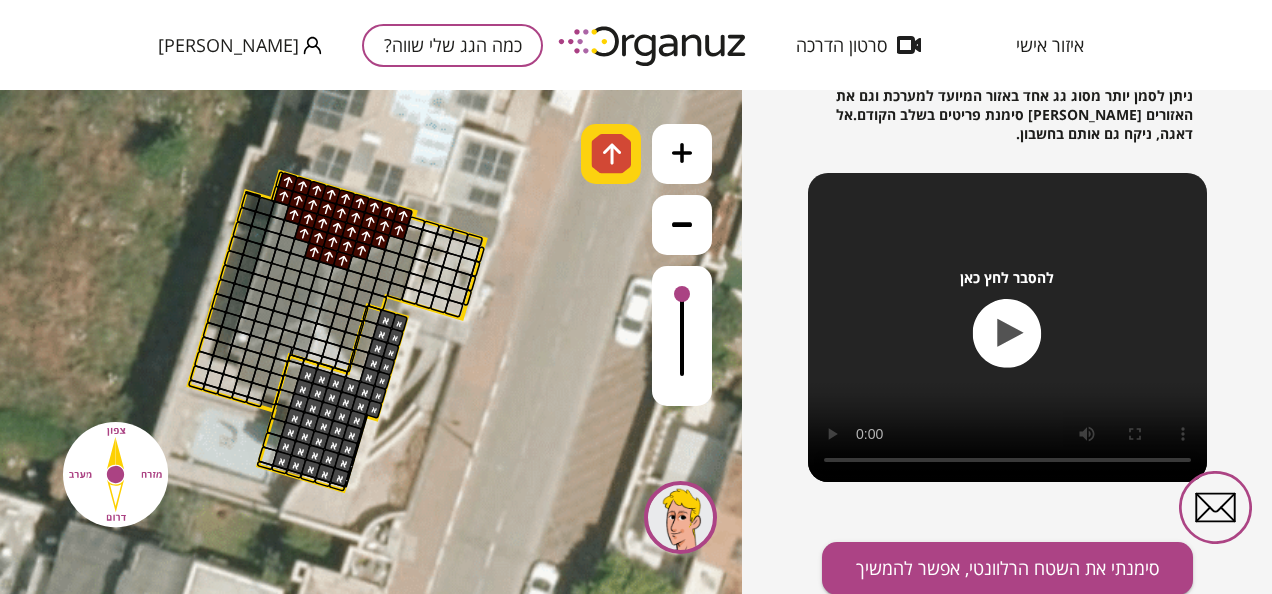 click at bounding box center (611, 154) 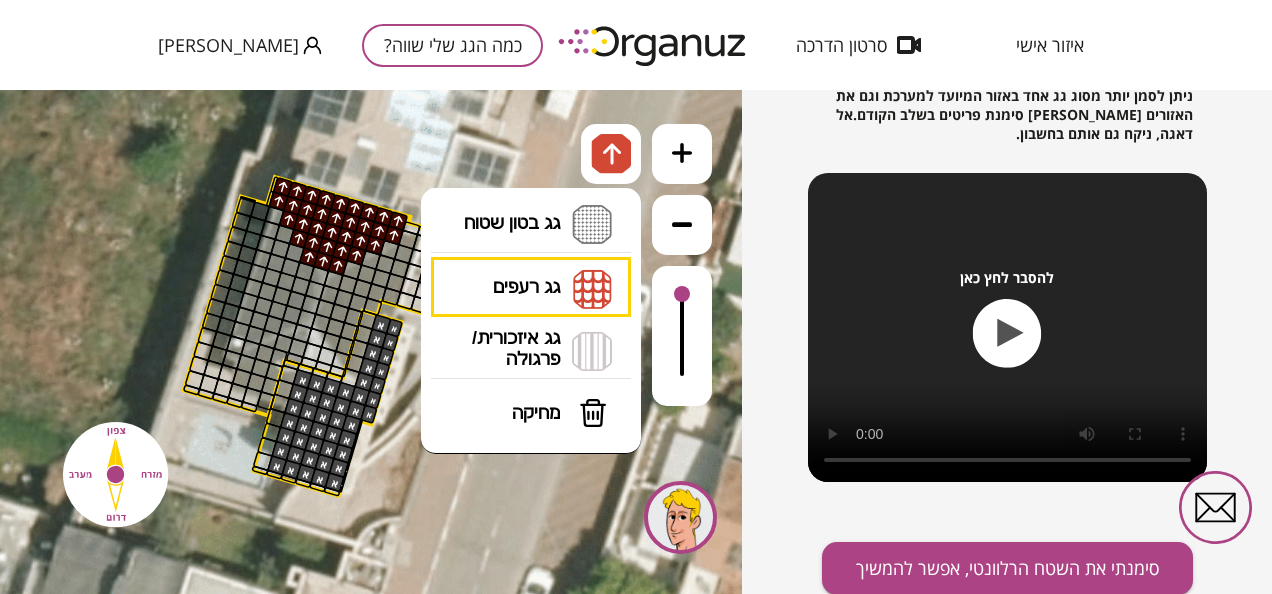 click on "גג רעפים
רעפים צפון
רעפים דרום
רעפים מערב
רעפים מזרח" at bounding box center [531, 288] 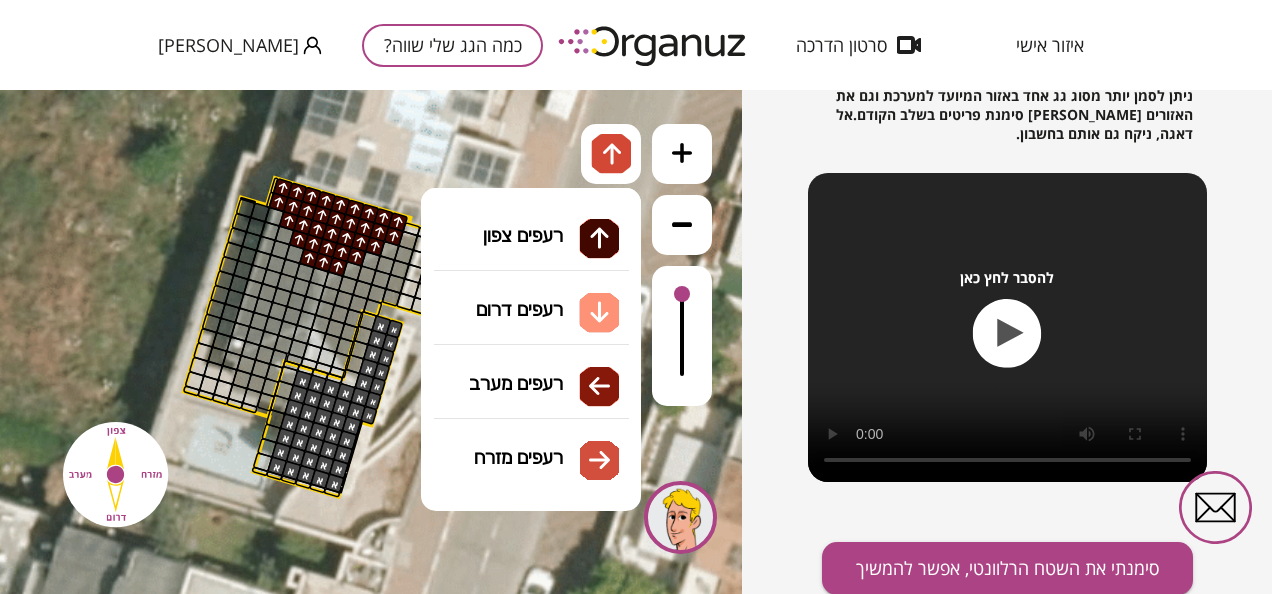 drag, startPoint x: 533, startPoint y: 298, endPoint x: 534, endPoint y: 308, distance: 10.049875 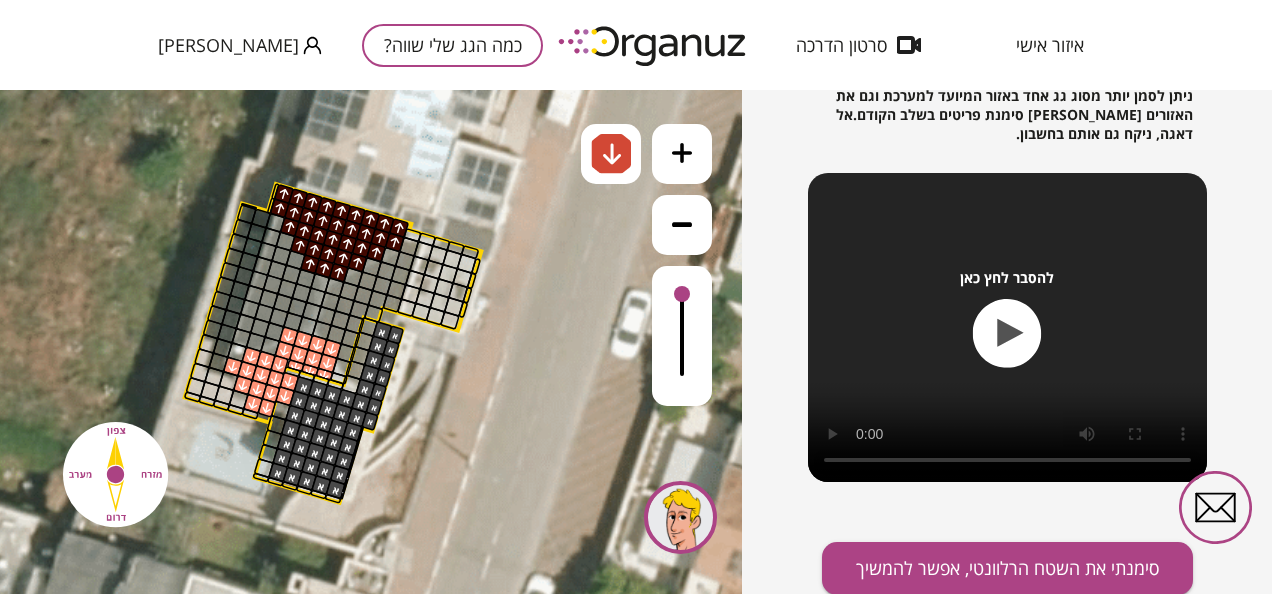 drag, startPoint x: 310, startPoint y: 334, endPoint x: 328, endPoint y: 353, distance: 26.172504 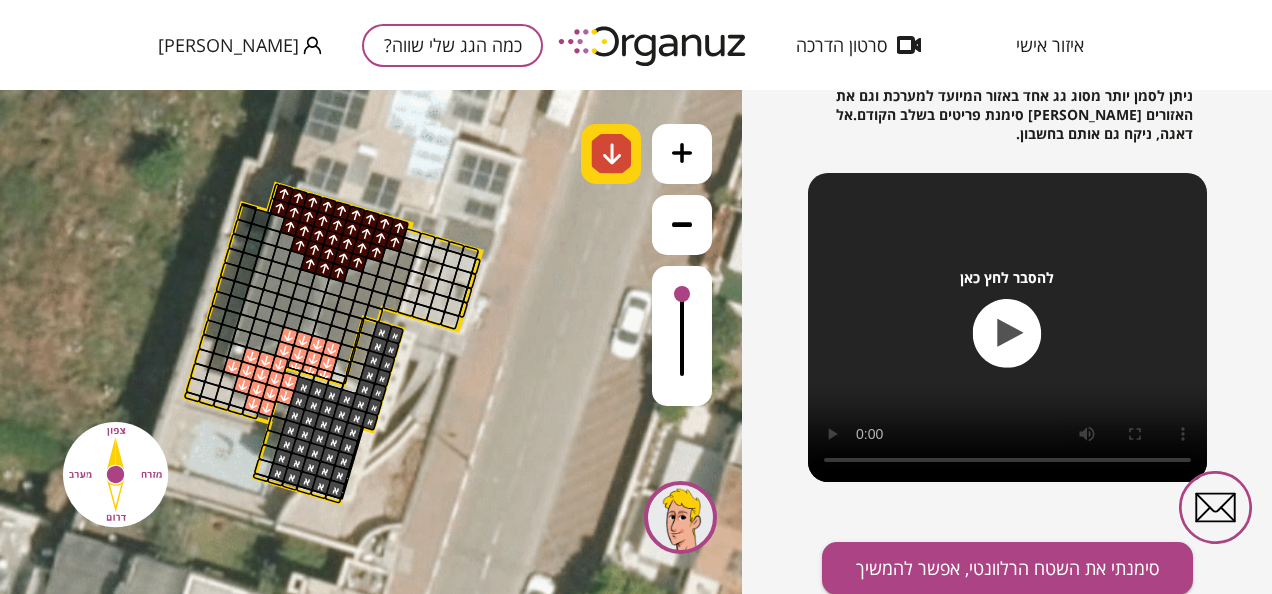 click at bounding box center [612, 154] 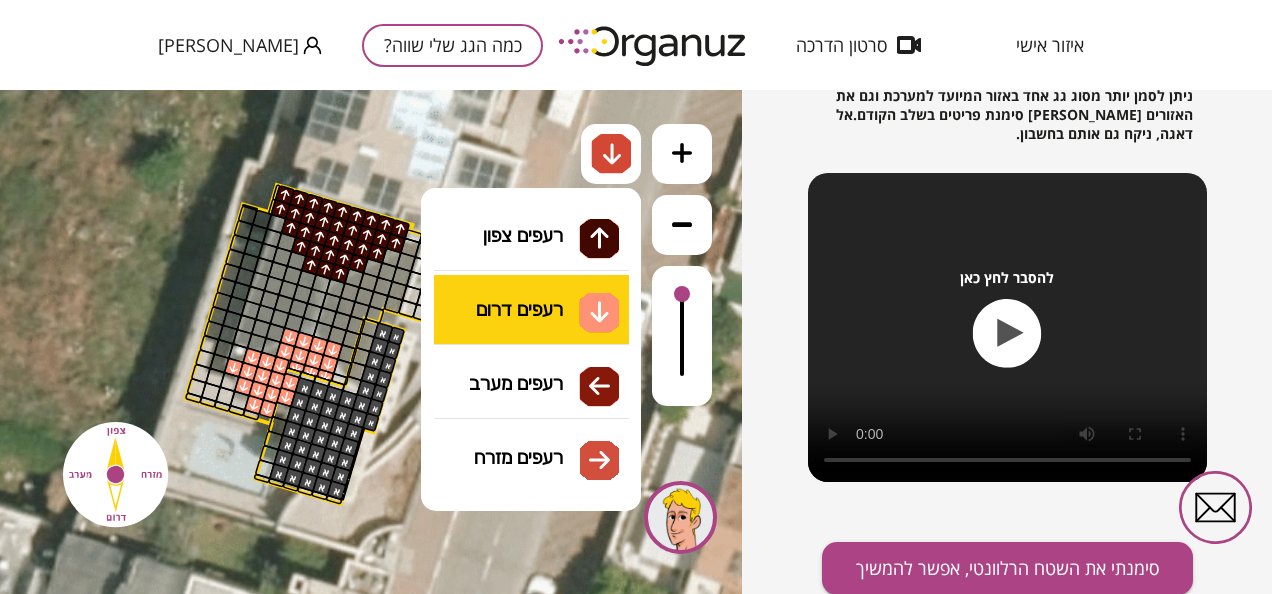 click on "גג רעפים
רעפים צפון
רעפים דרום
רעפים מערב
רעפים מזרח" at bounding box center [531, 288] 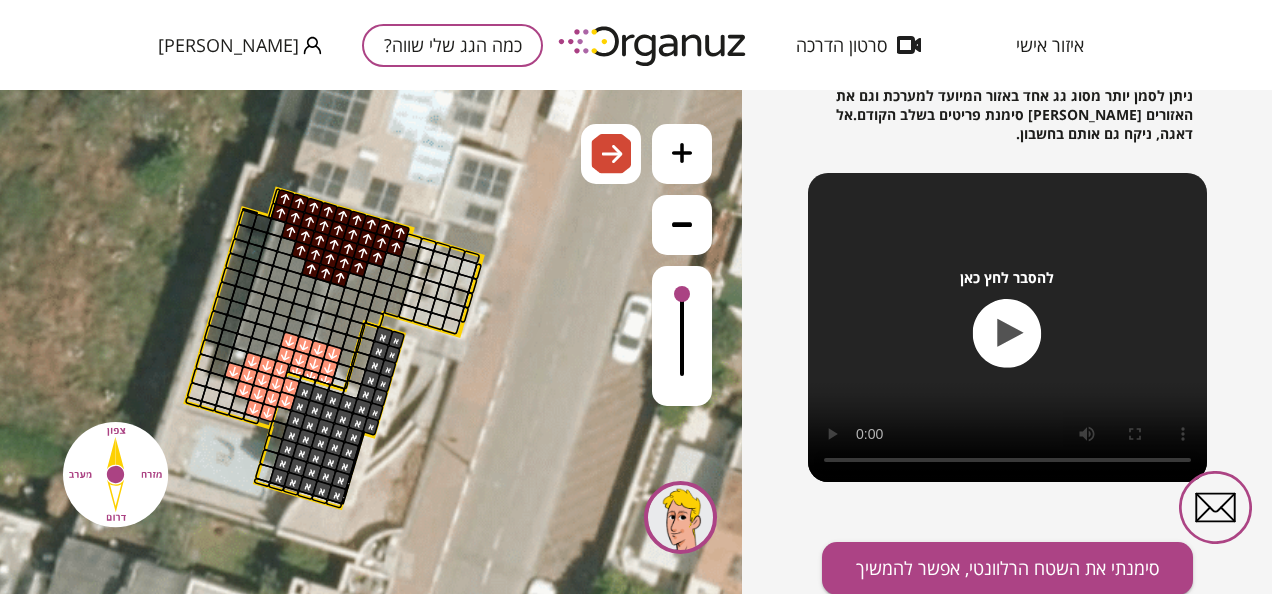 drag, startPoint x: 562, startPoint y: 451, endPoint x: 467, endPoint y: 404, distance: 105.99056 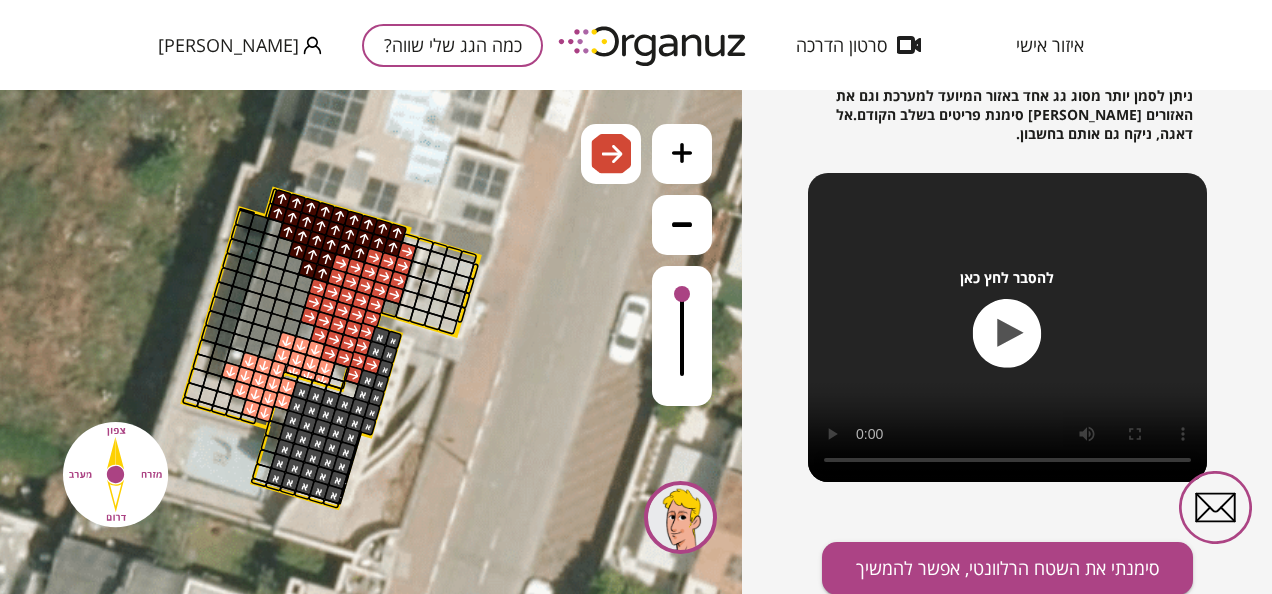 drag, startPoint x: 352, startPoint y: 372, endPoint x: 366, endPoint y: 350, distance: 26.076809 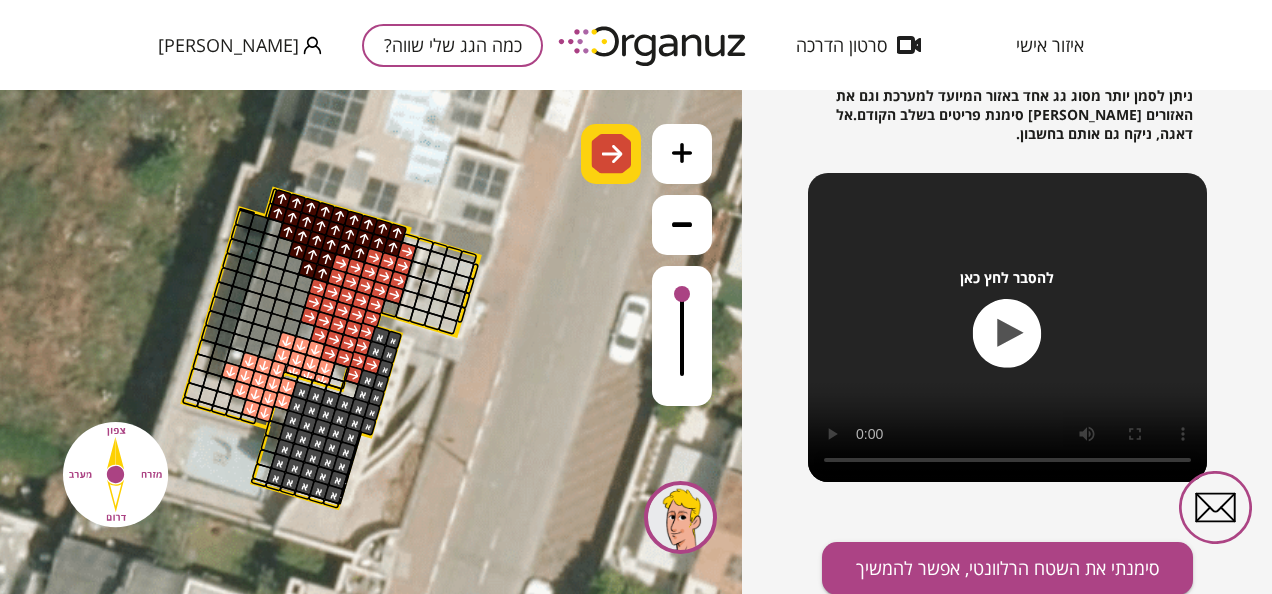 click at bounding box center [611, 154] 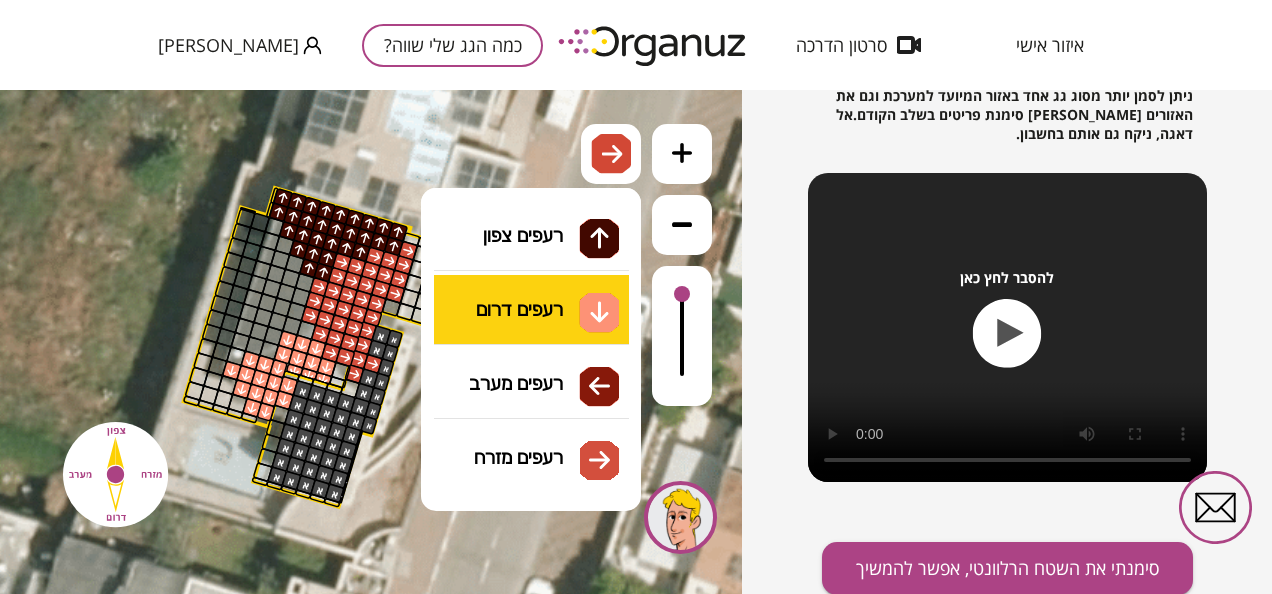 click on "גג רעפים
רעפים צפון
רעפים דרום
רעפים מערב
רעפים מזרח" at bounding box center (531, 288) 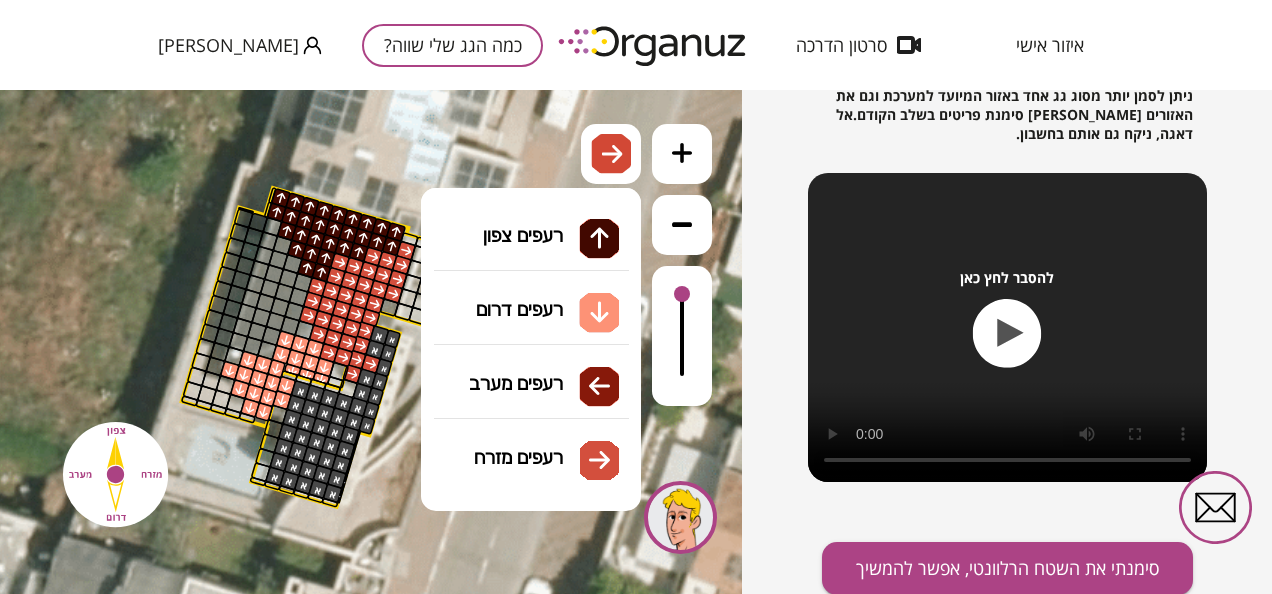 drag, startPoint x: 555, startPoint y: 391, endPoint x: 542, endPoint y: 400, distance: 15.811388 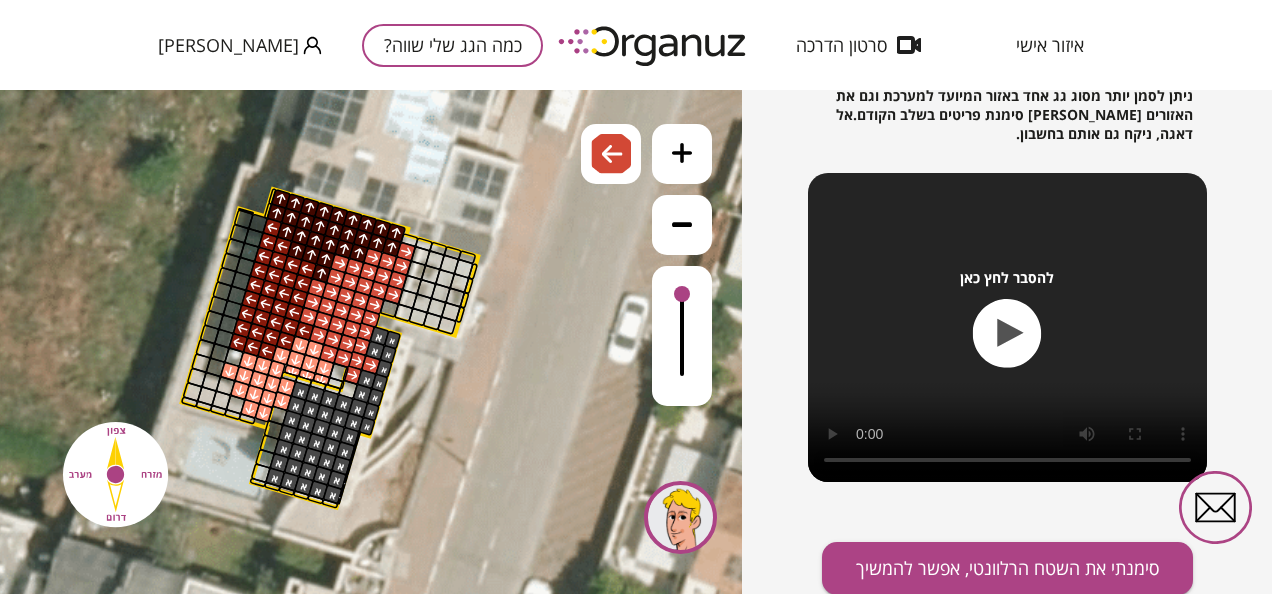 drag, startPoint x: 241, startPoint y: 344, endPoint x: 267, endPoint y: 330, distance: 29.529646 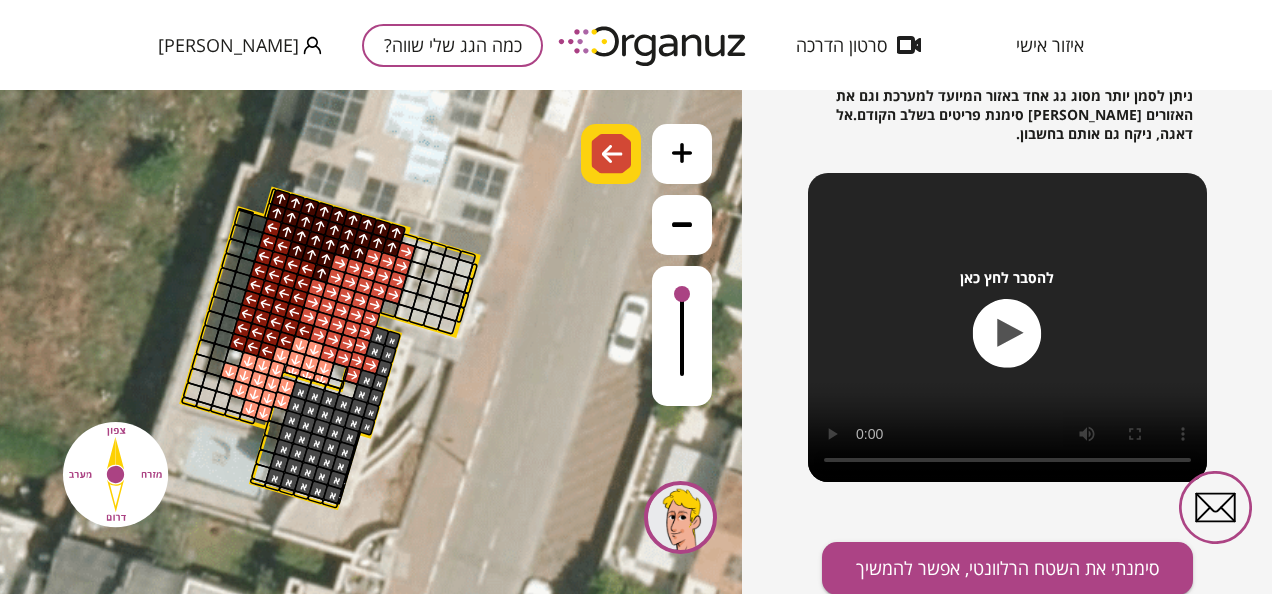 click at bounding box center (611, 154) 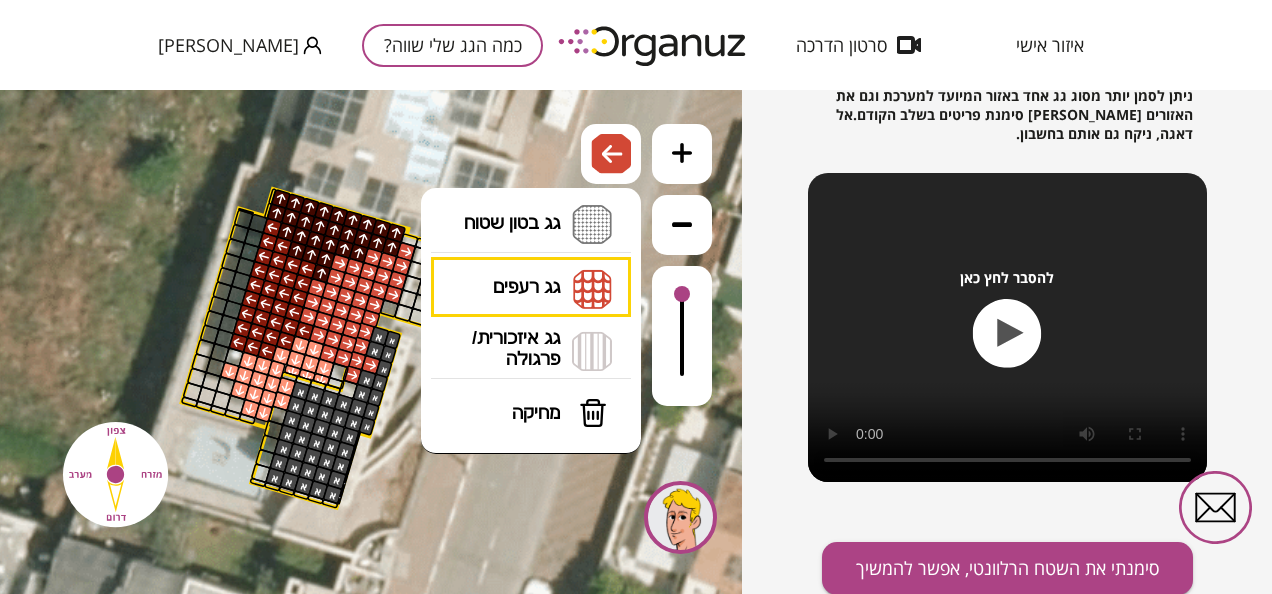 click on "גג בטון שטוח
מפלס א
א
מפלס ב
ב
מפלס ג
ג" at bounding box center [531, 225] 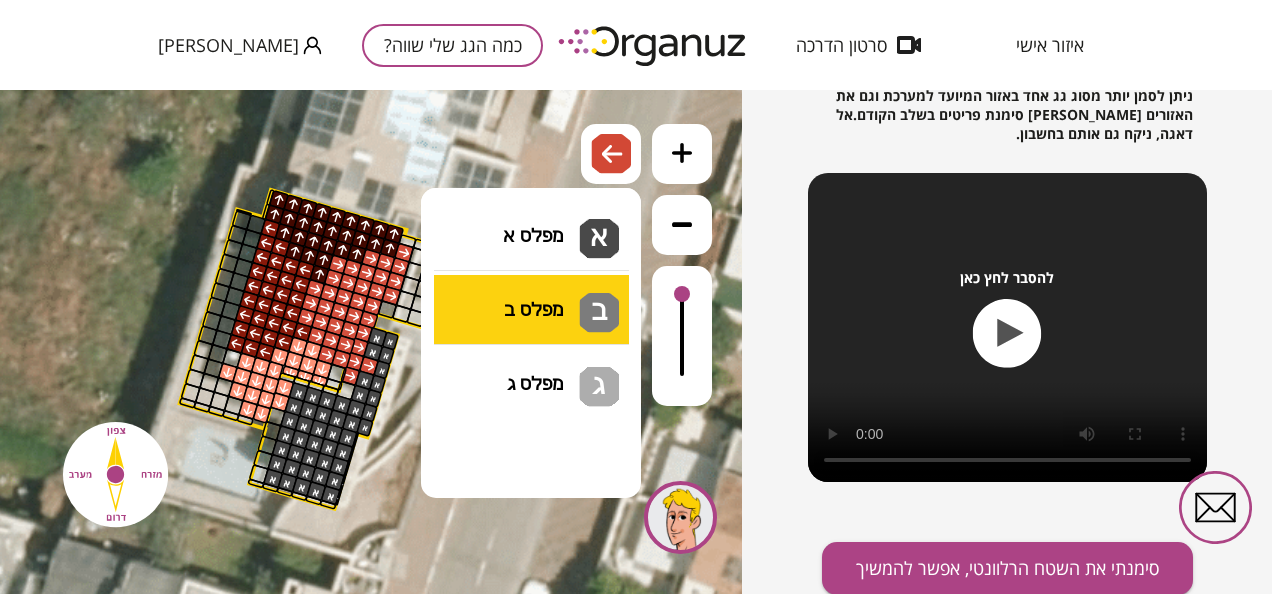 click on ".st0 {
fill: #FFFFFF;
}
0" at bounding box center [371, 342] 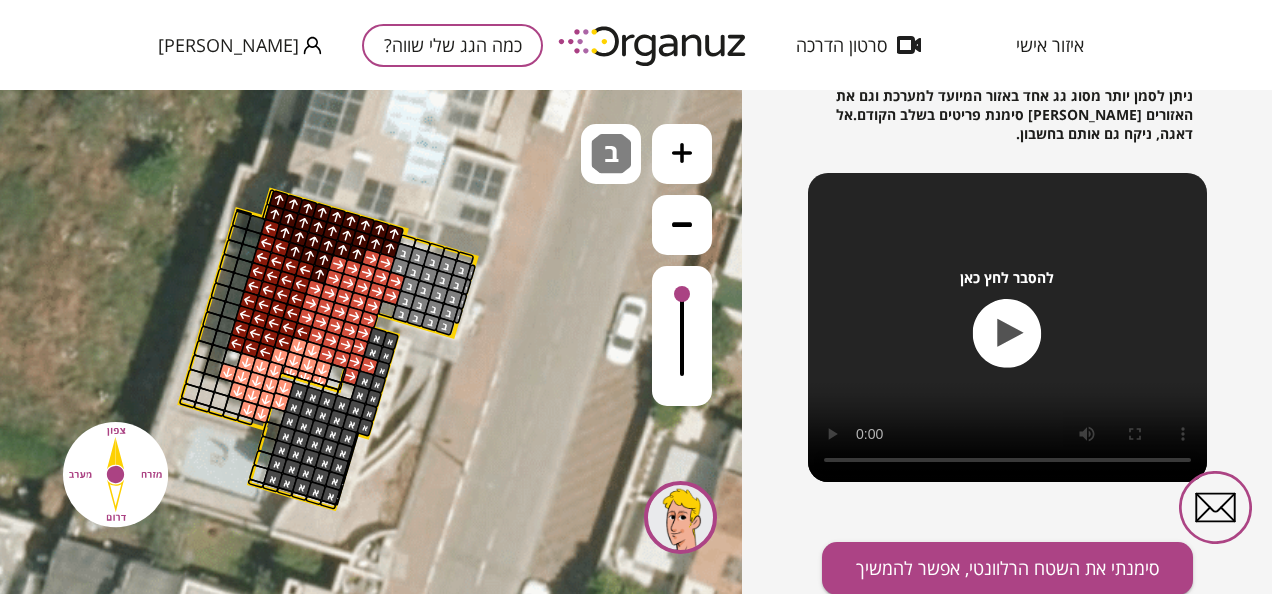 drag, startPoint x: 402, startPoint y: 313, endPoint x: 430, endPoint y: 286, distance: 38.8973 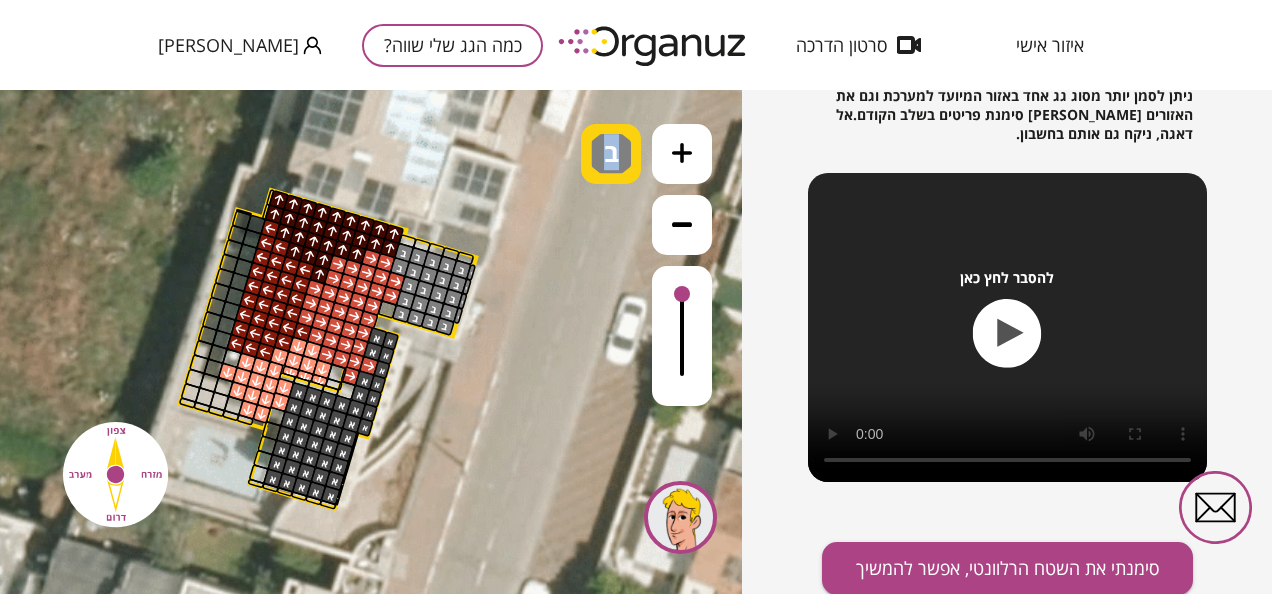 click on "ב" at bounding box center [614, 146] 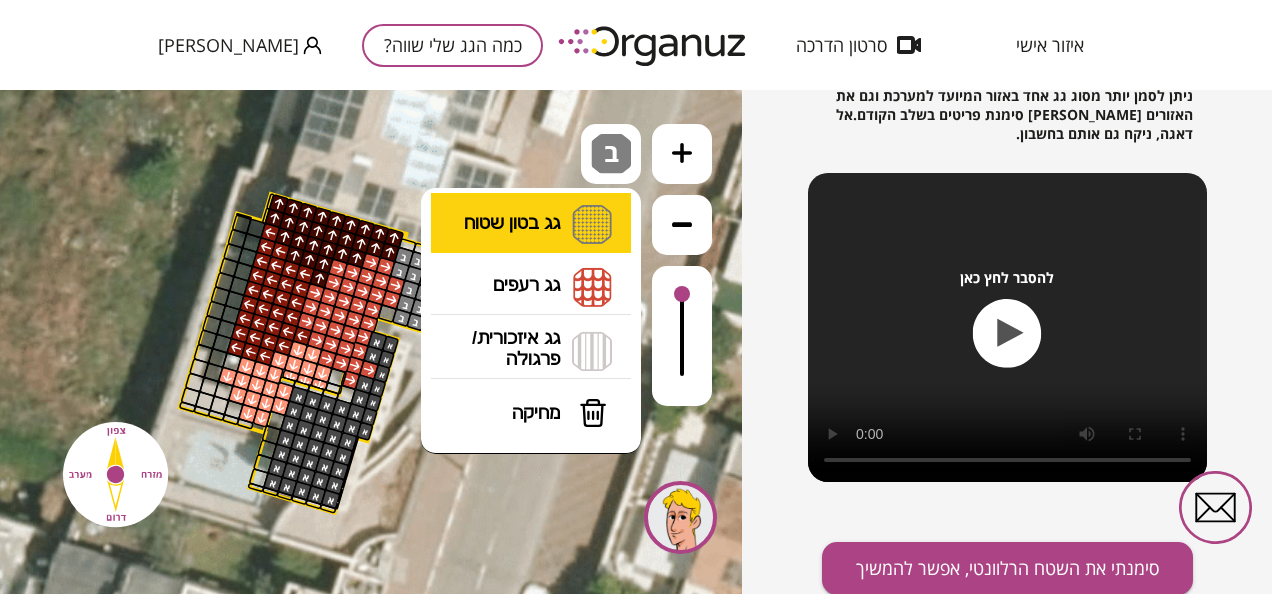 click on "גג בטון שטוח
מפלס א
א
מפלס ב
ב
מפלס ג
ג" at bounding box center [531, 224] 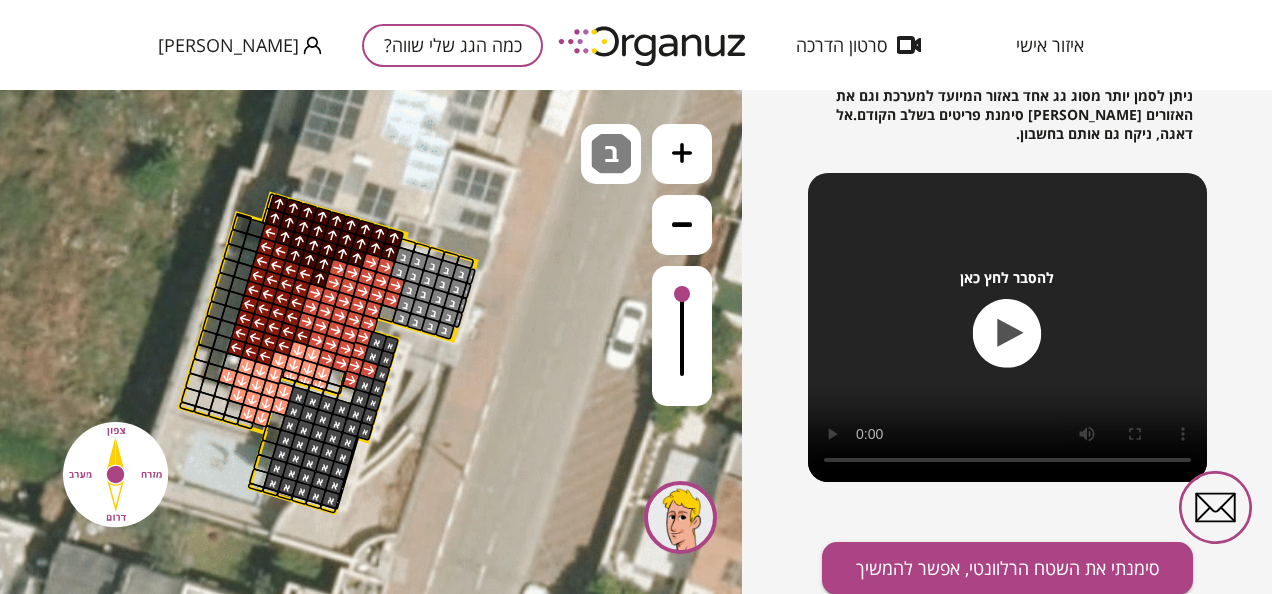 click 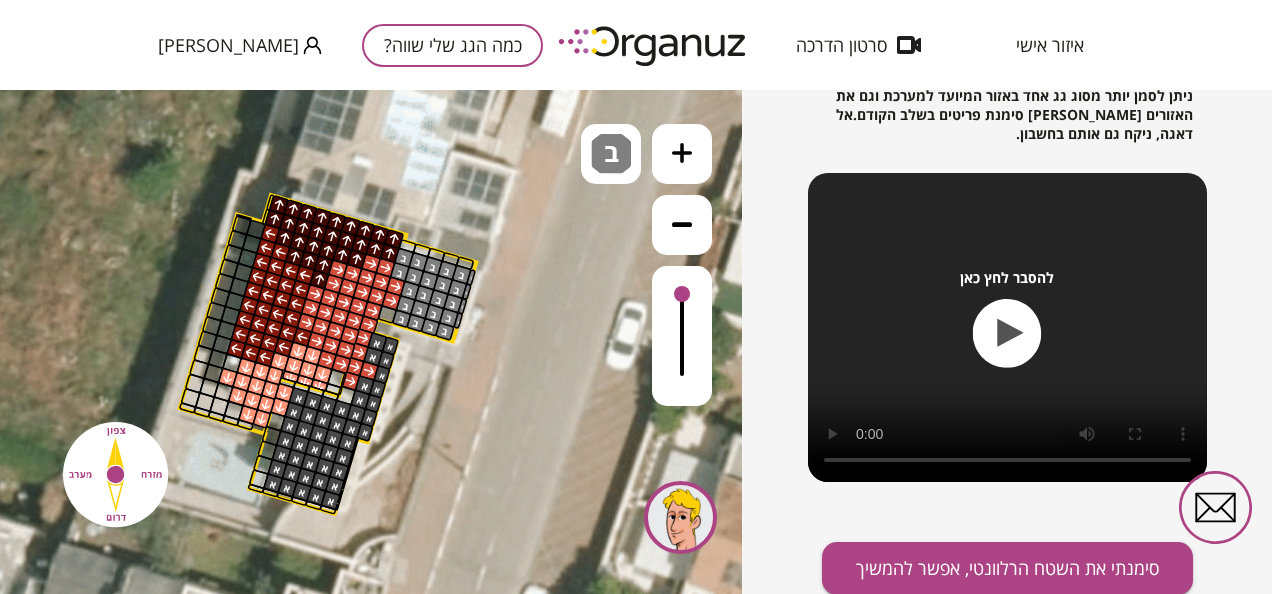 click 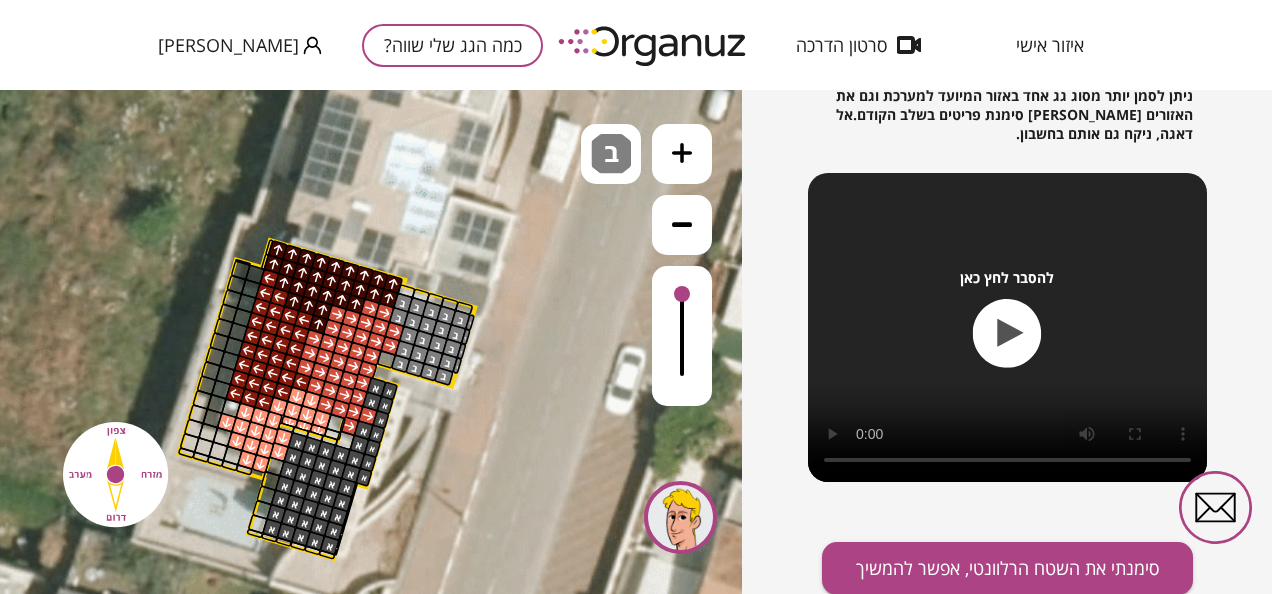 drag, startPoint x: 544, startPoint y: 341, endPoint x: 542, endPoint y: 379, distance: 38.052597 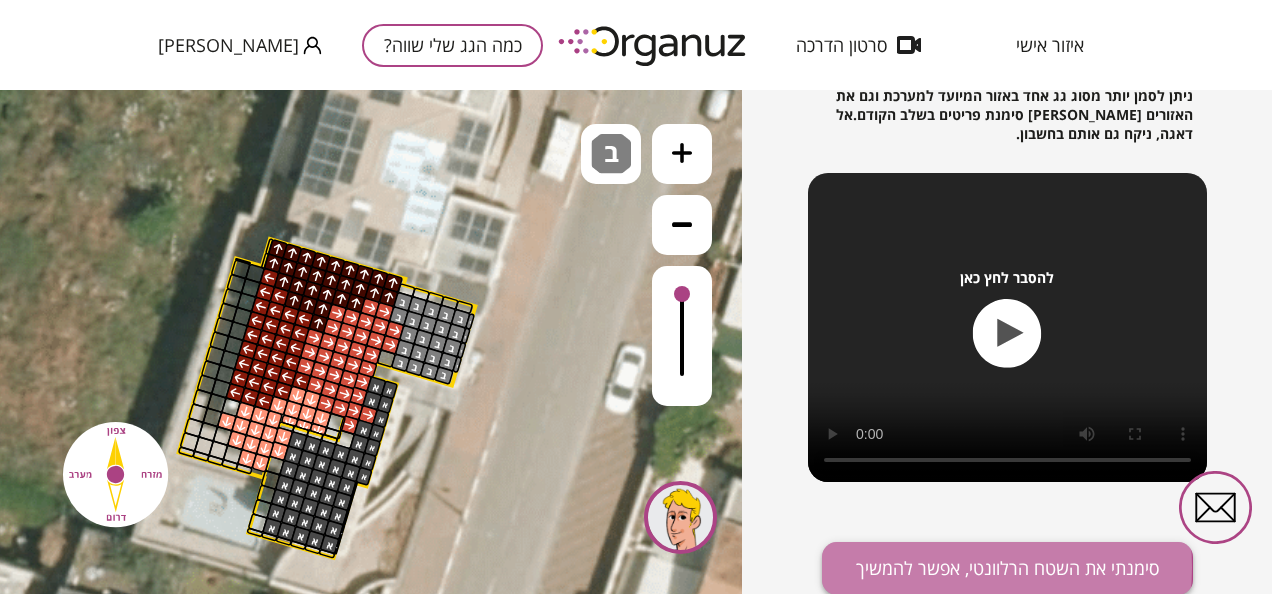 click on "סימנתי את השטח הרלוונטי, אפשר להמשיך" at bounding box center (1007, 568) 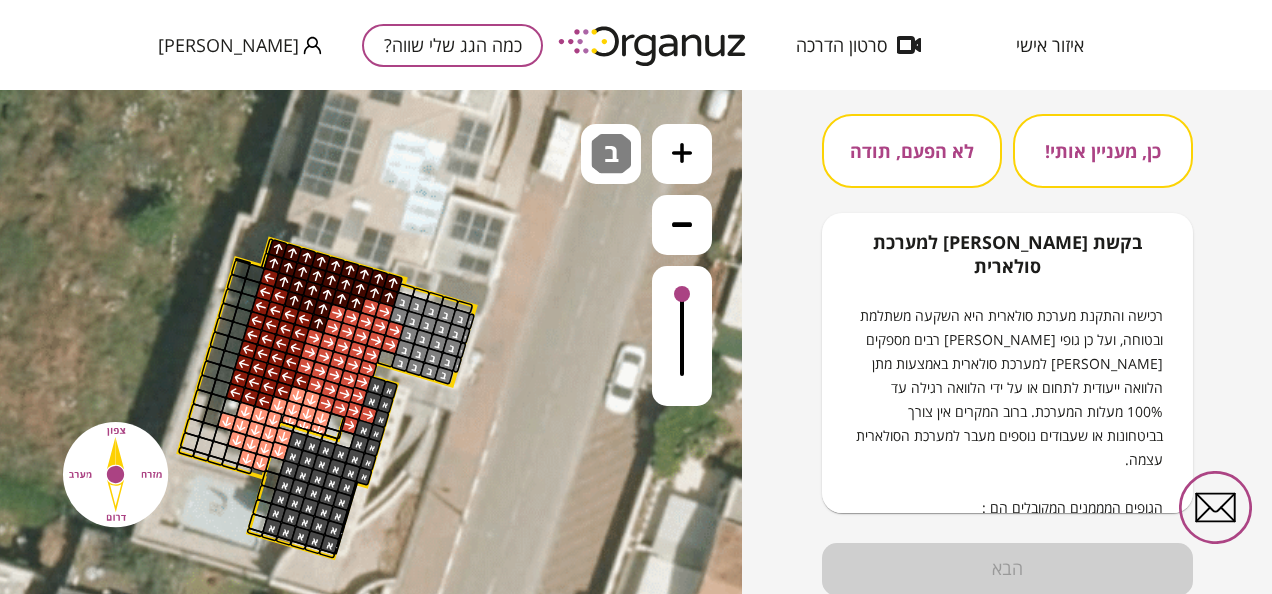 scroll, scrollTop: 18, scrollLeft: 0, axis: vertical 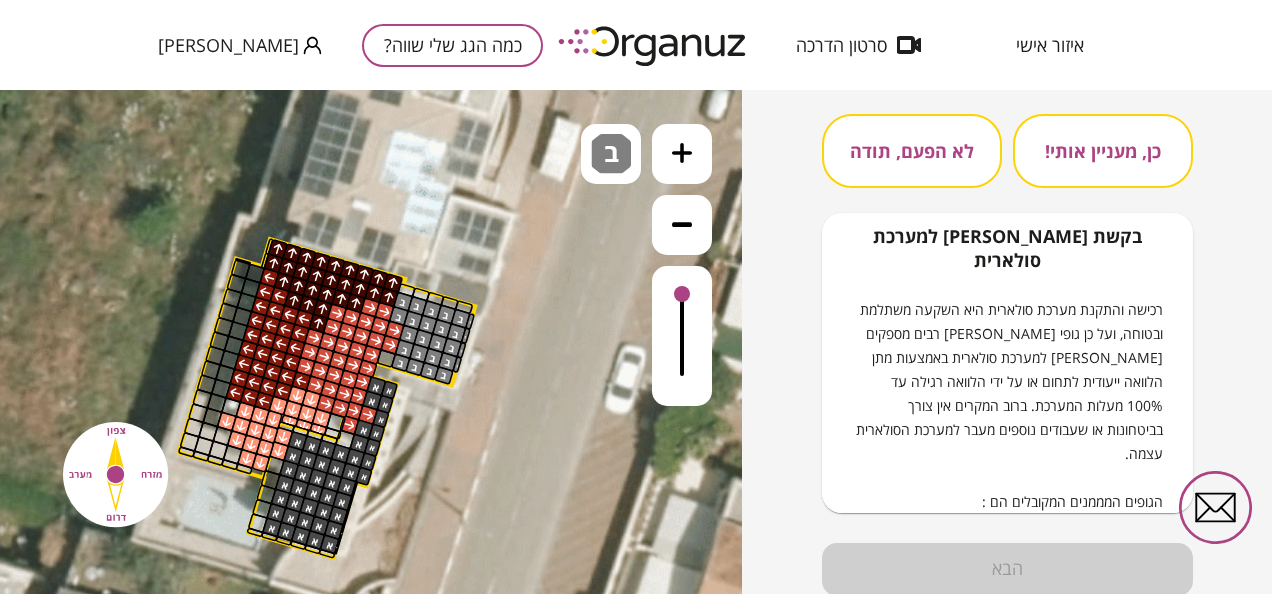 click on "כן, מעניין אותי!" at bounding box center (1103, 151) 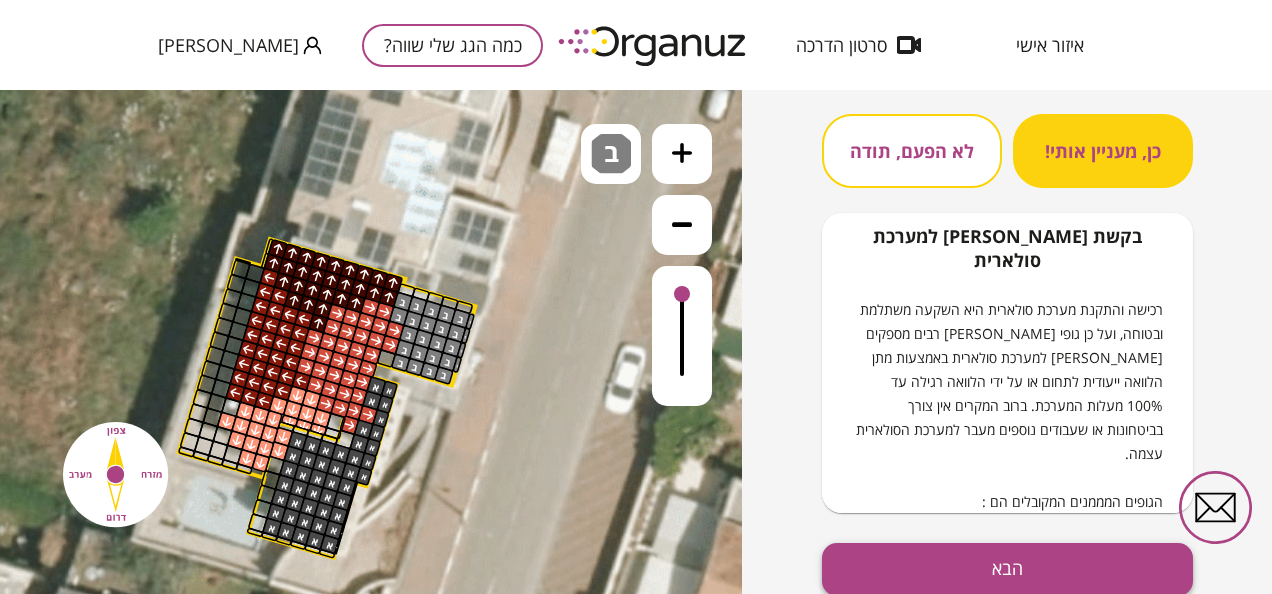 click on "הבא" at bounding box center (1007, 569) 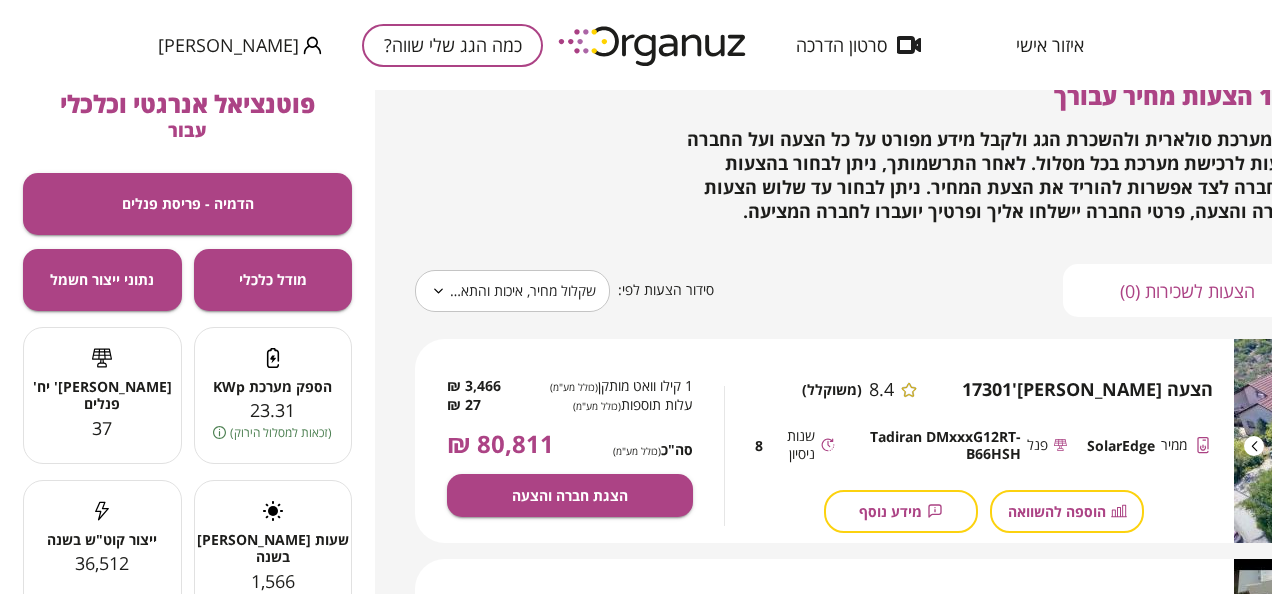 scroll, scrollTop: 300, scrollLeft: 0, axis: vertical 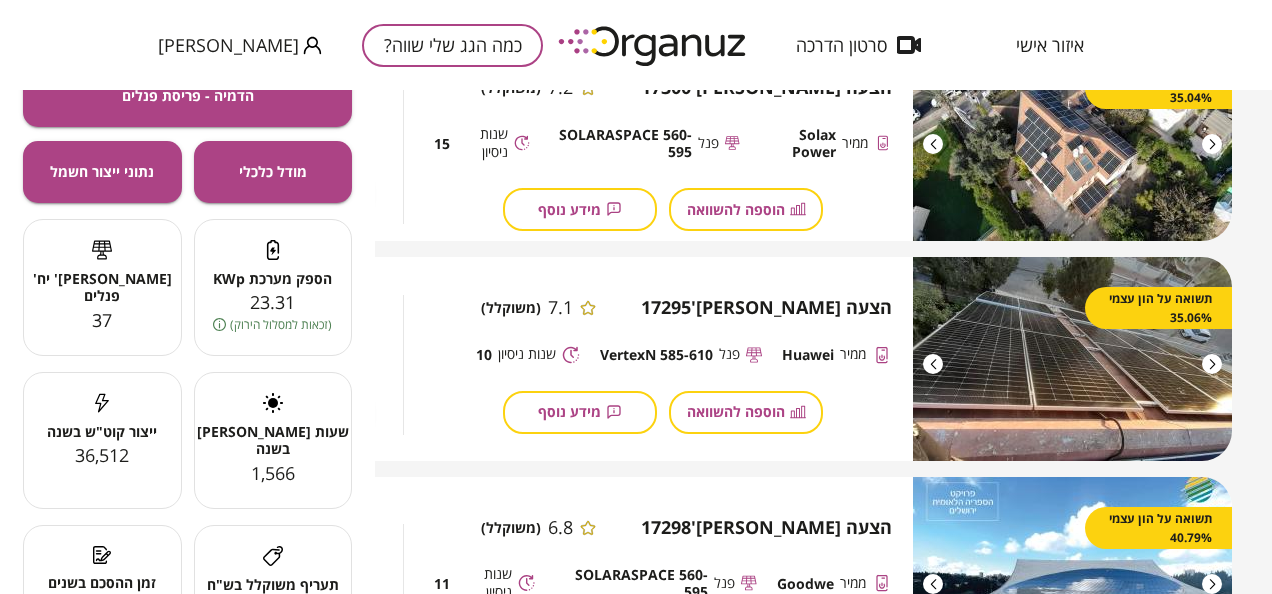 click on "מידע נוסף" at bounding box center (569, 411) 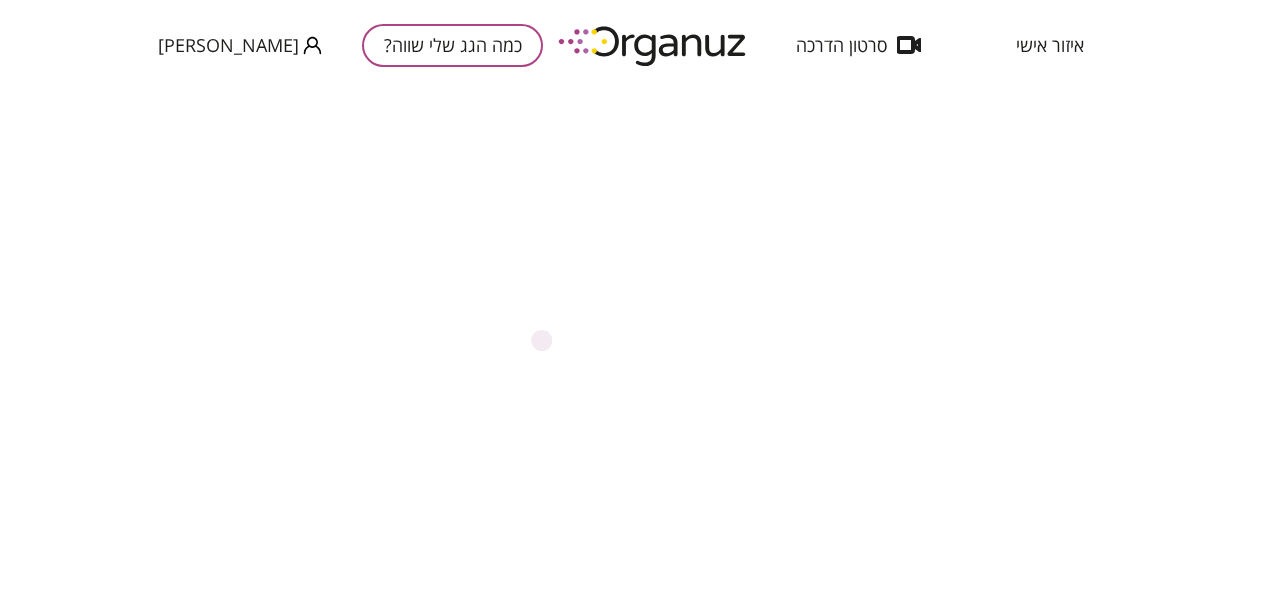 scroll, scrollTop: 0, scrollLeft: 0, axis: both 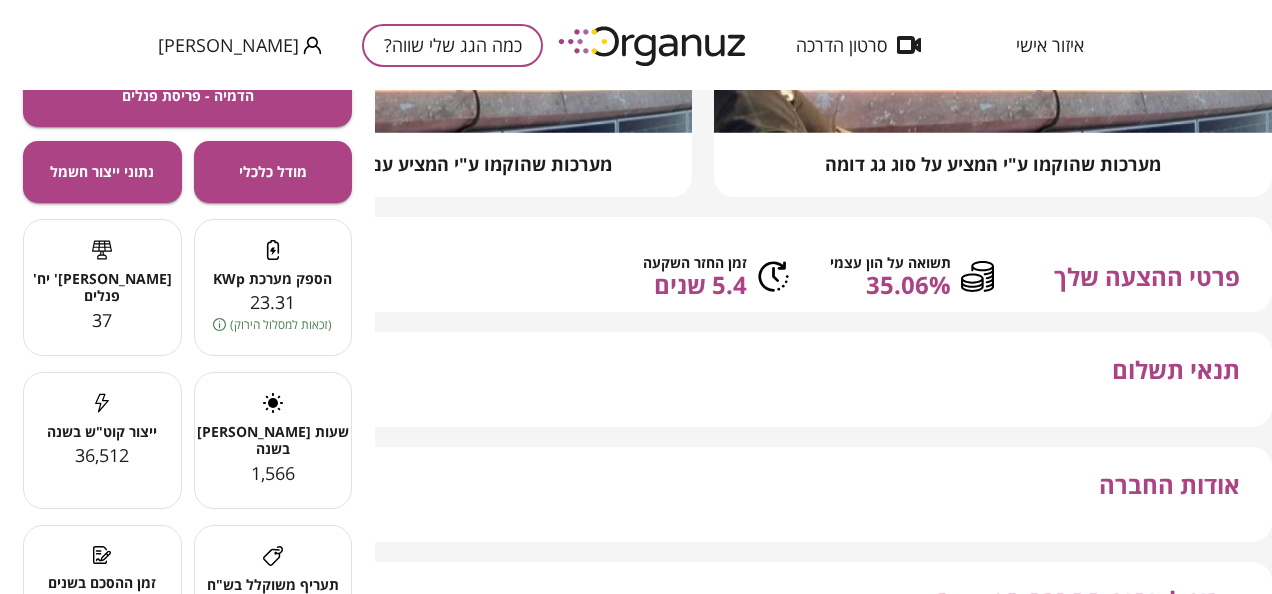 click on "אודות החברה" at bounding box center [1169, 506] 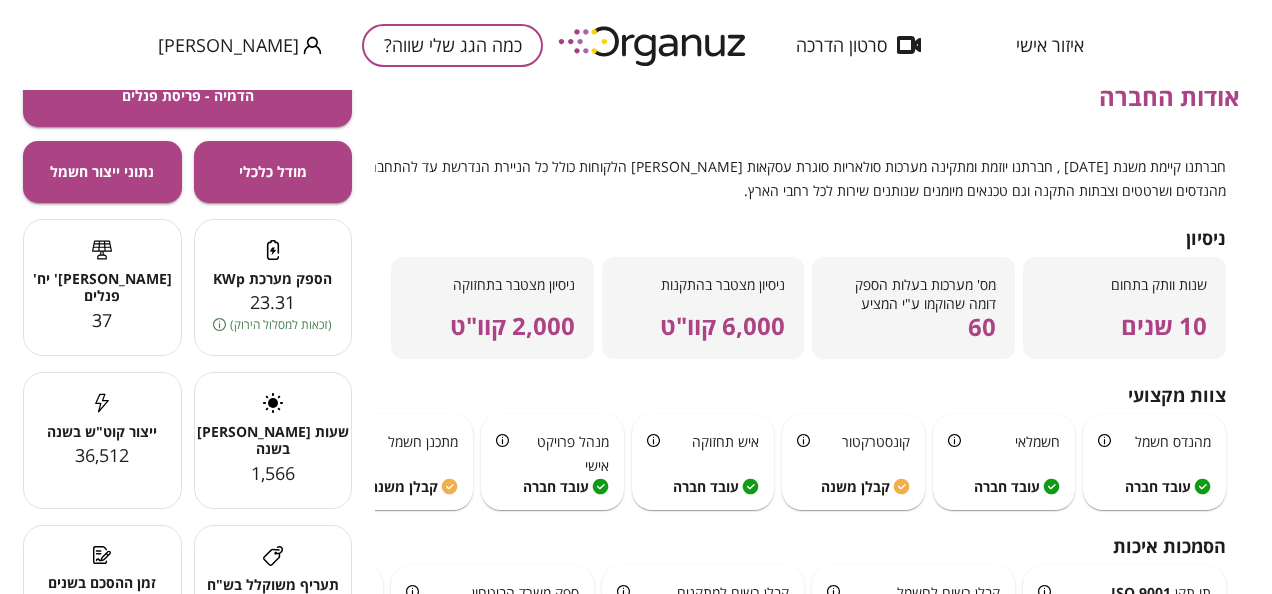 scroll, scrollTop: 830, scrollLeft: 244, axis: both 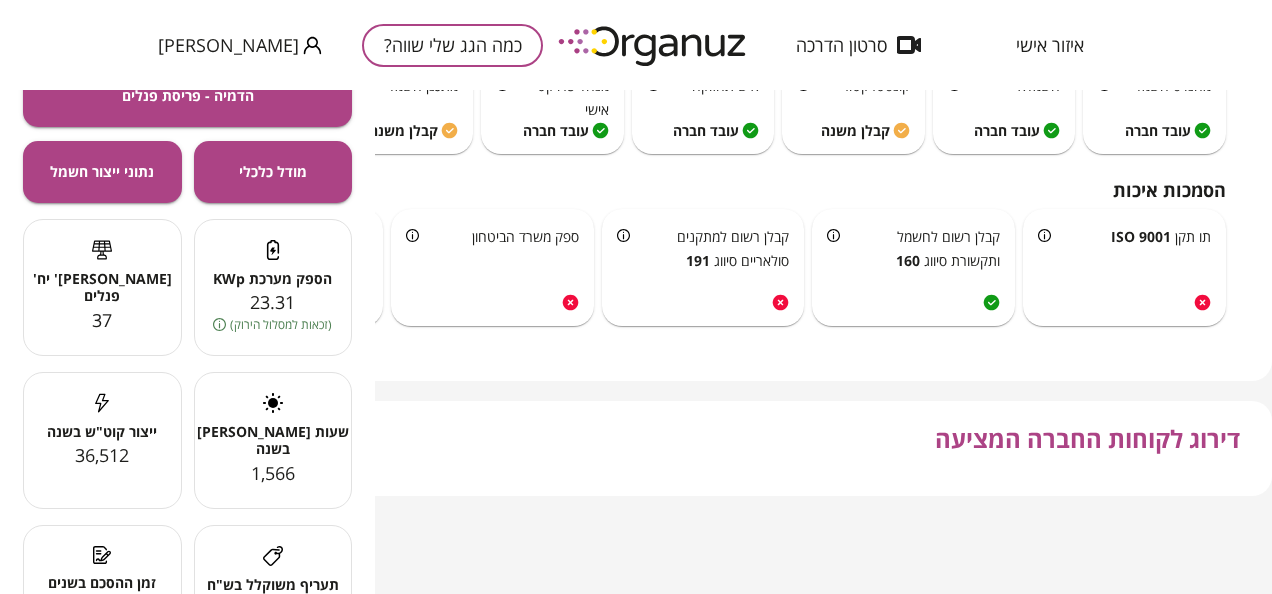 click on "דירוג לקוחות החברה המציעה" at bounding box center [1087, 460] 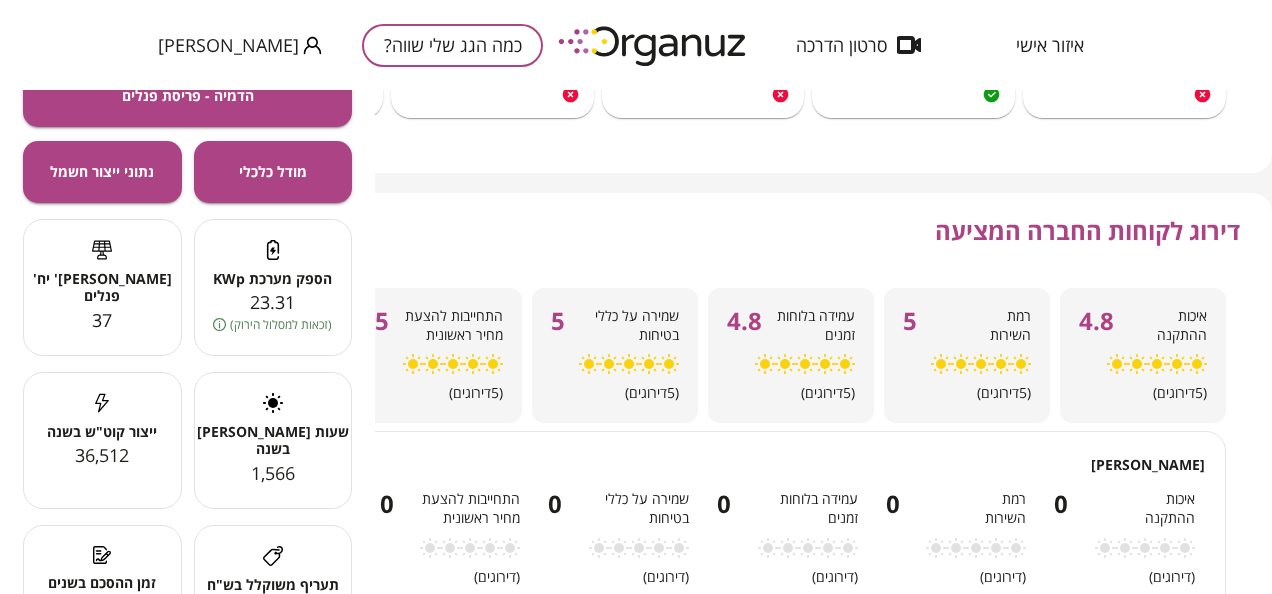 scroll, scrollTop: 1412, scrollLeft: 244, axis: both 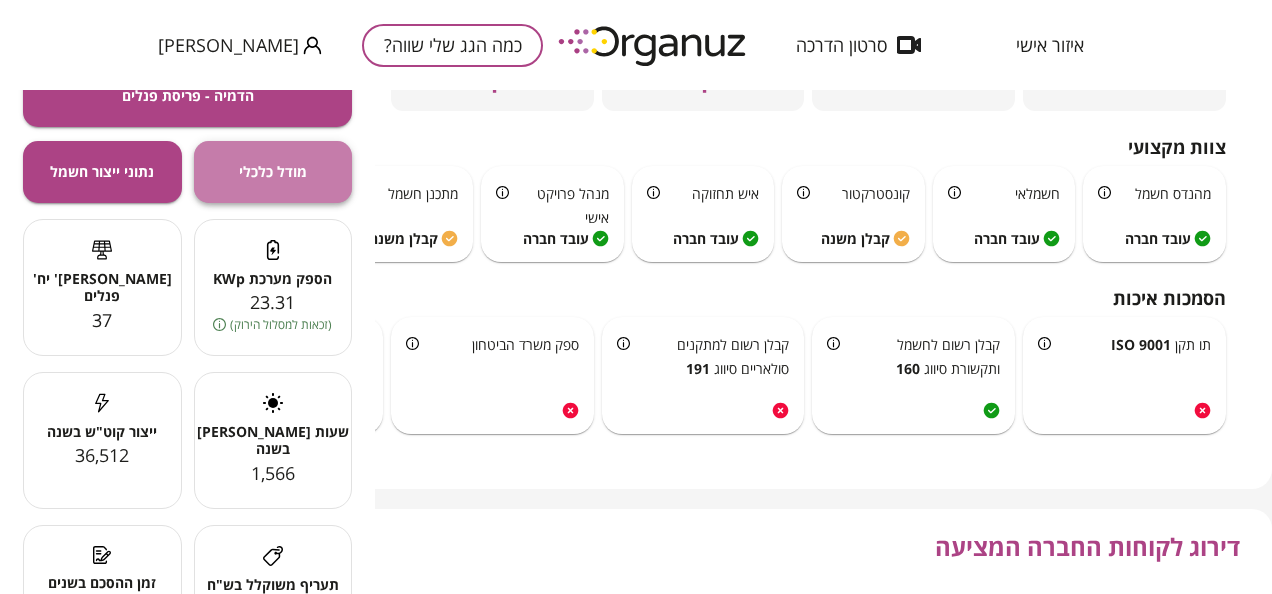 click on "מודל כלכלי" at bounding box center (273, 171) 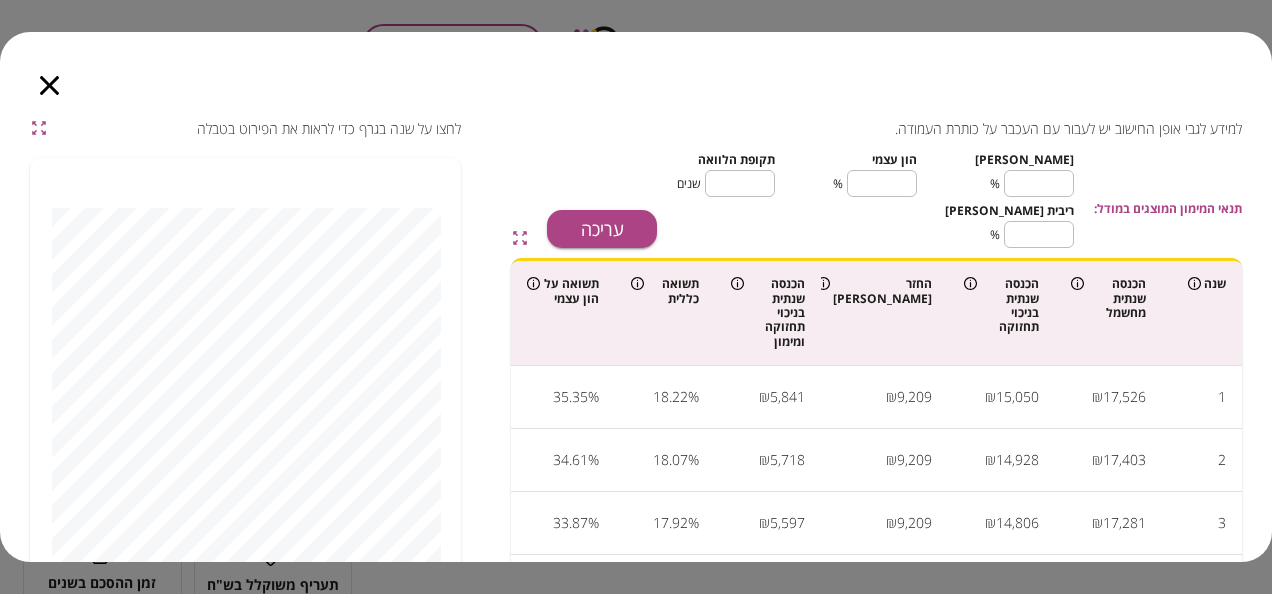scroll, scrollTop: 100, scrollLeft: 0, axis: vertical 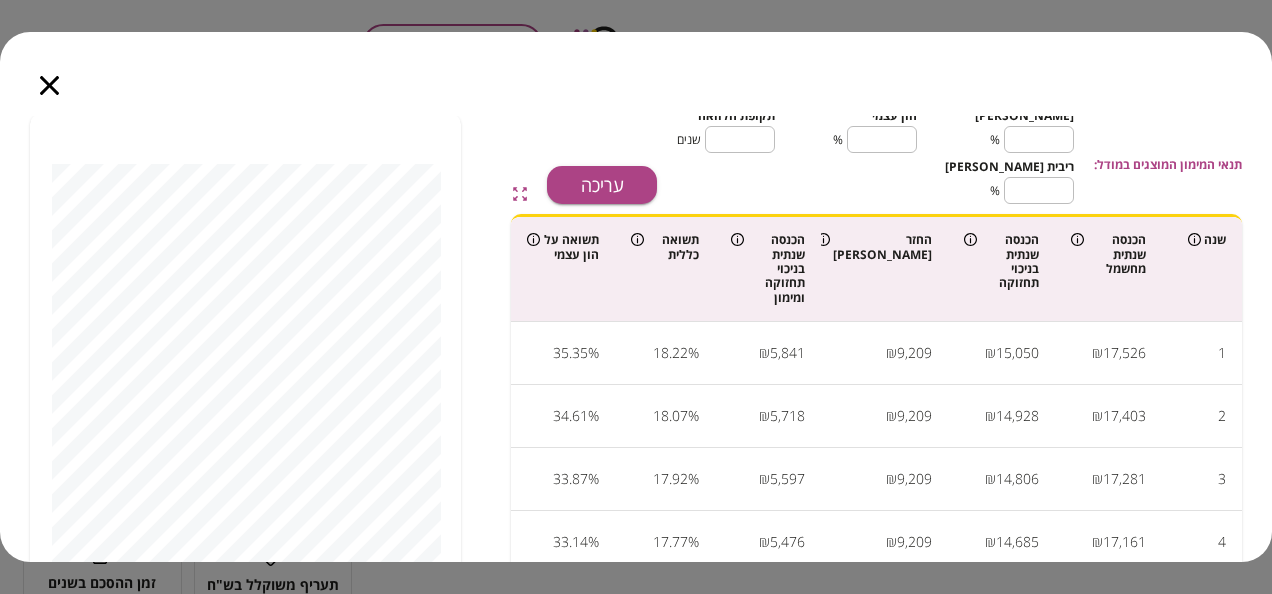 click 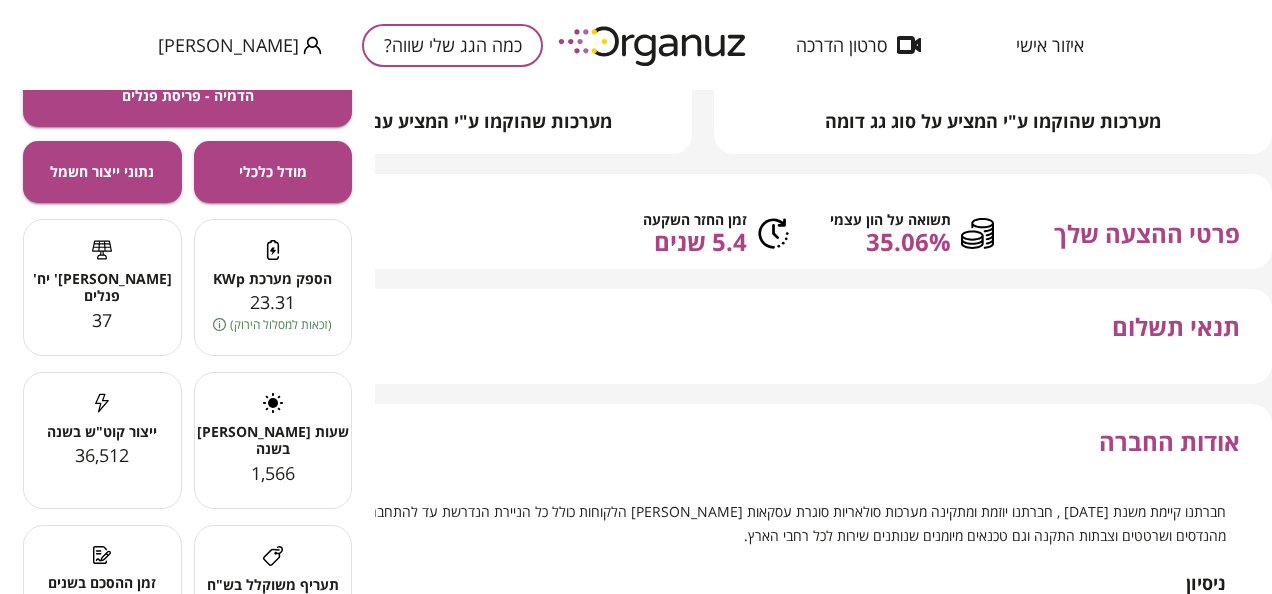 scroll, scrollTop: 466, scrollLeft: 244, axis: both 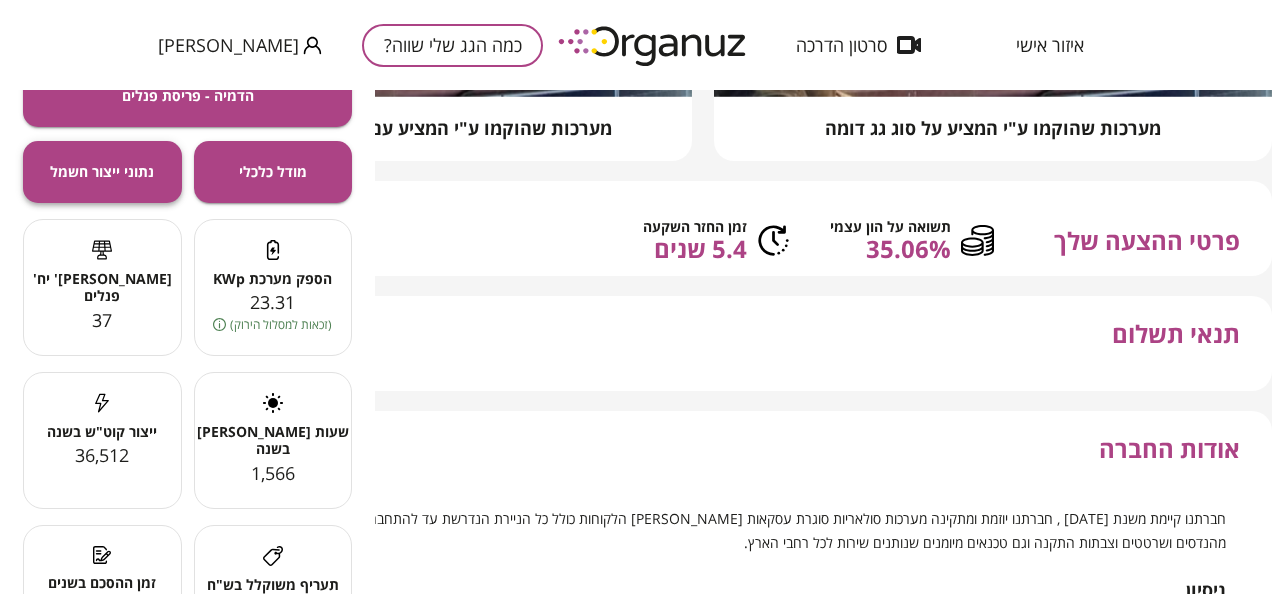click on "נתוני ייצור חשמל" at bounding box center (102, 172) 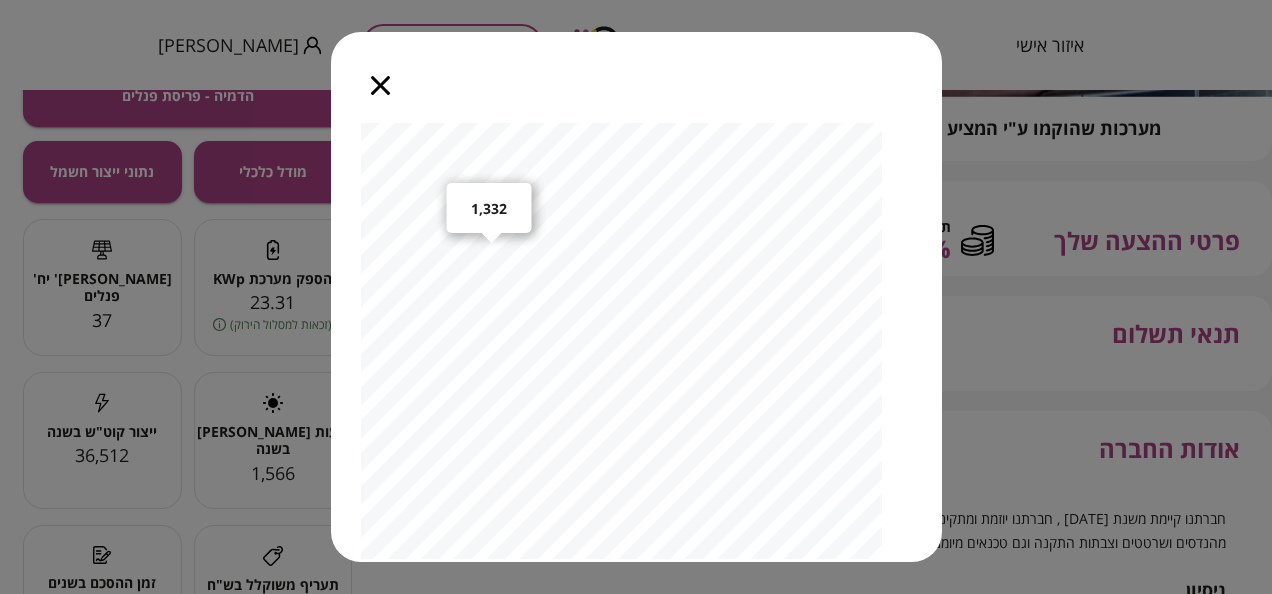 scroll, scrollTop: 200, scrollLeft: 0, axis: vertical 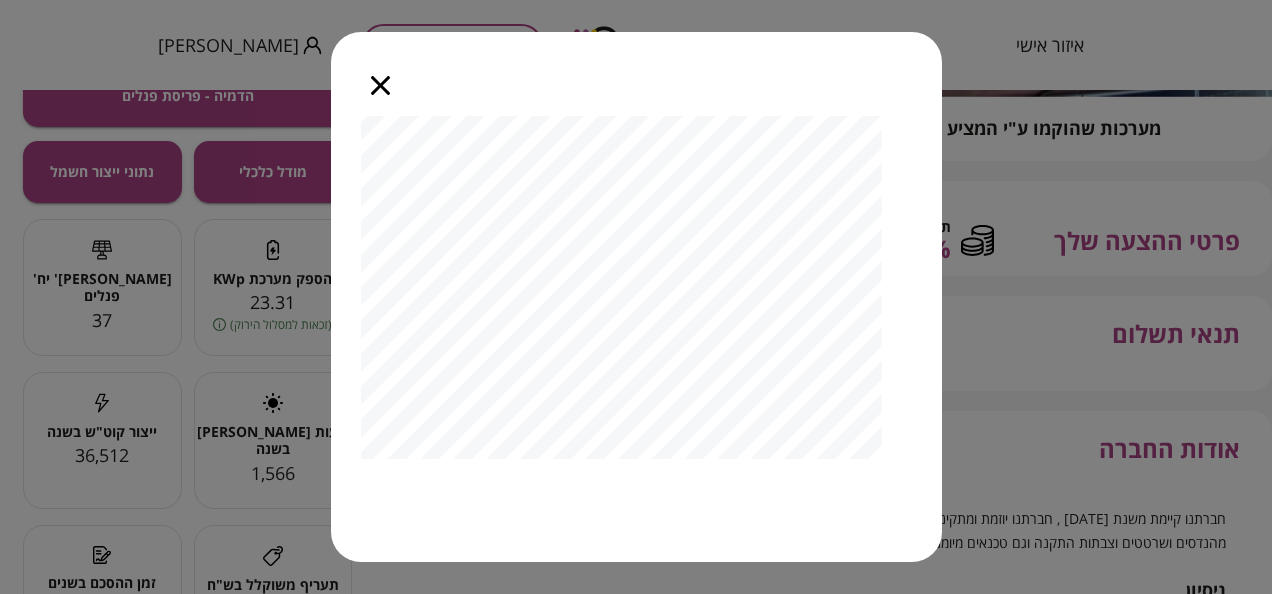 click 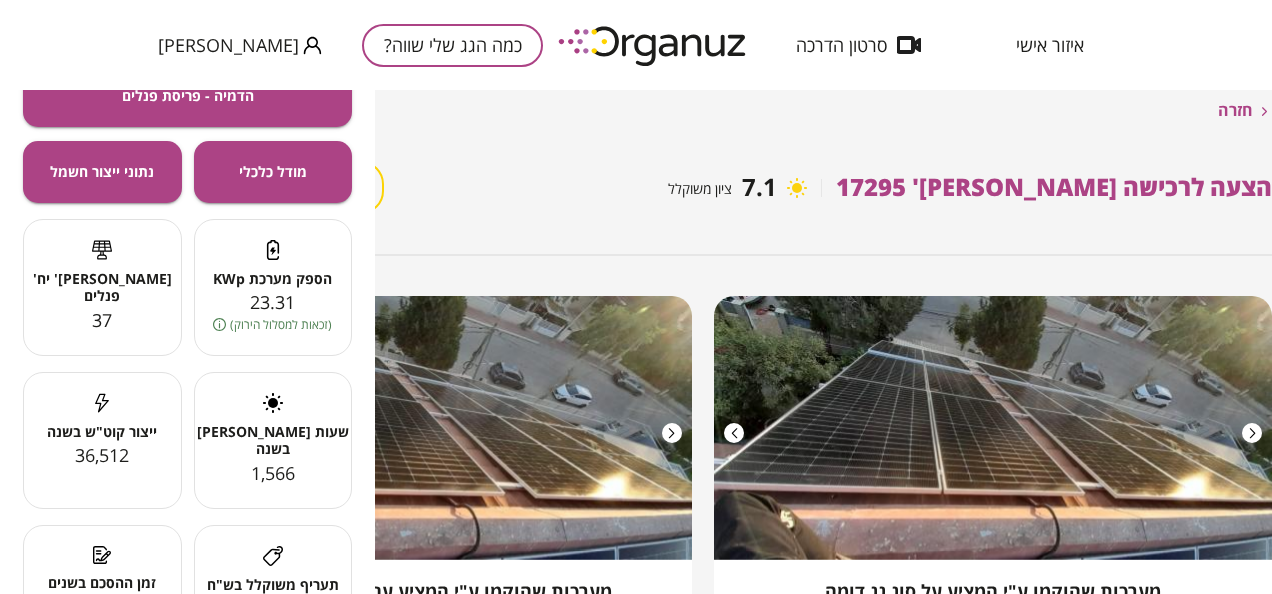 scroll, scrollTop: 0, scrollLeft: 244, axis: horizontal 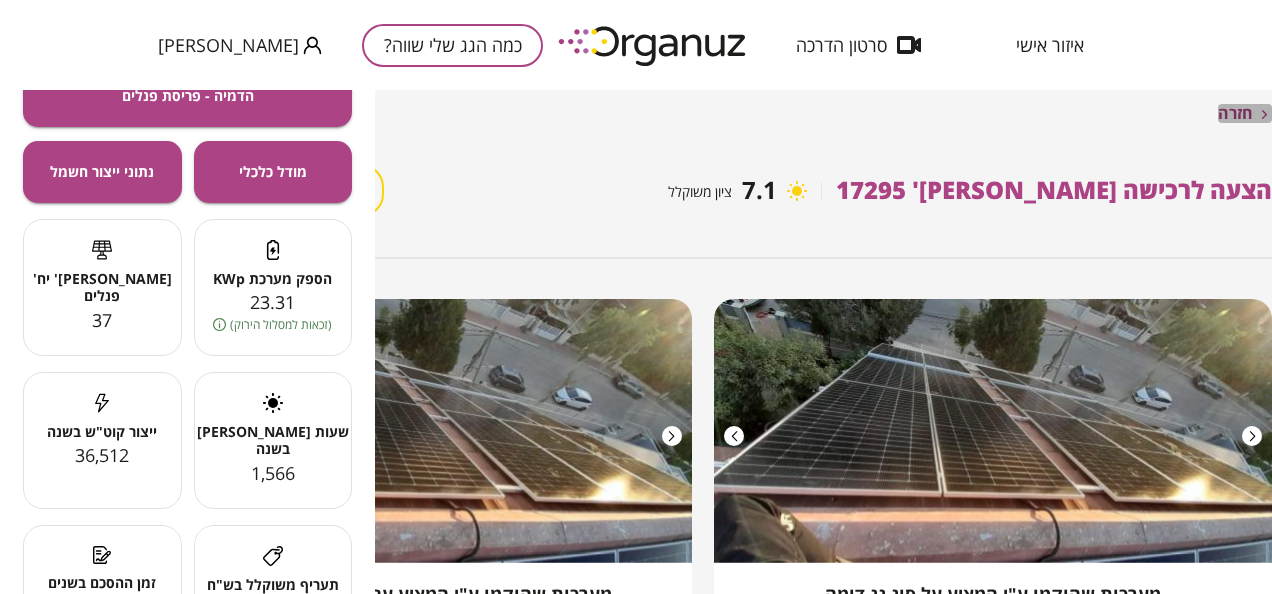 click on "חזרה" at bounding box center (1235, 113) 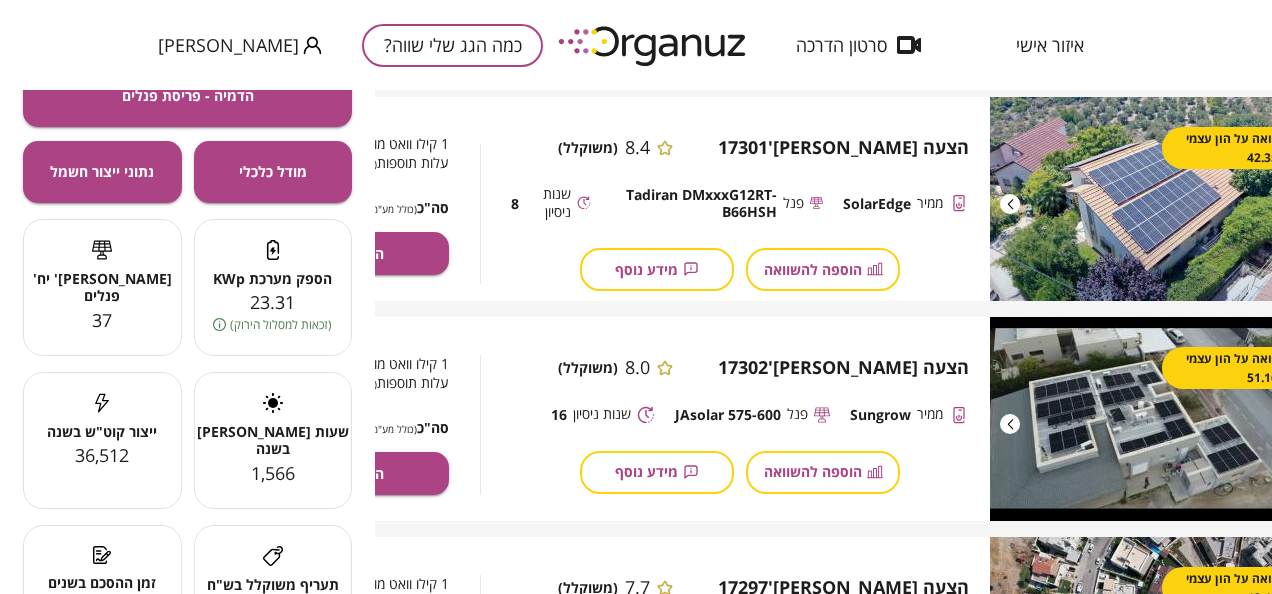 scroll, scrollTop: 400, scrollLeft: 244, axis: both 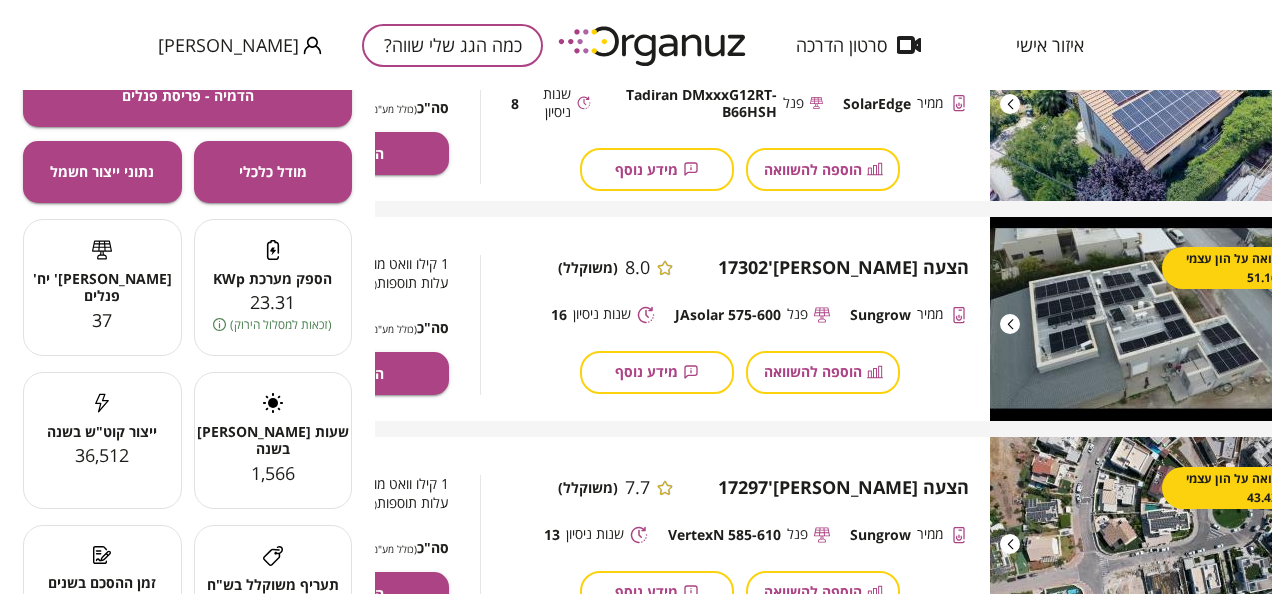 click 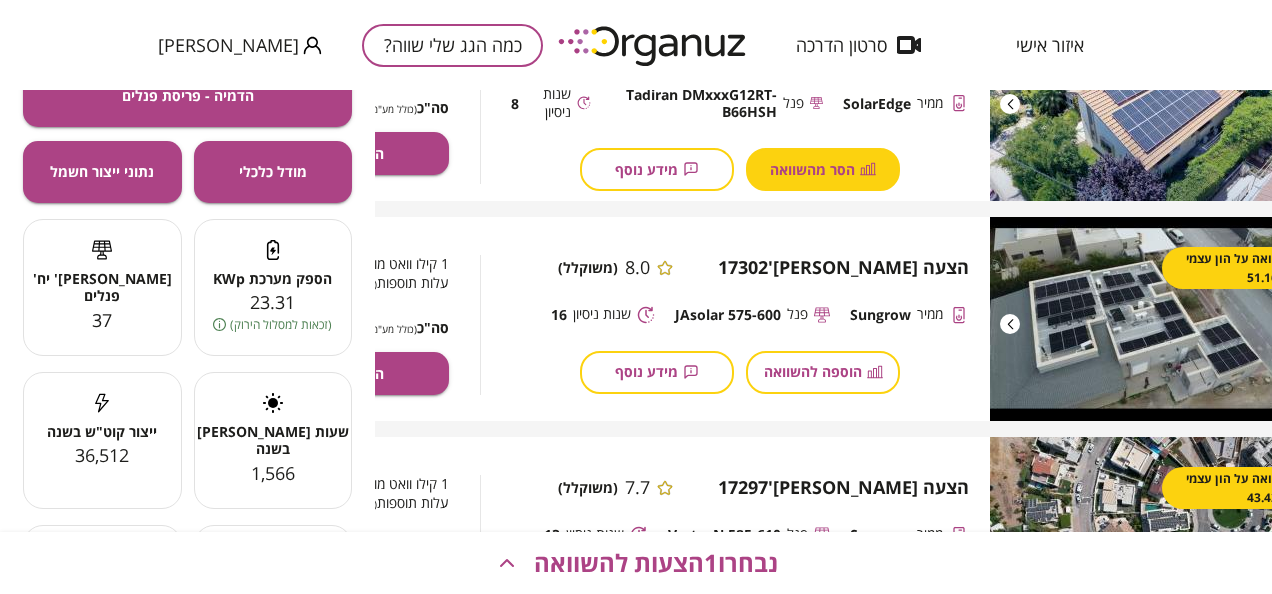 click on "הוספה להשוואה" at bounding box center (813, 371) 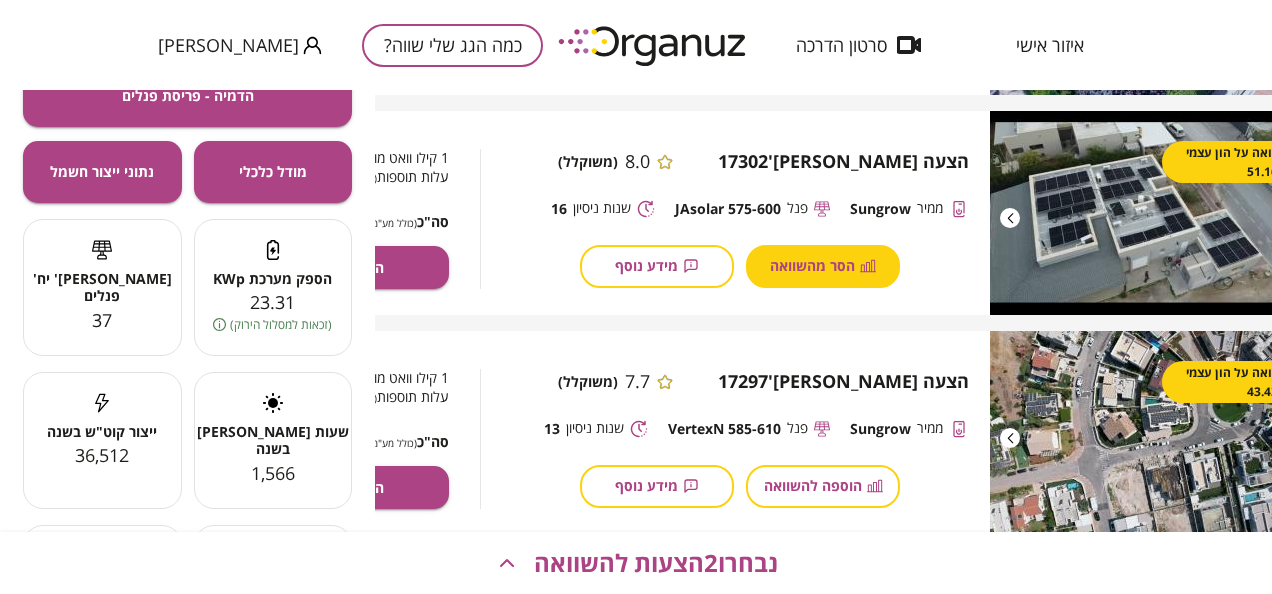 scroll, scrollTop: 600, scrollLeft: 244, axis: both 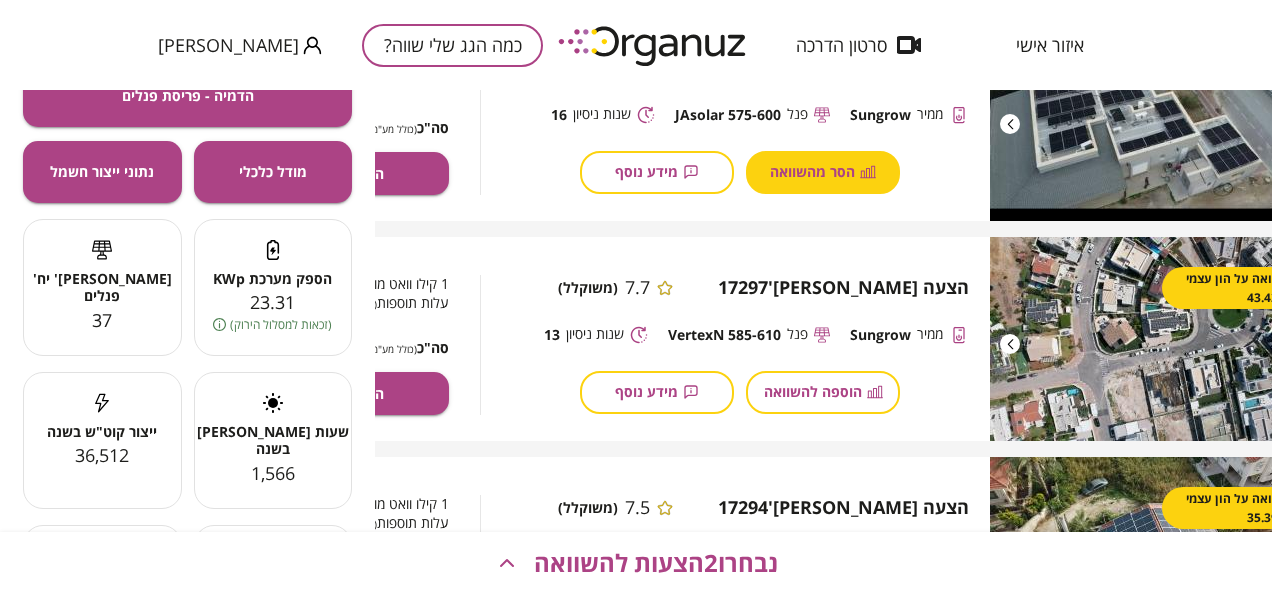 click on "הוספה להשוואה" at bounding box center [813, 391] 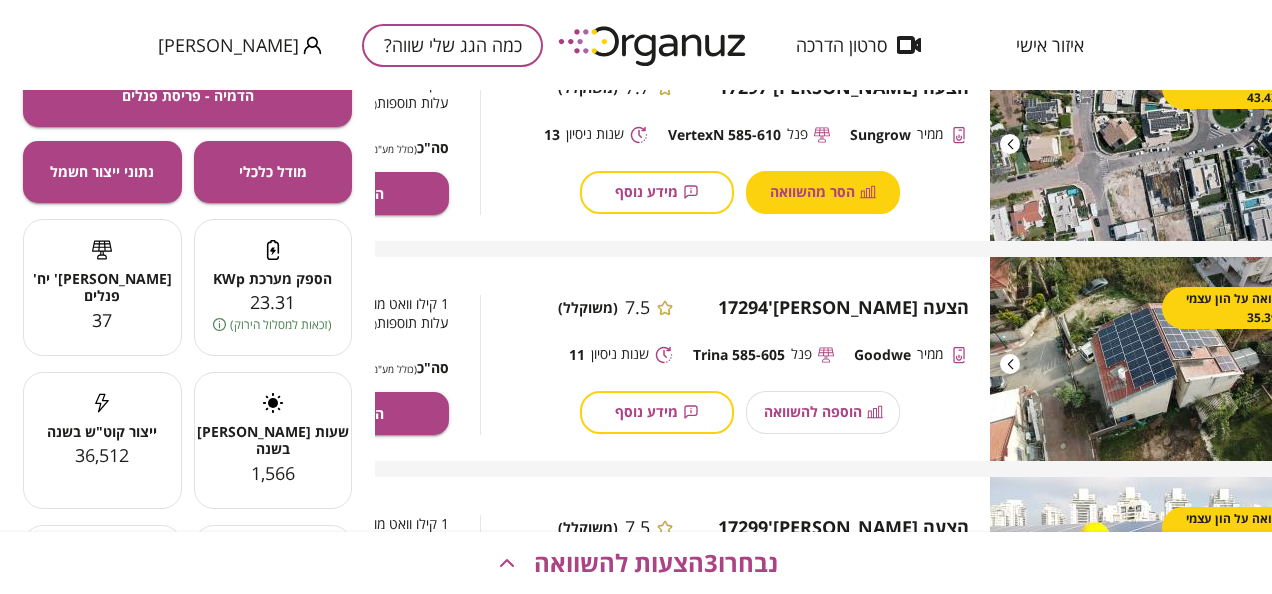 scroll, scrollTop: 900, scrollLeft: 244, axis: both 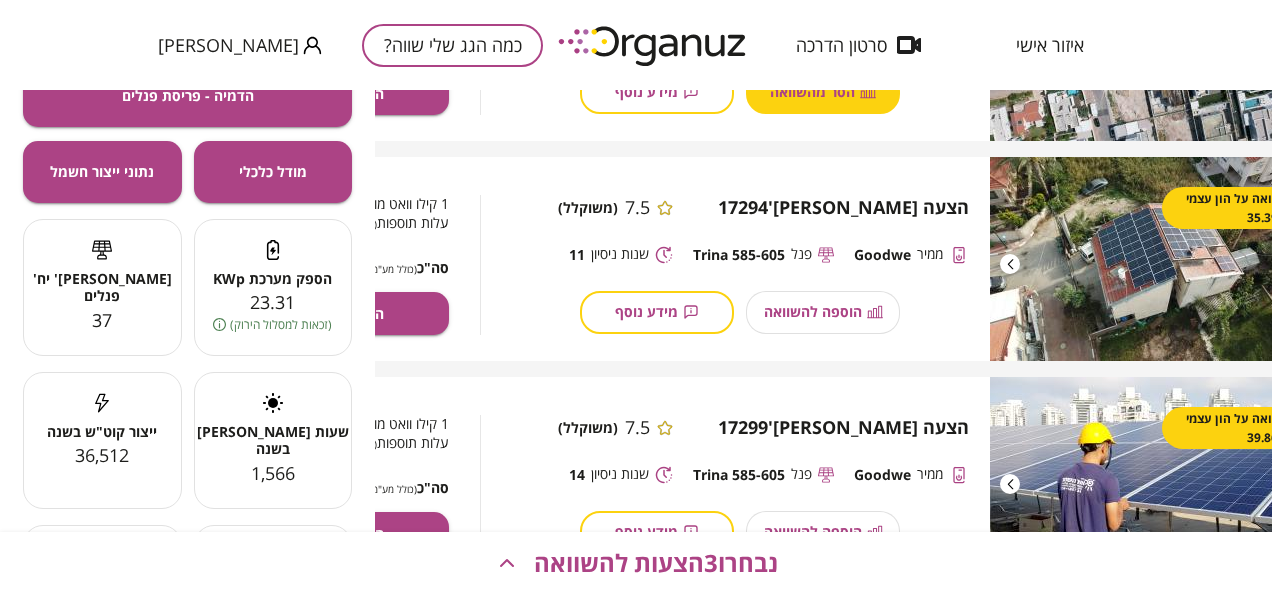 click on "הוספה להשוואה" at bounding box center (823, 312) 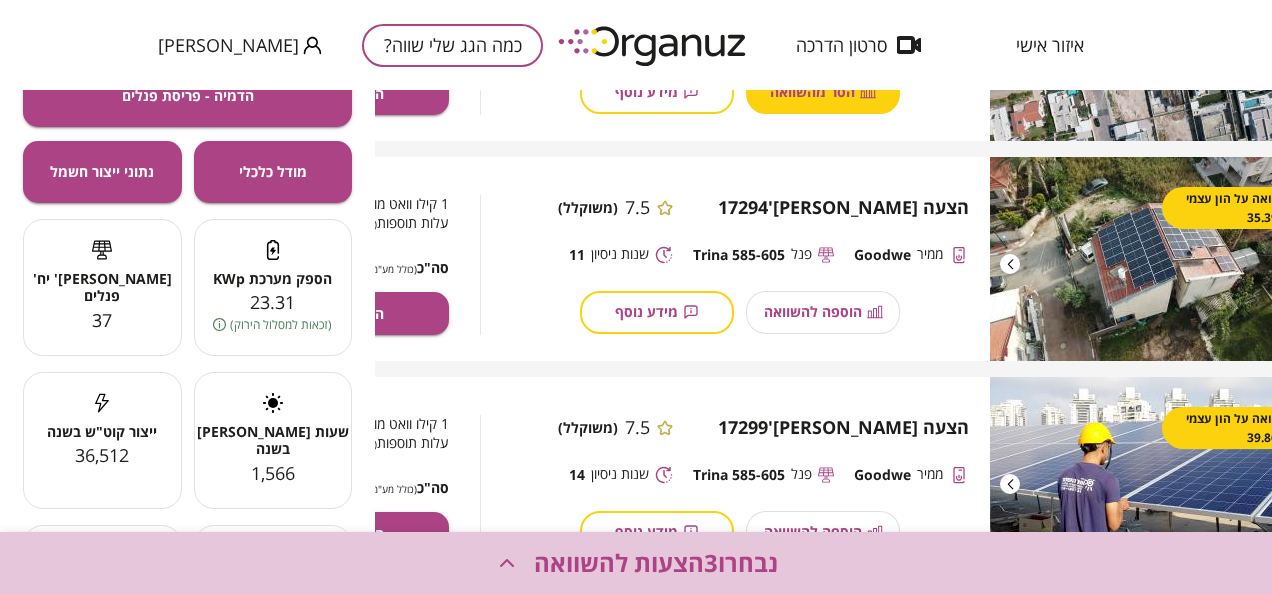 click on "נבחרו  3  הצעות להשוואה" at bounding box center [656, 563] 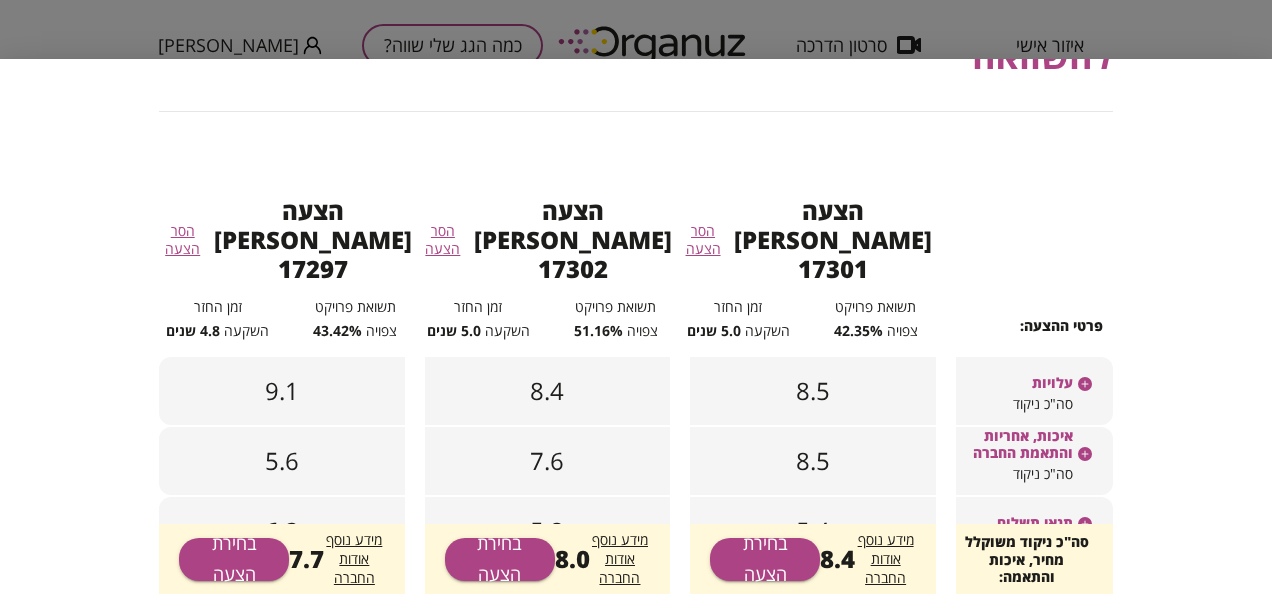 scroll, scrollTop: 190, scrollLeft: 0, axis: vertical 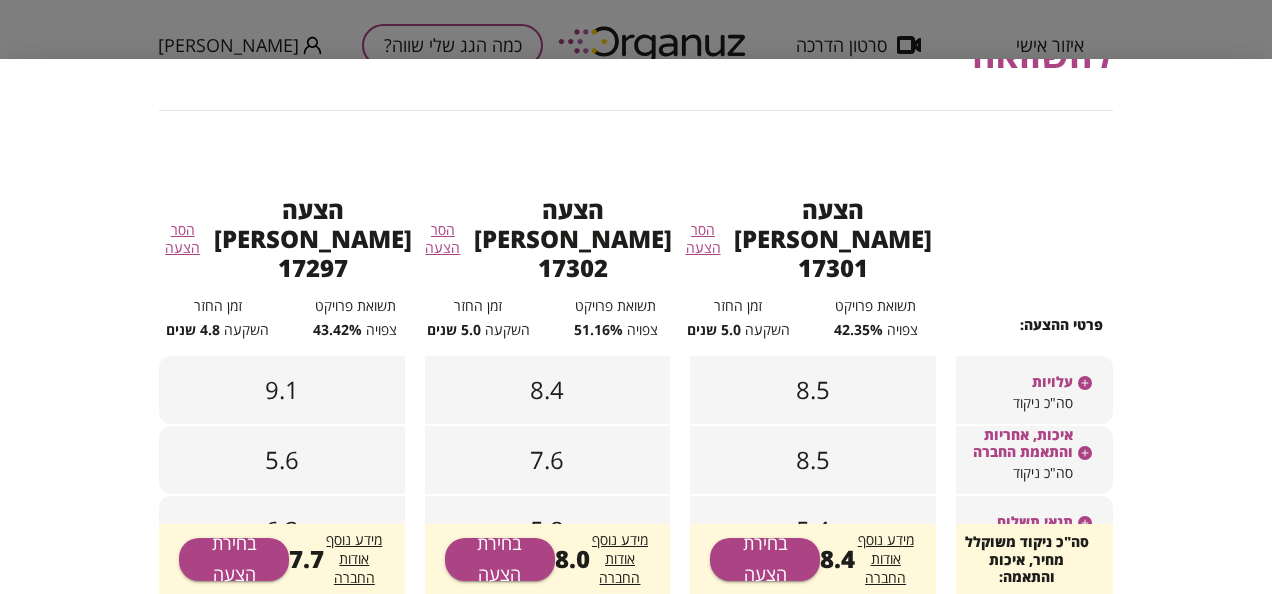 click on "עלויות תחזוקה אפשריות" at bounding box center (1014, 583) 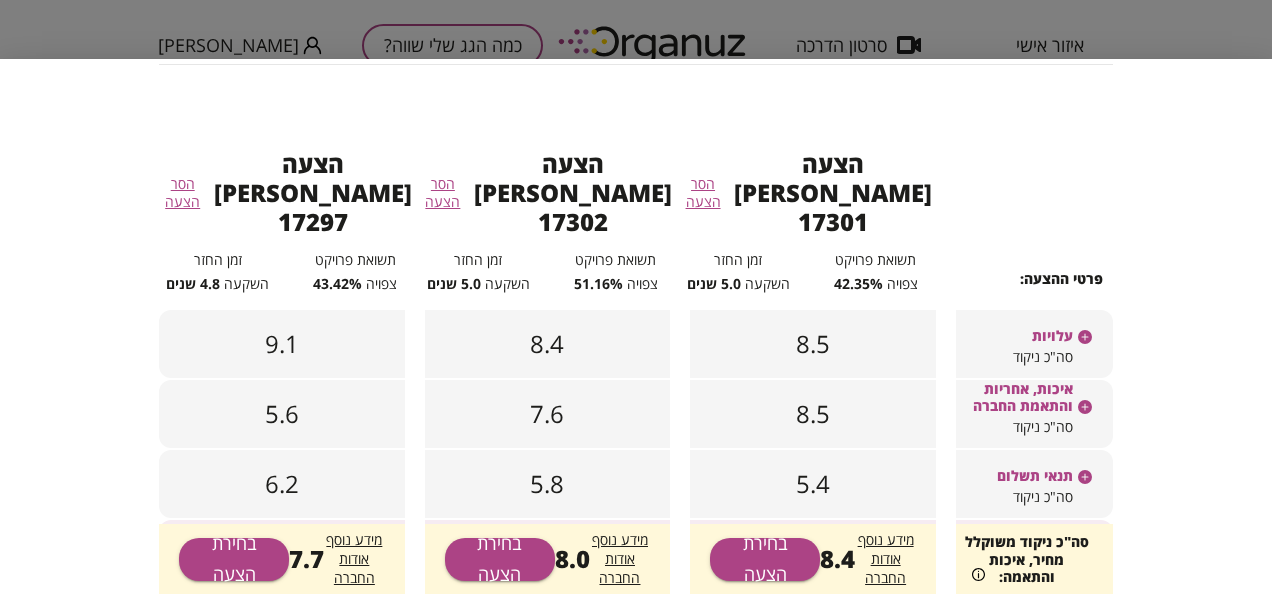 click on "מידע נוסף אודות החברה" at bounding box center [886, 558] 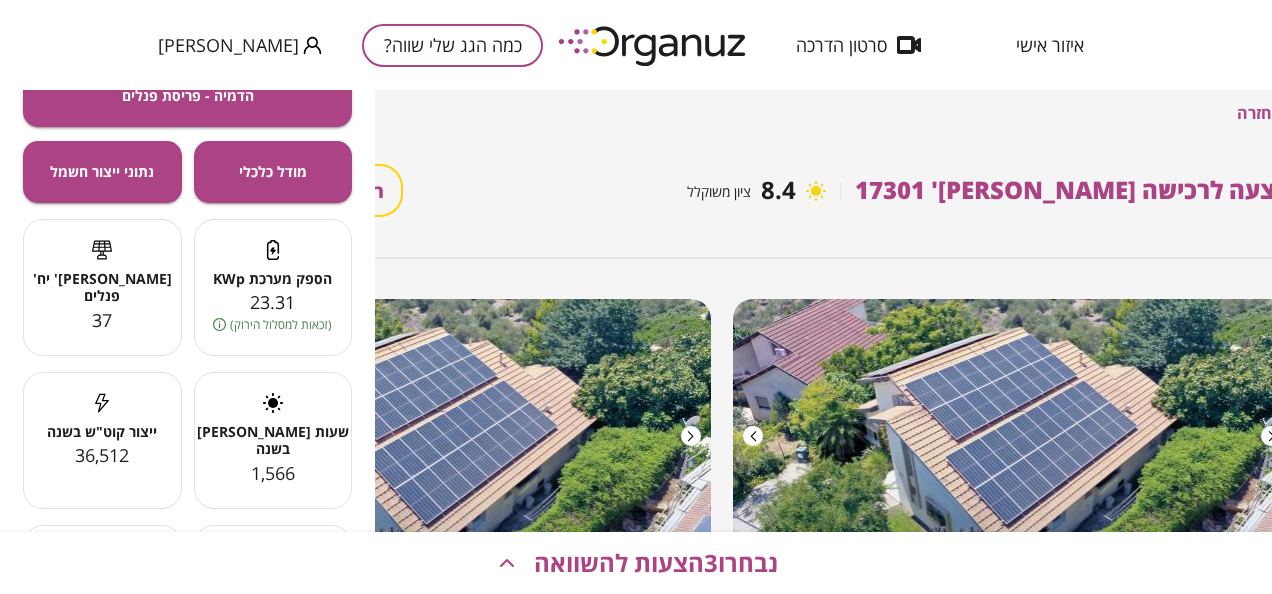 scroll, scrollTop: 0, scrollLeft: 244, axis: horizontal 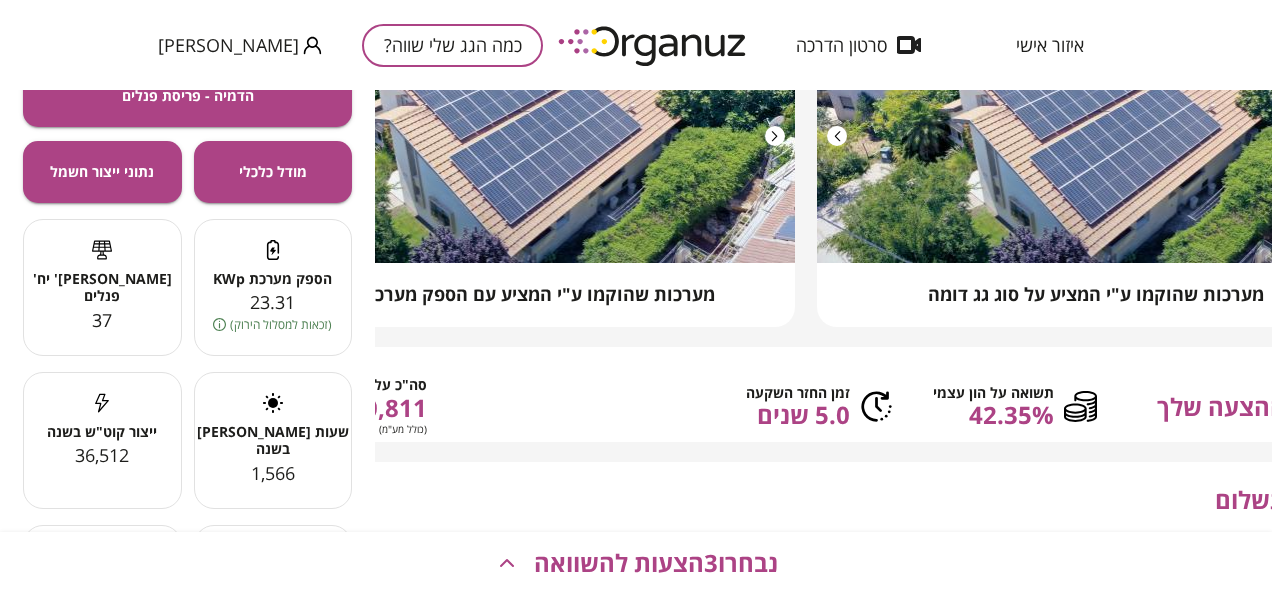 drag, startPoint x: 760, startPoint y: 512, endPoint x: 597, endPoint y: 514, distance: 163.01227 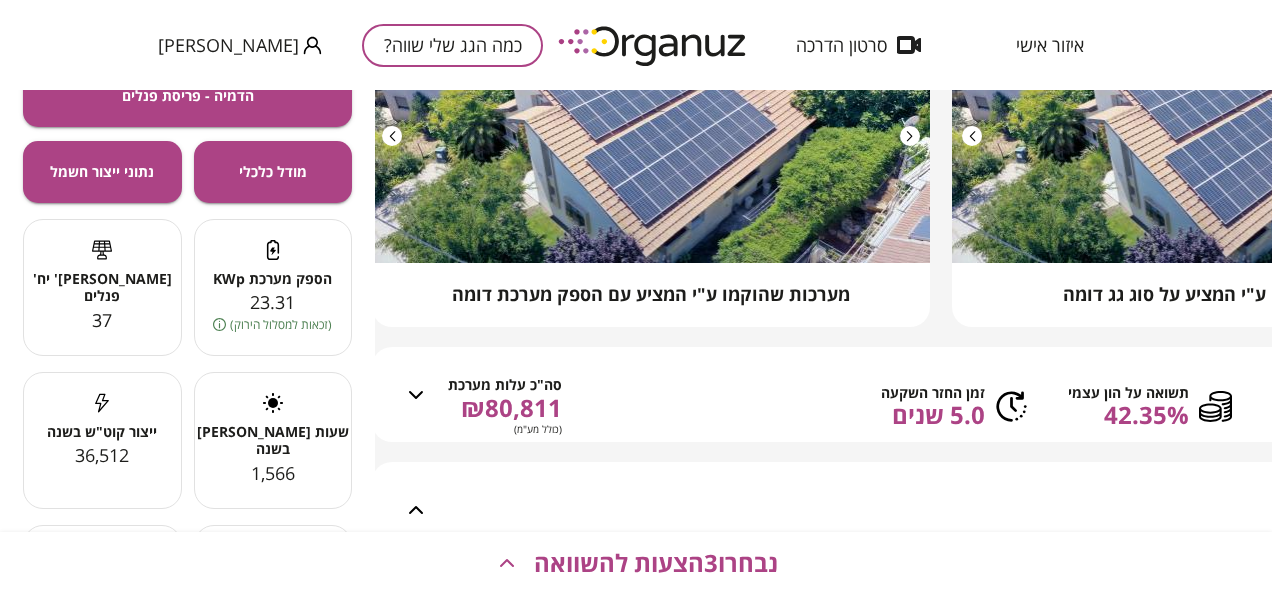 scroll, scrollTop: 300, scrollLeft: 0, axis: vertical 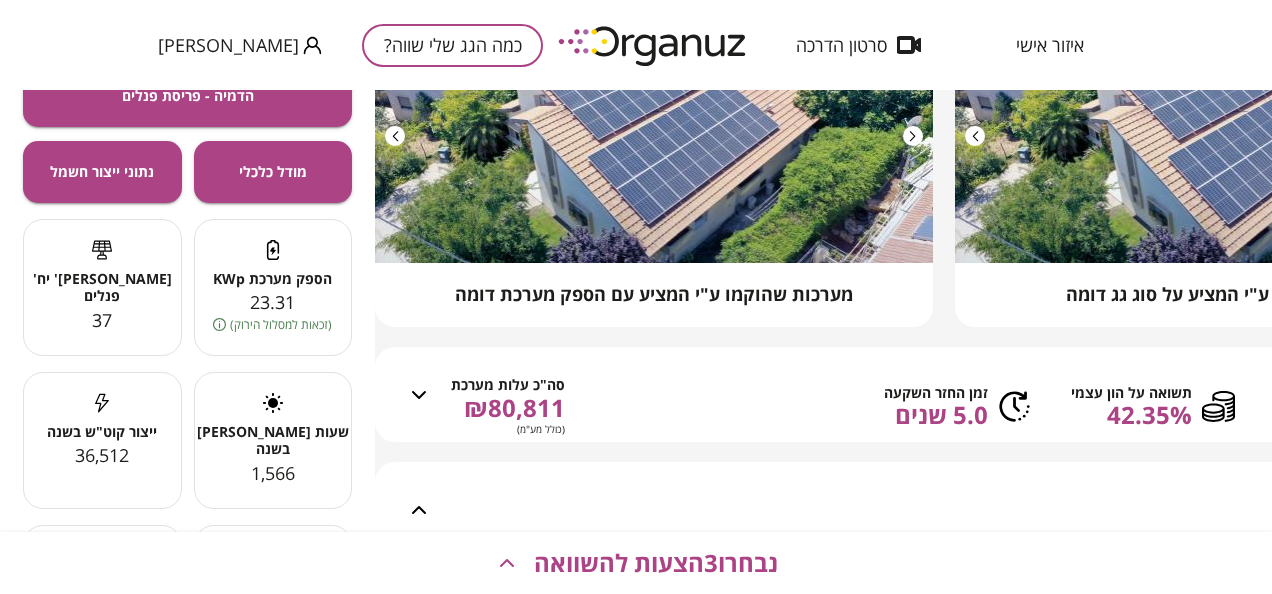 click 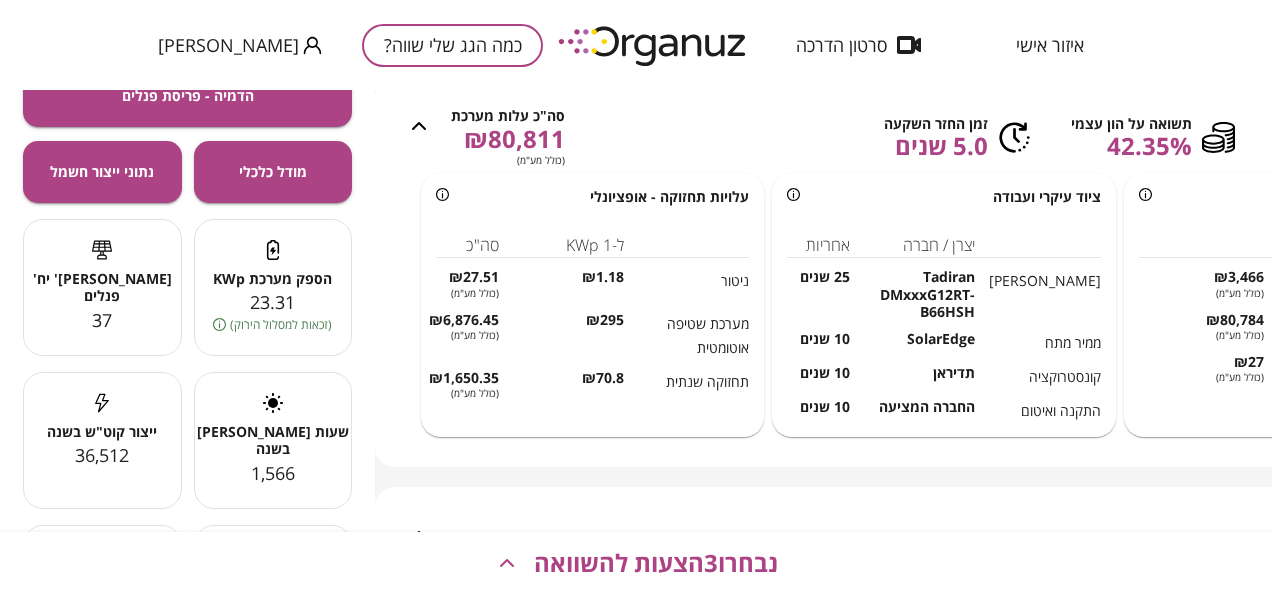 scroll, scrollTop: 600, scrollLeft: 0, axis: vertical 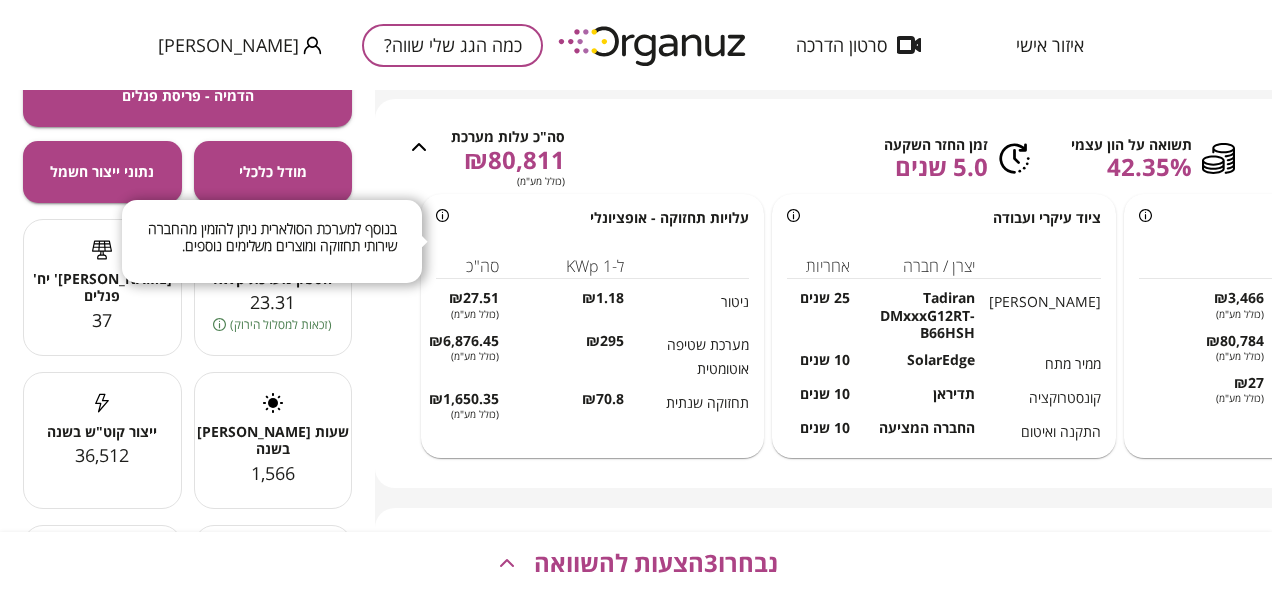 click at bounding box center (442, 217) 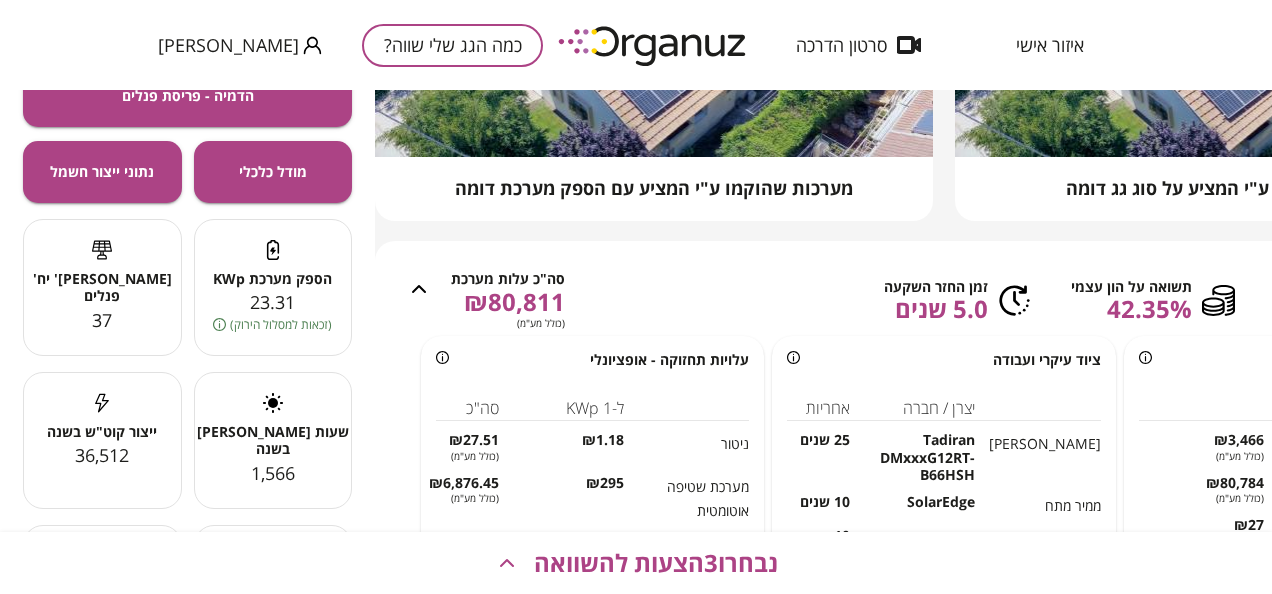 scroll, scrollTop: 448, scrollLeft: 0, axis: vertical 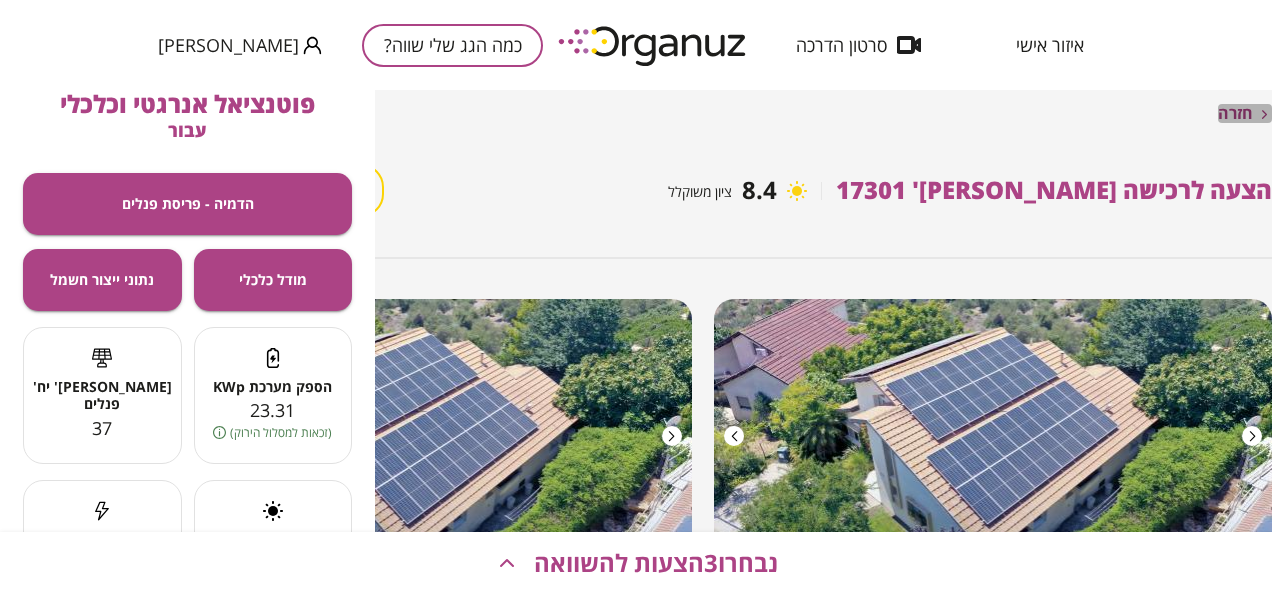 click on "חזרה" at bounding box center [1235, 113] 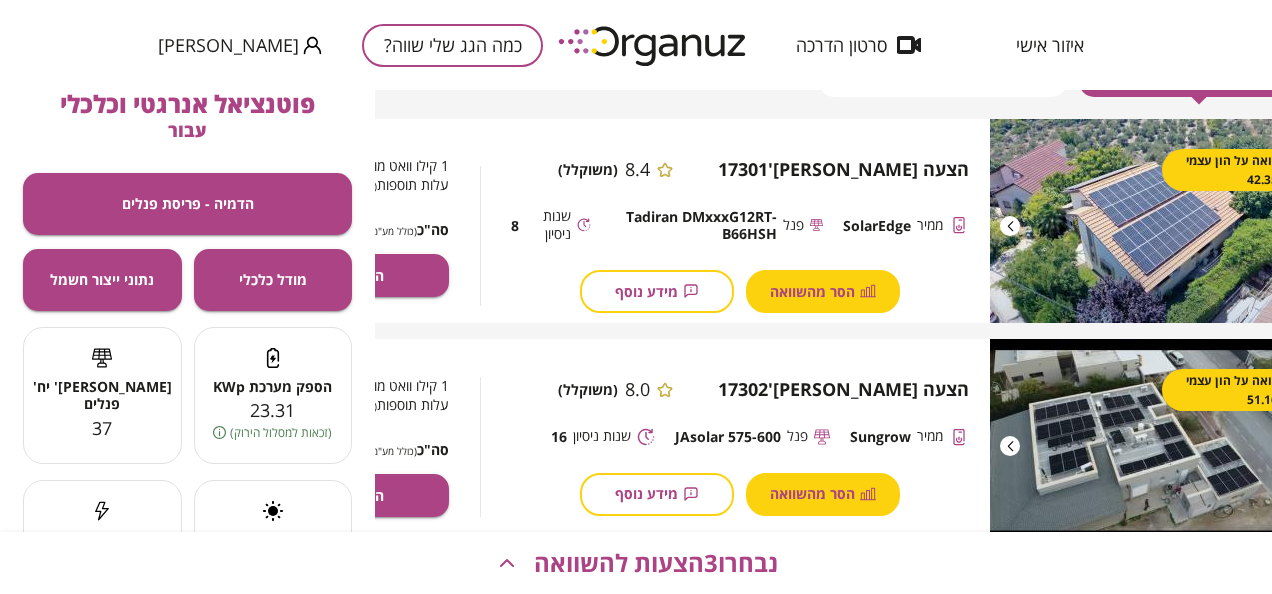 scroll, scrollTop: 0, scrollLeft: 244, axis: horizontal 